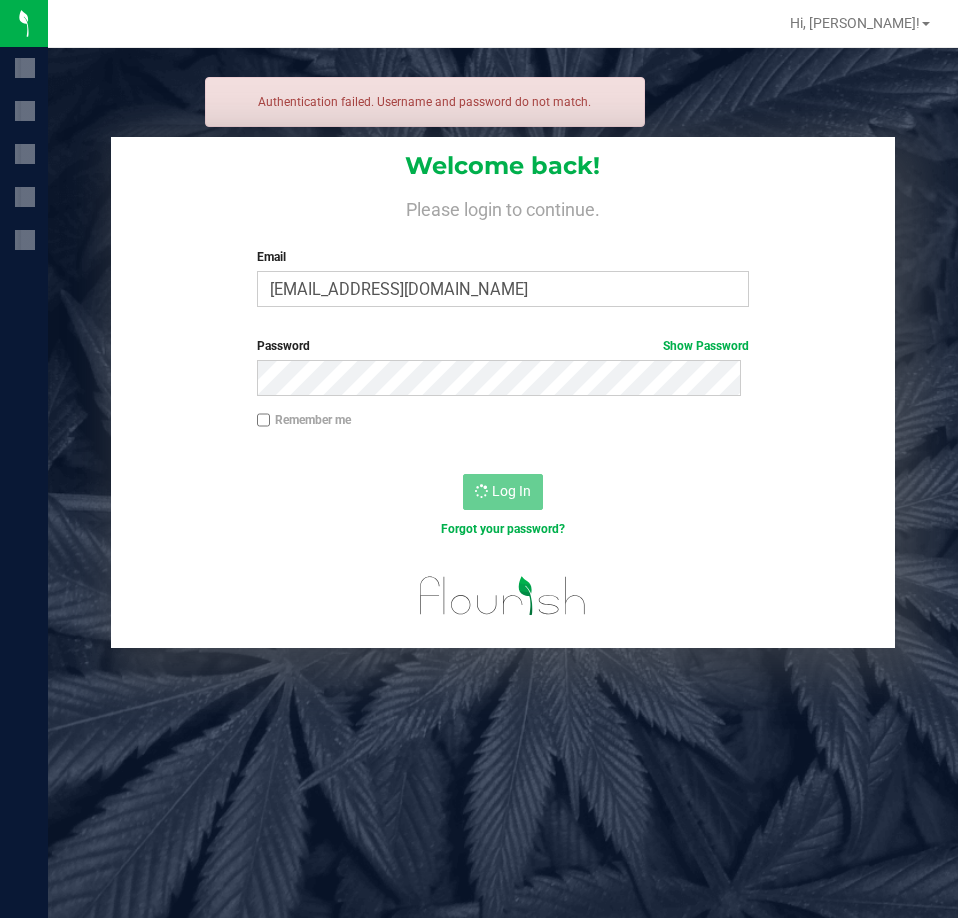 scroll, scrollTop: 0, scrollLeft: 0, axis: both 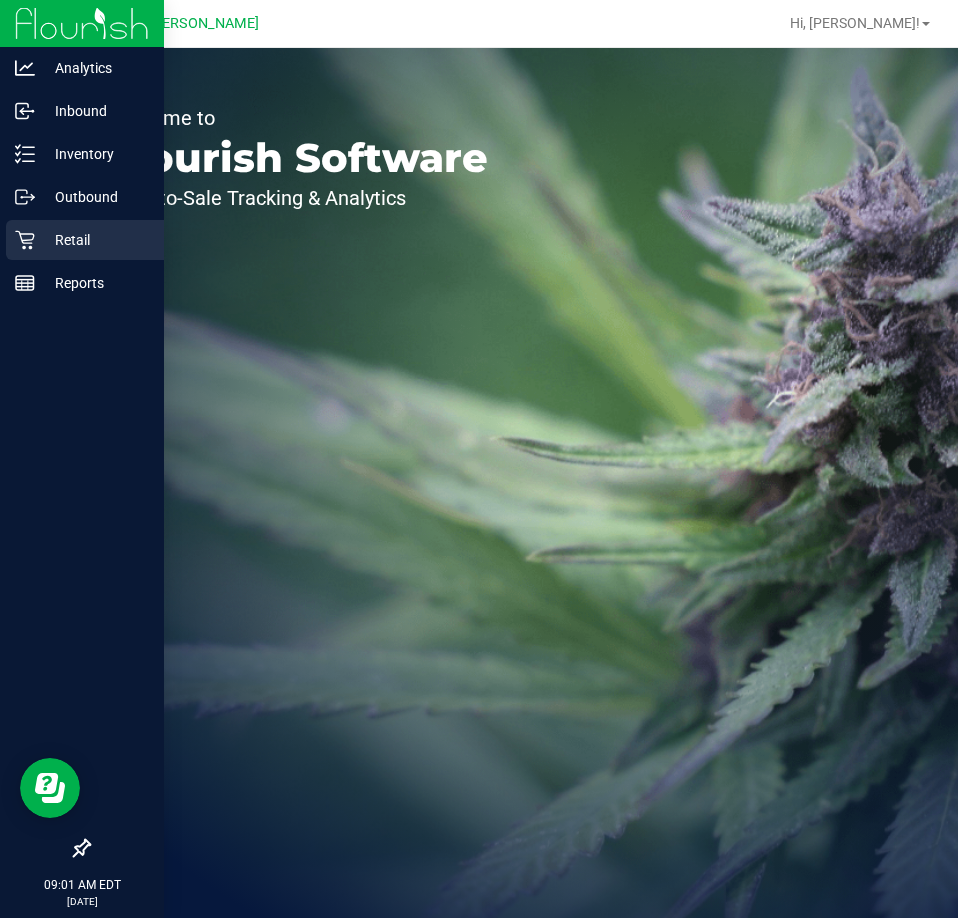 click on "Retail" at bounding box center (85, 240) 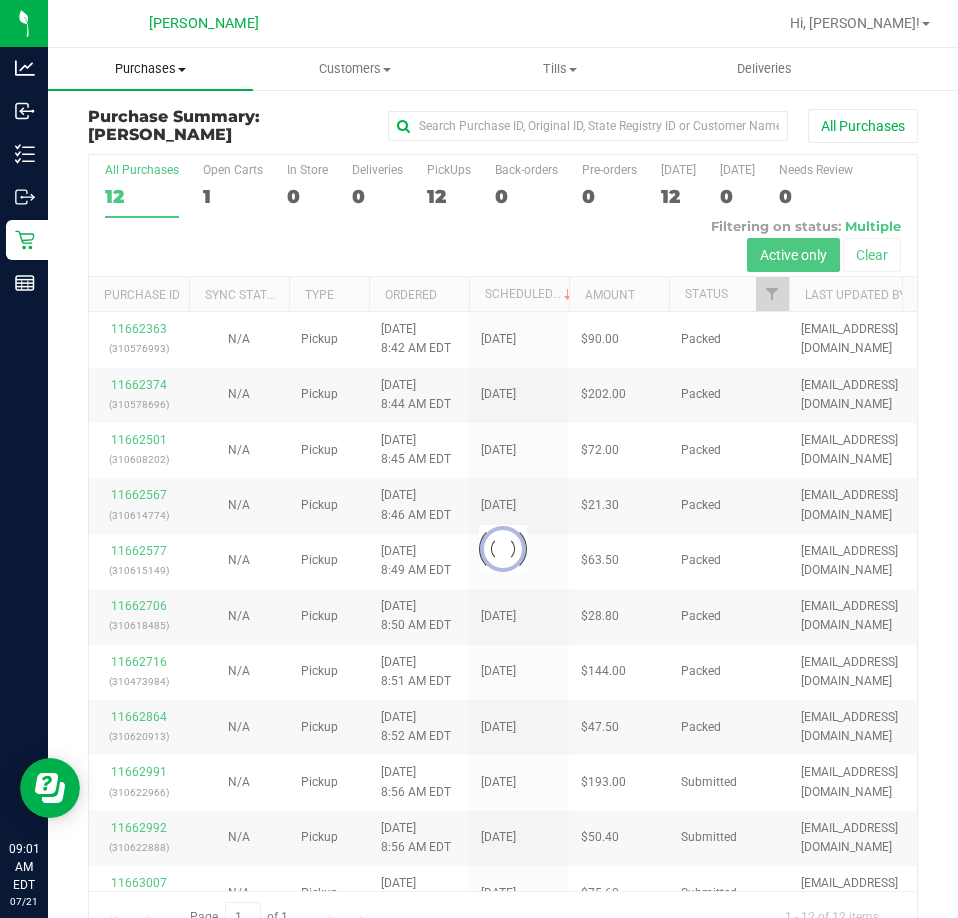 click on "Purchases" at bounding box center (150, 69) 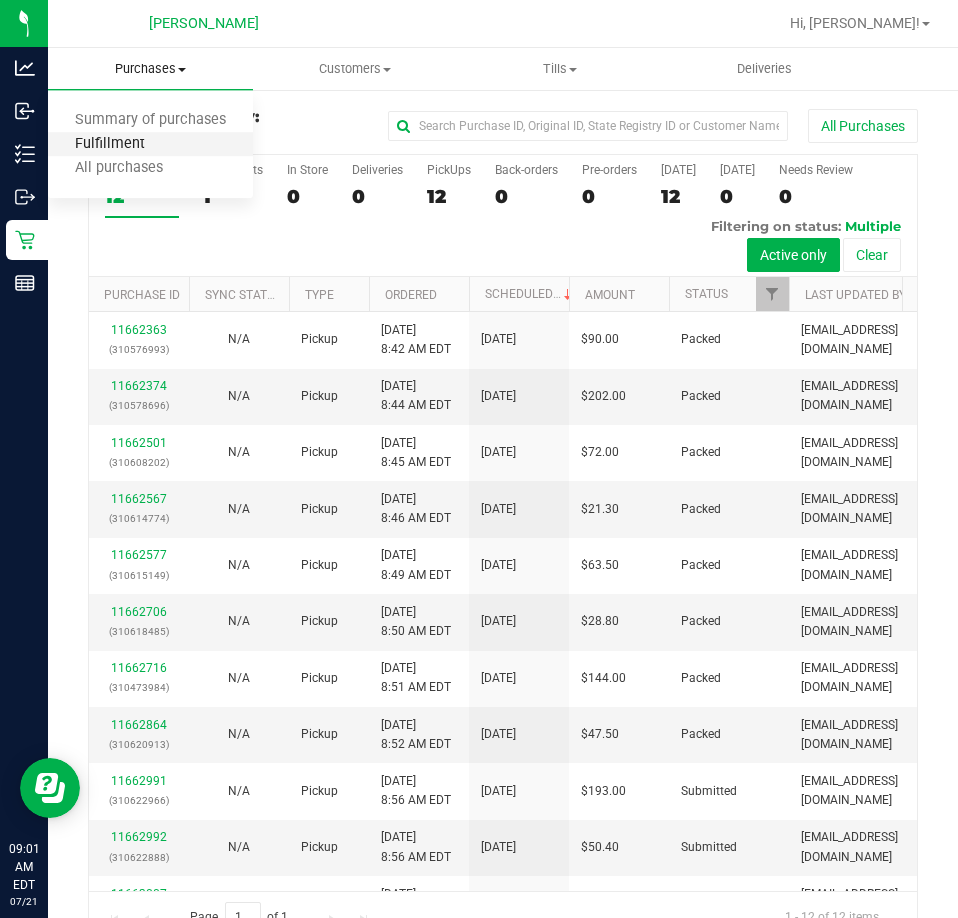 click on "Fulfillment" at bounding box center (110, 144) 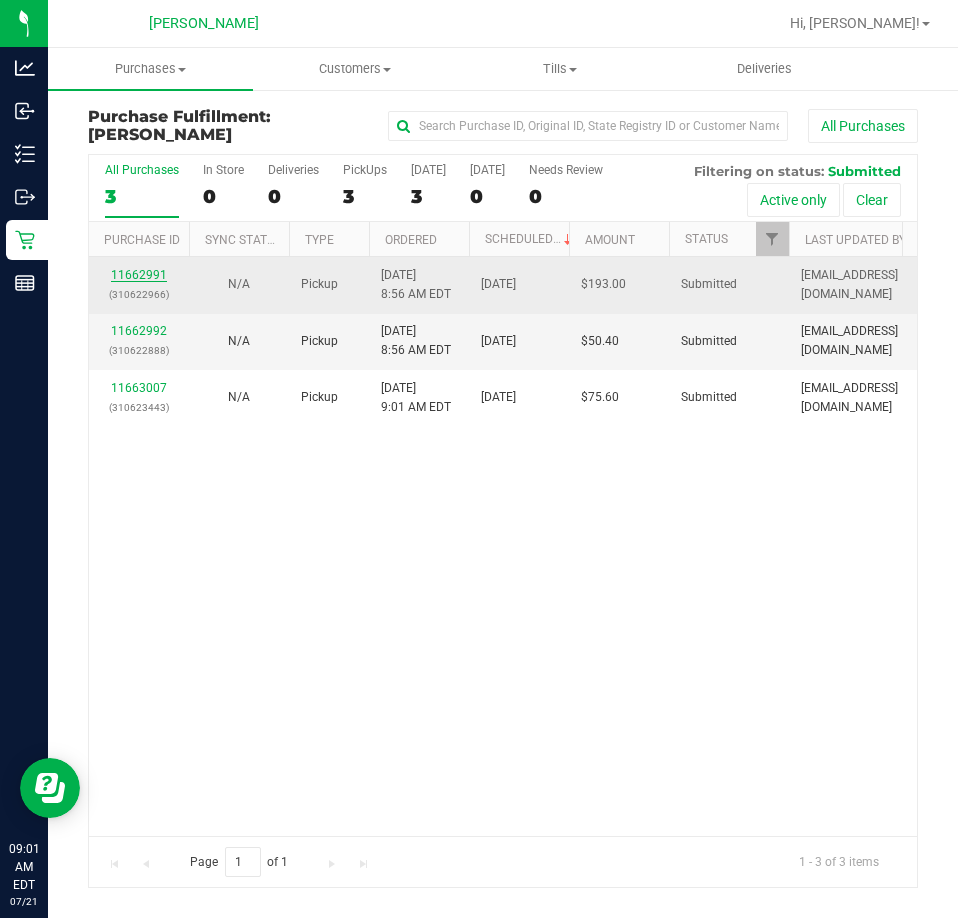 click on "11662991" at bounding box center (139, 275) 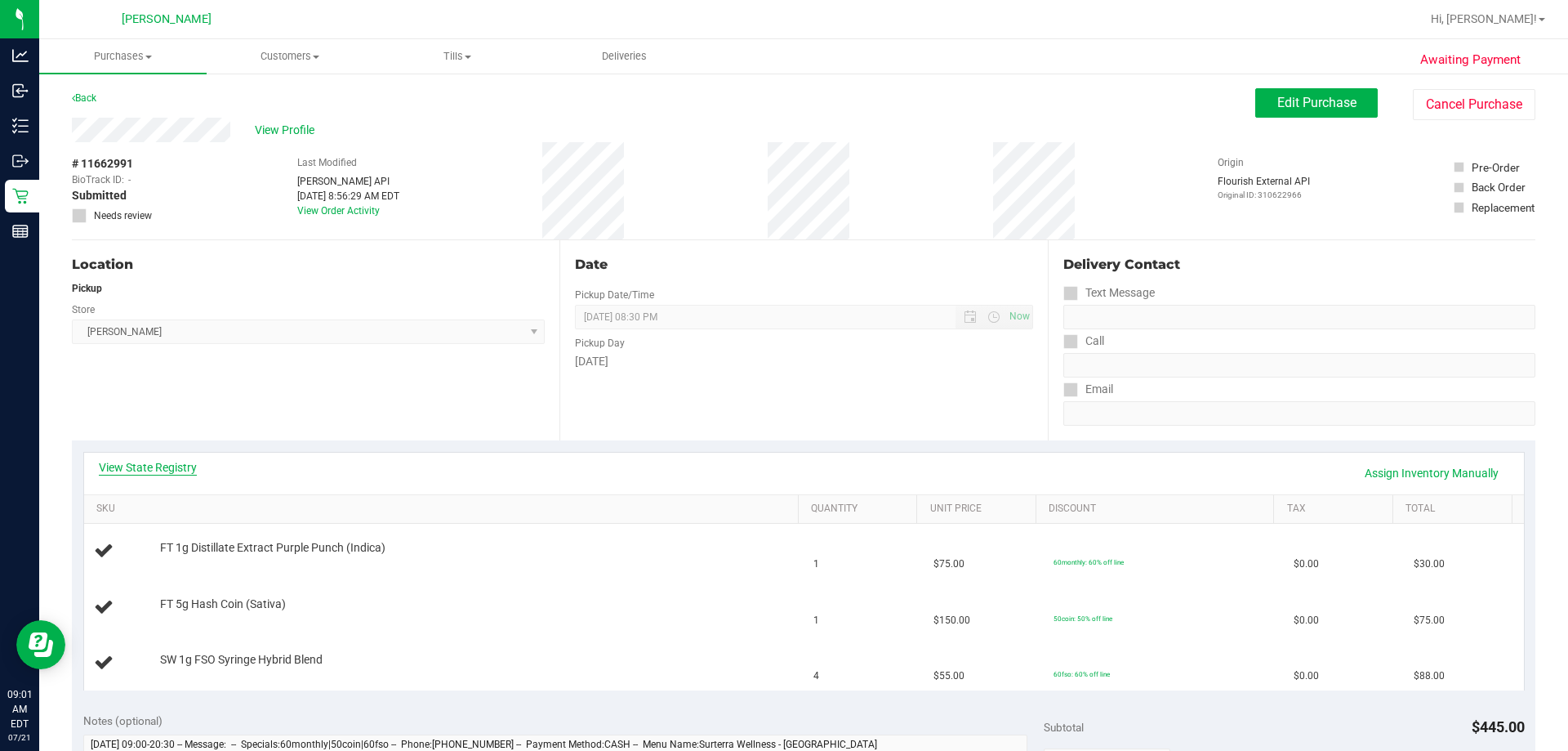 click on "View State Registry" at bounding box center (148, 467) 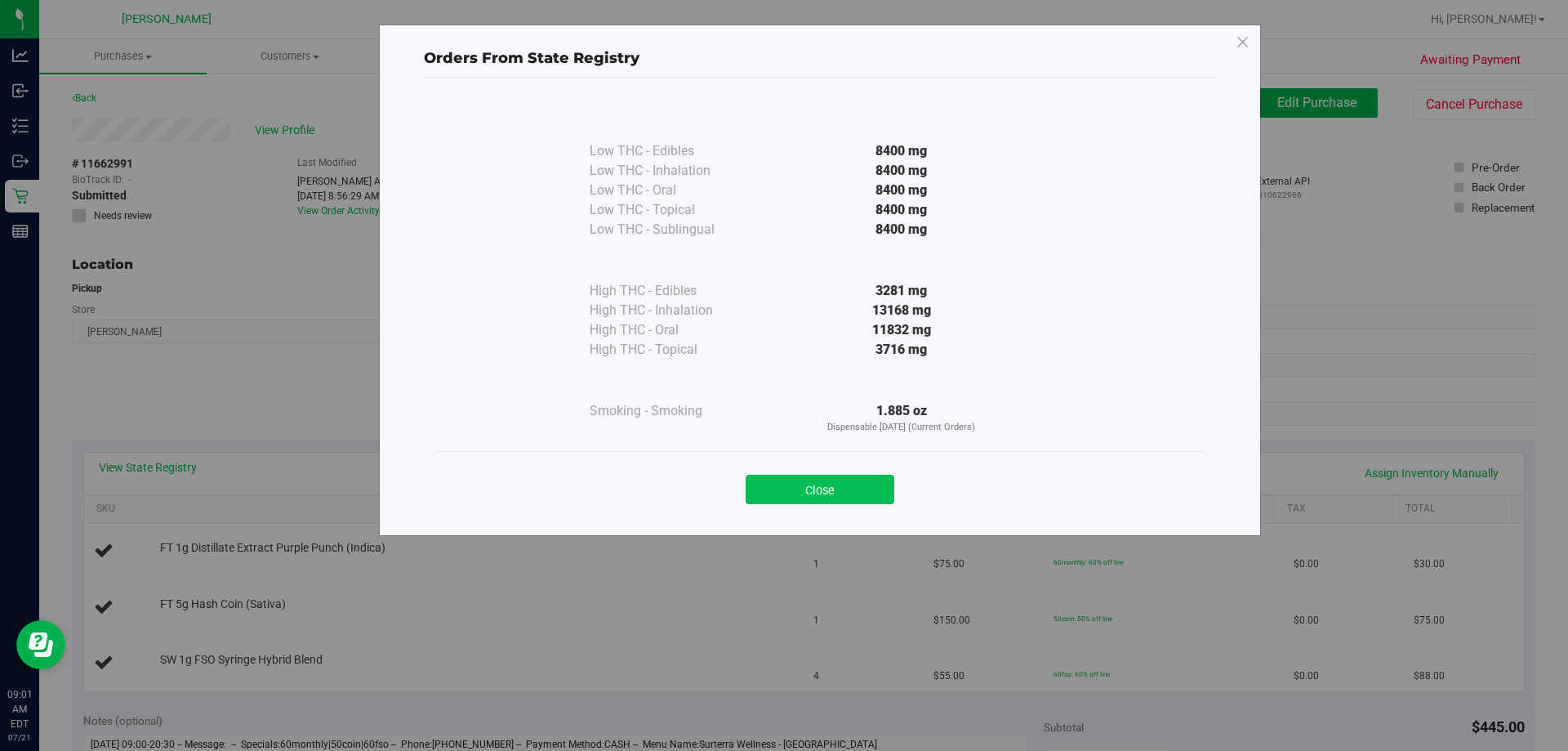 click on "Close" at bounding box center [820, 489] 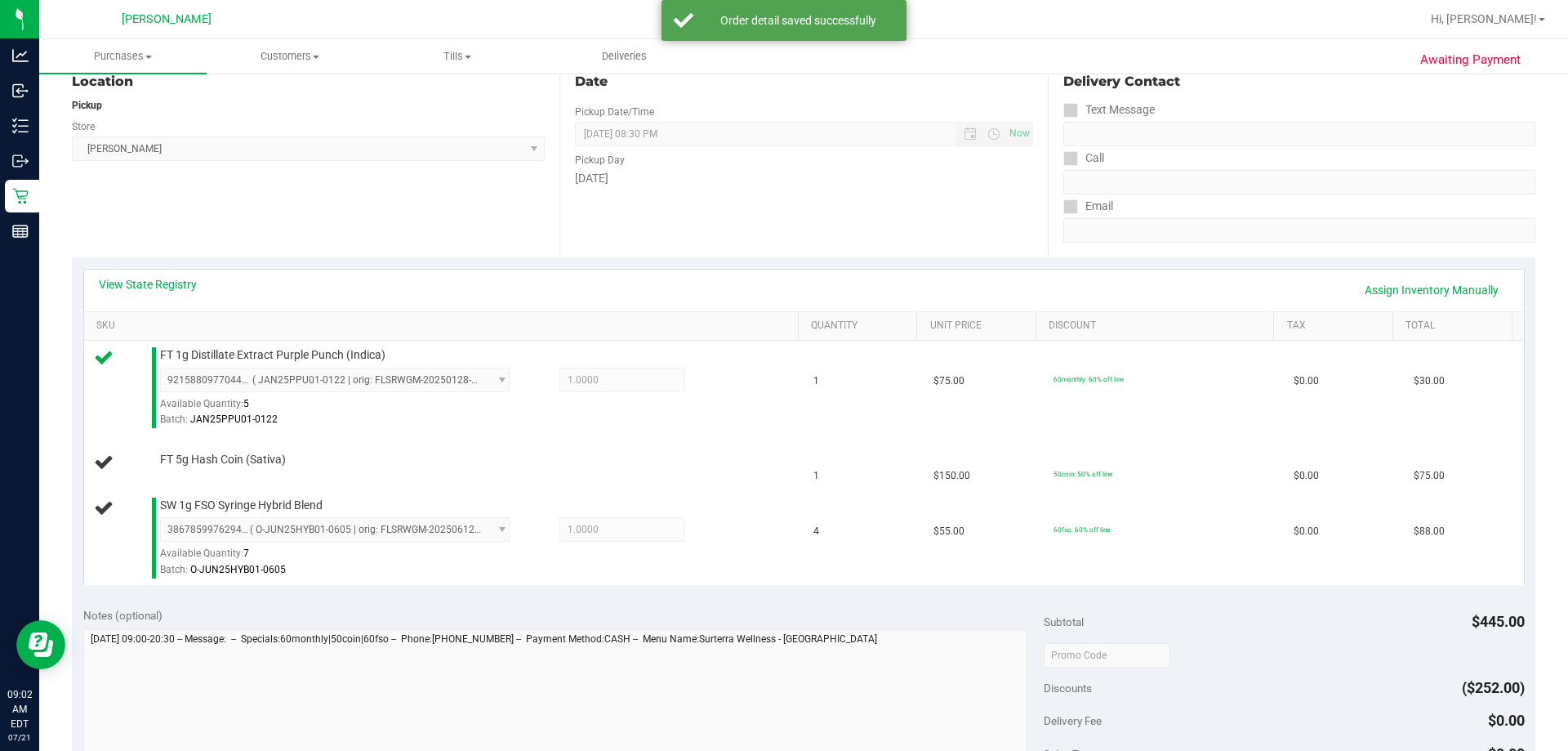 scroll, scrollTop: 184, scrollLeft: 0, axis: vertical 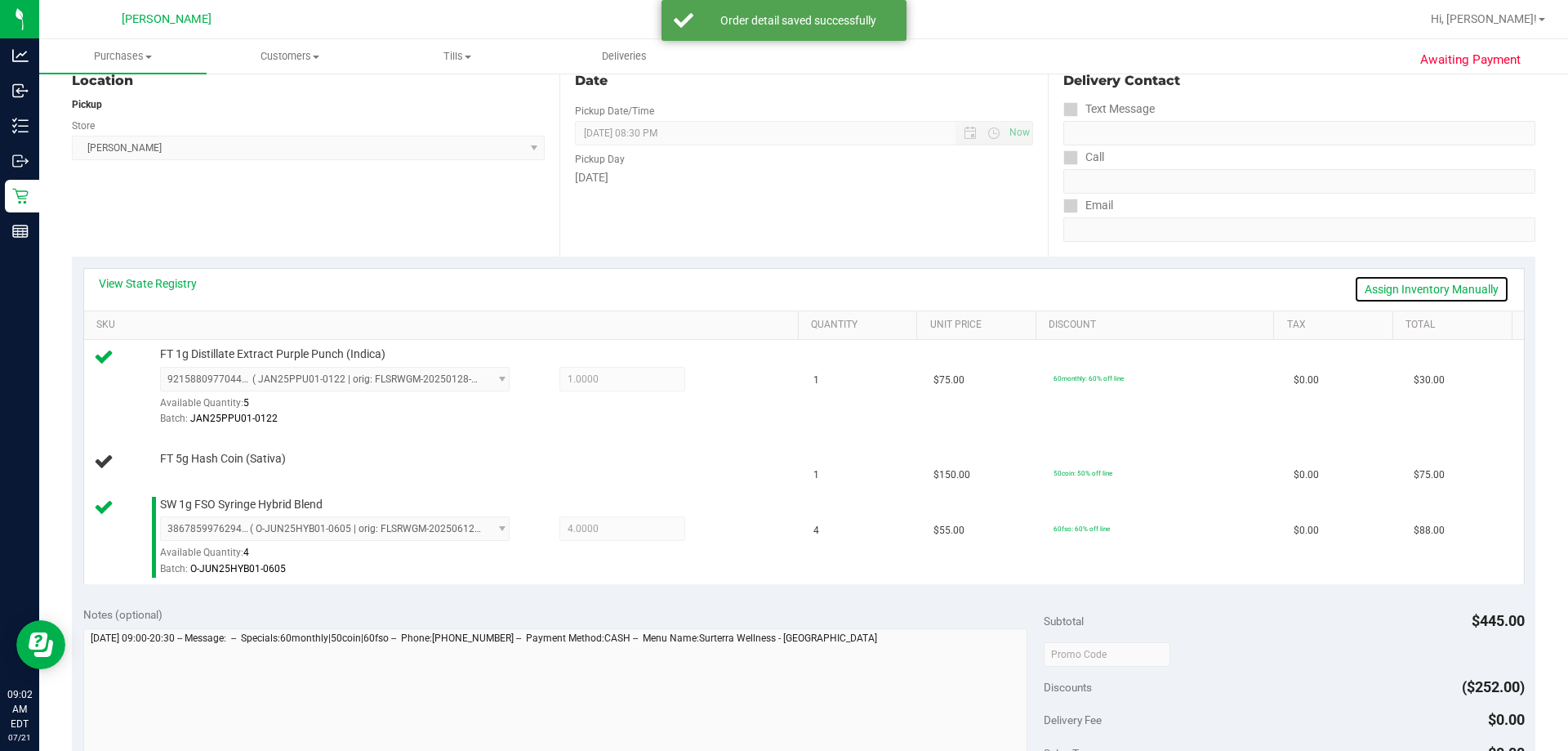 click on "Assign Inventory Manually" at bounding box center (1432, 289) 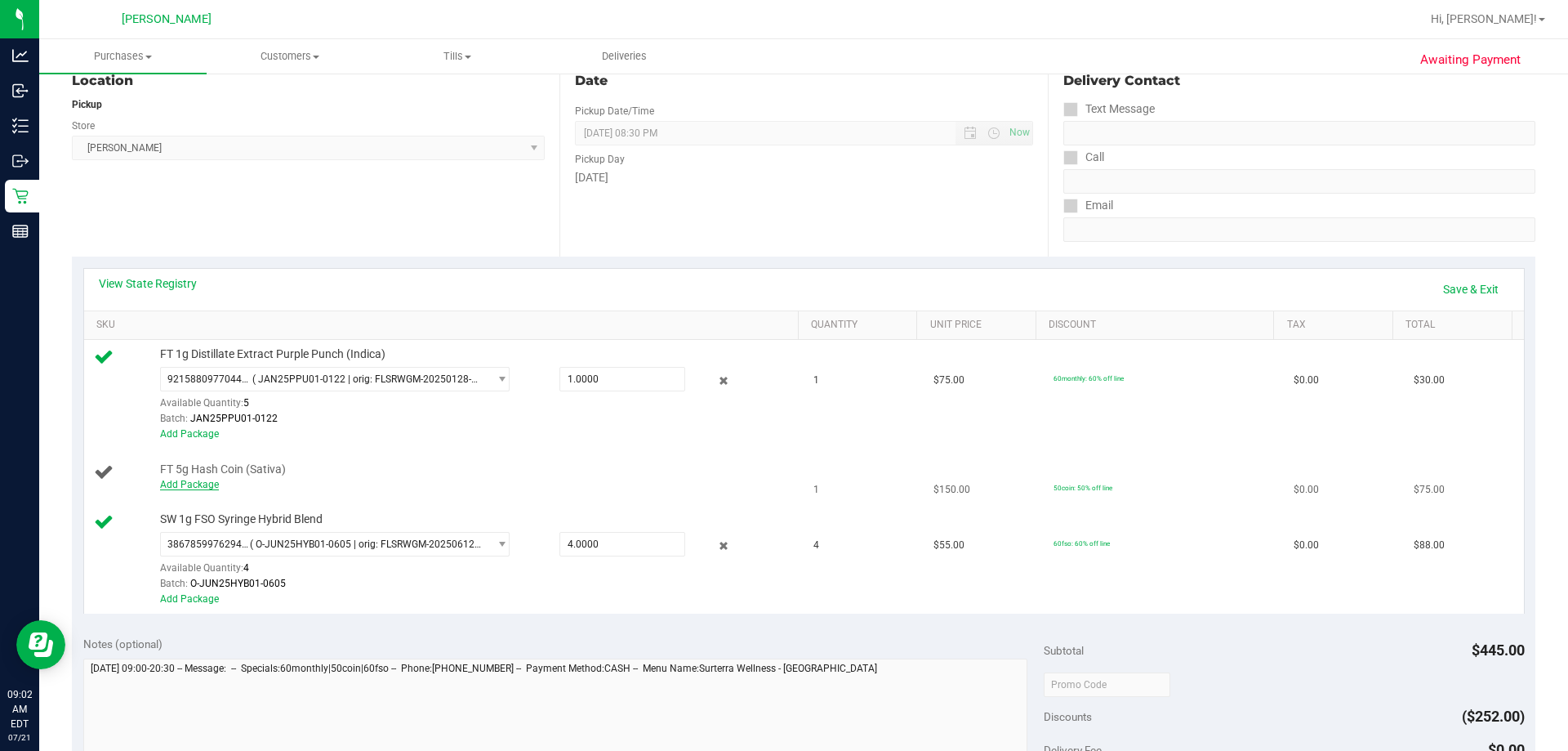 click on "Add Package" at bounding box center [189, 485] 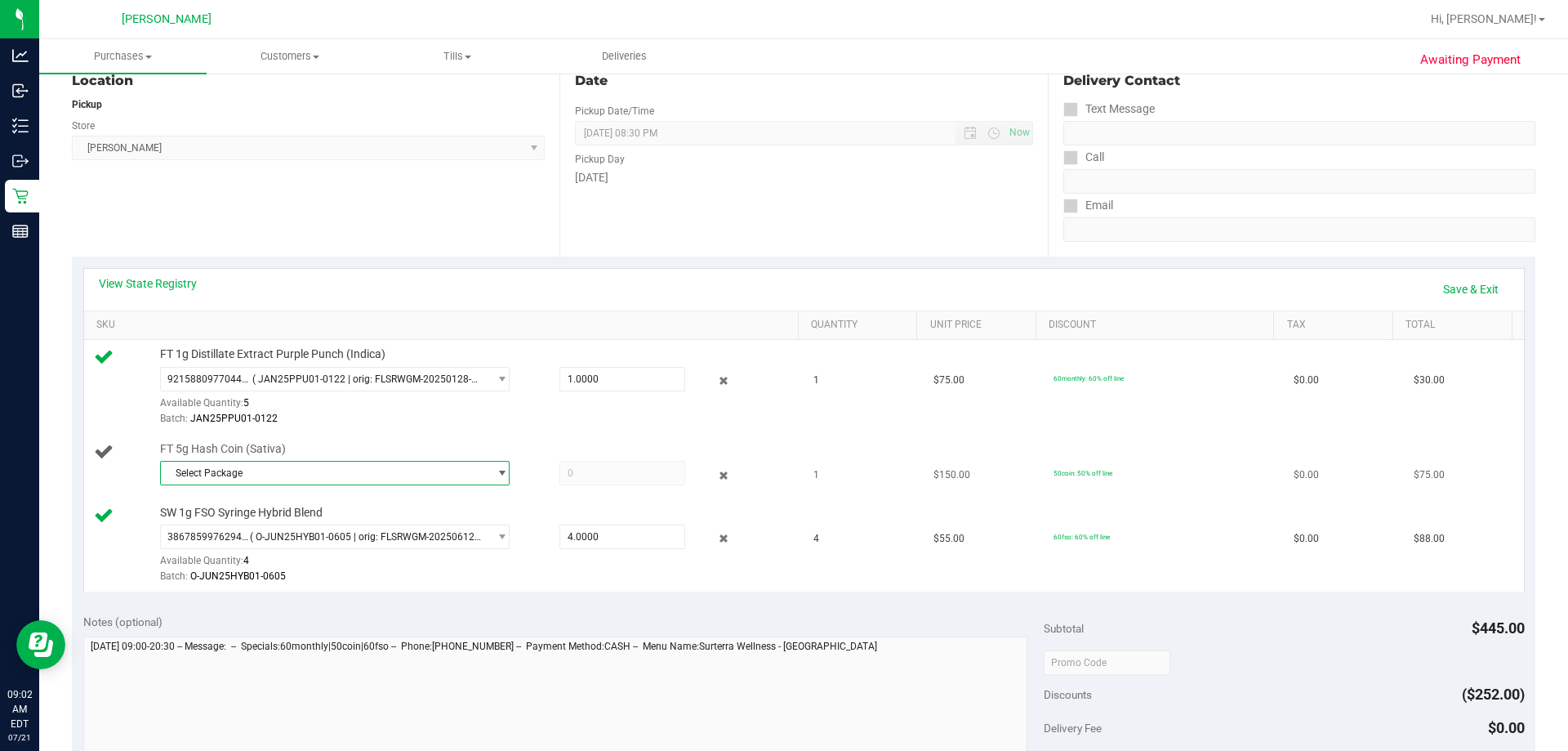 click on "Select Package" at bounding box center [324, 473] 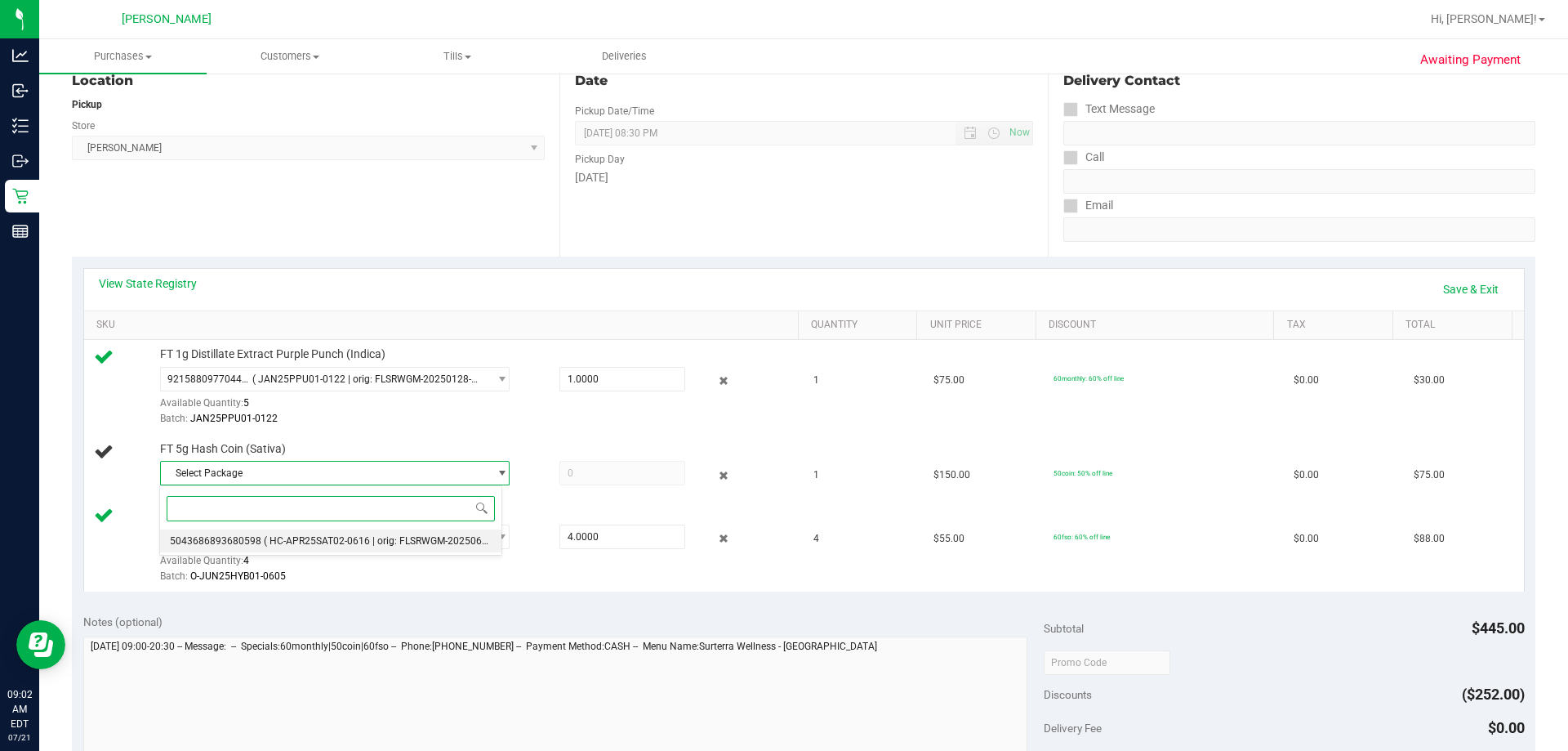 click on "(
HC-APR25SAT02-0616 | orig: FLSRWGM-20250623-1288
)" at bounding box center (394, 541) 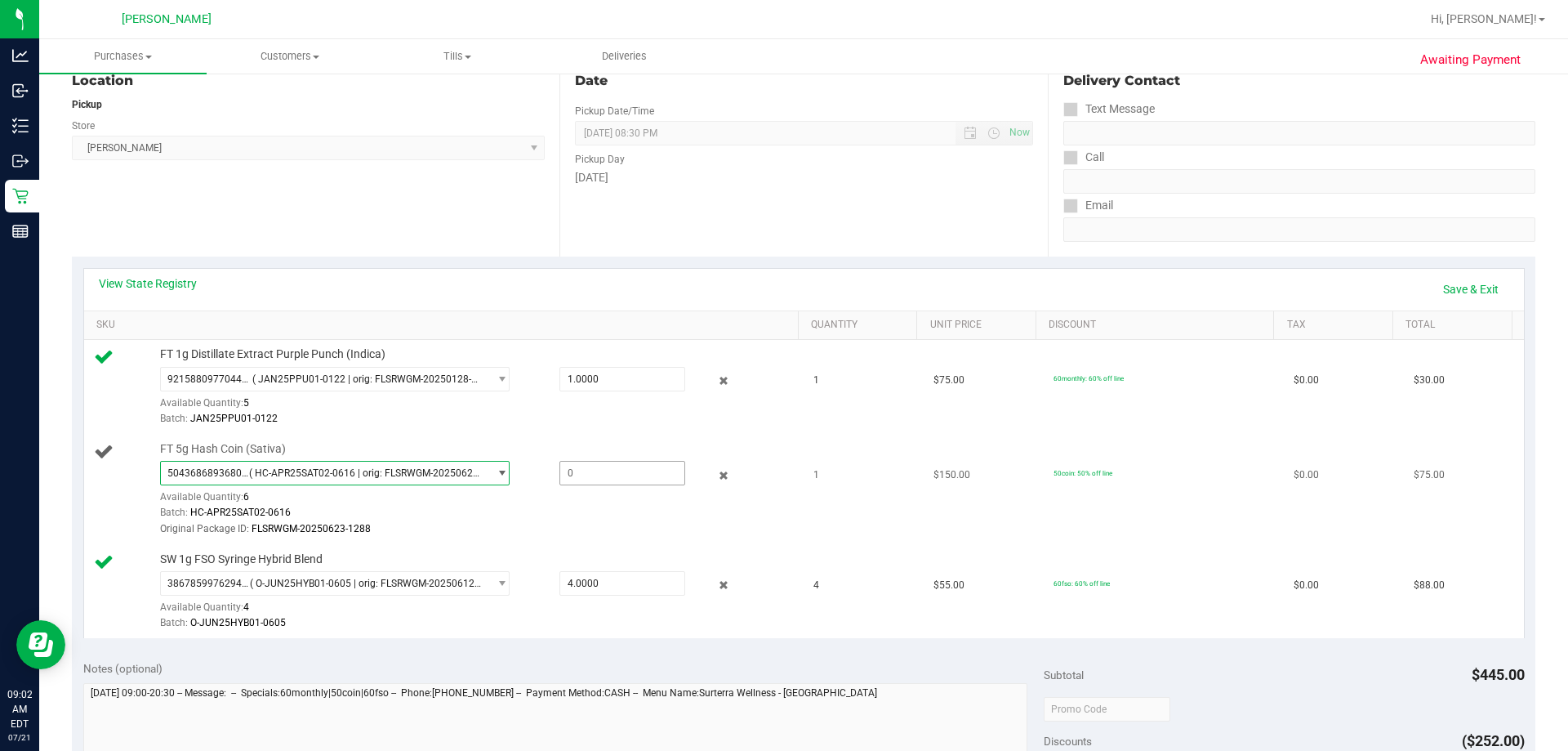 click at bounding box center [622, 473] 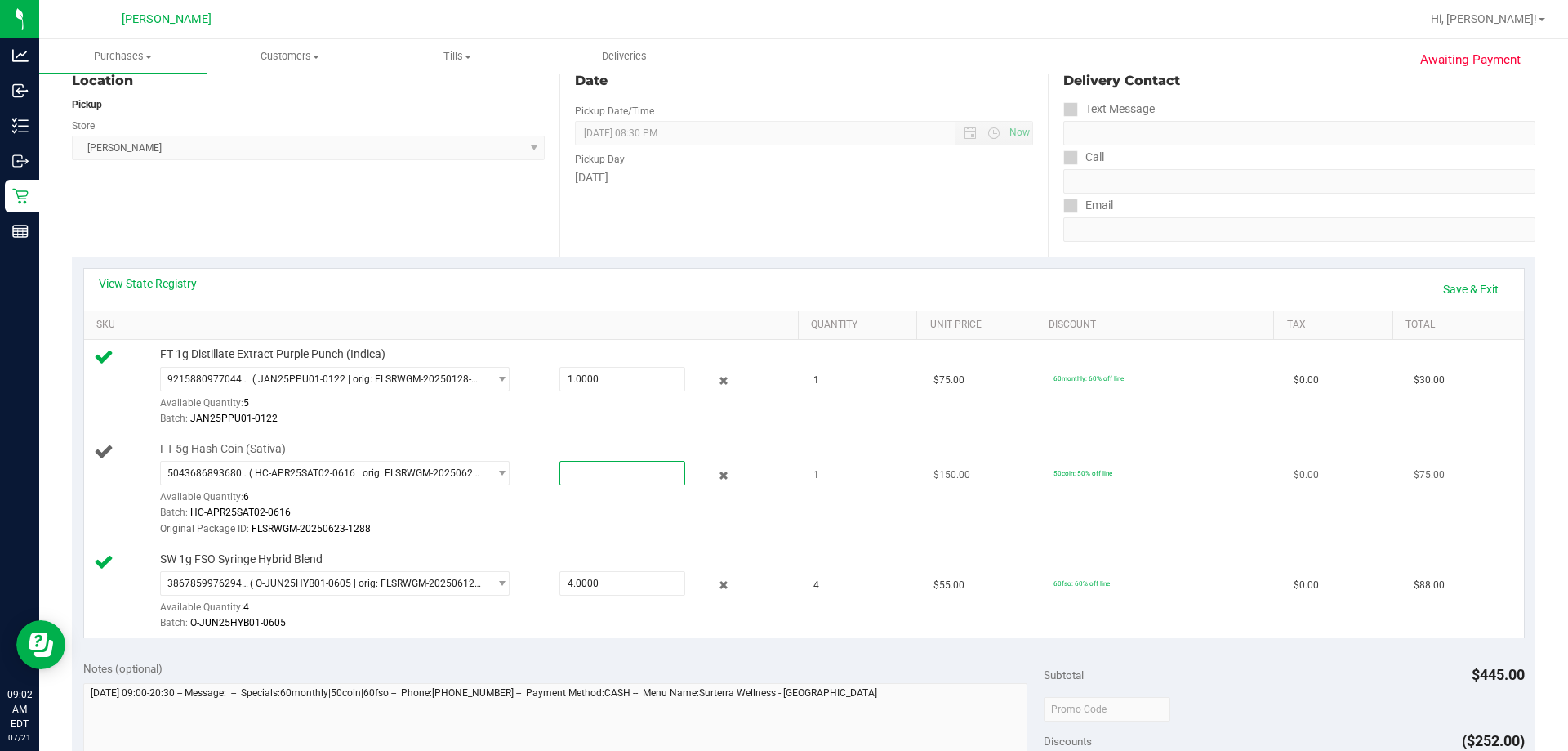 type on "1" 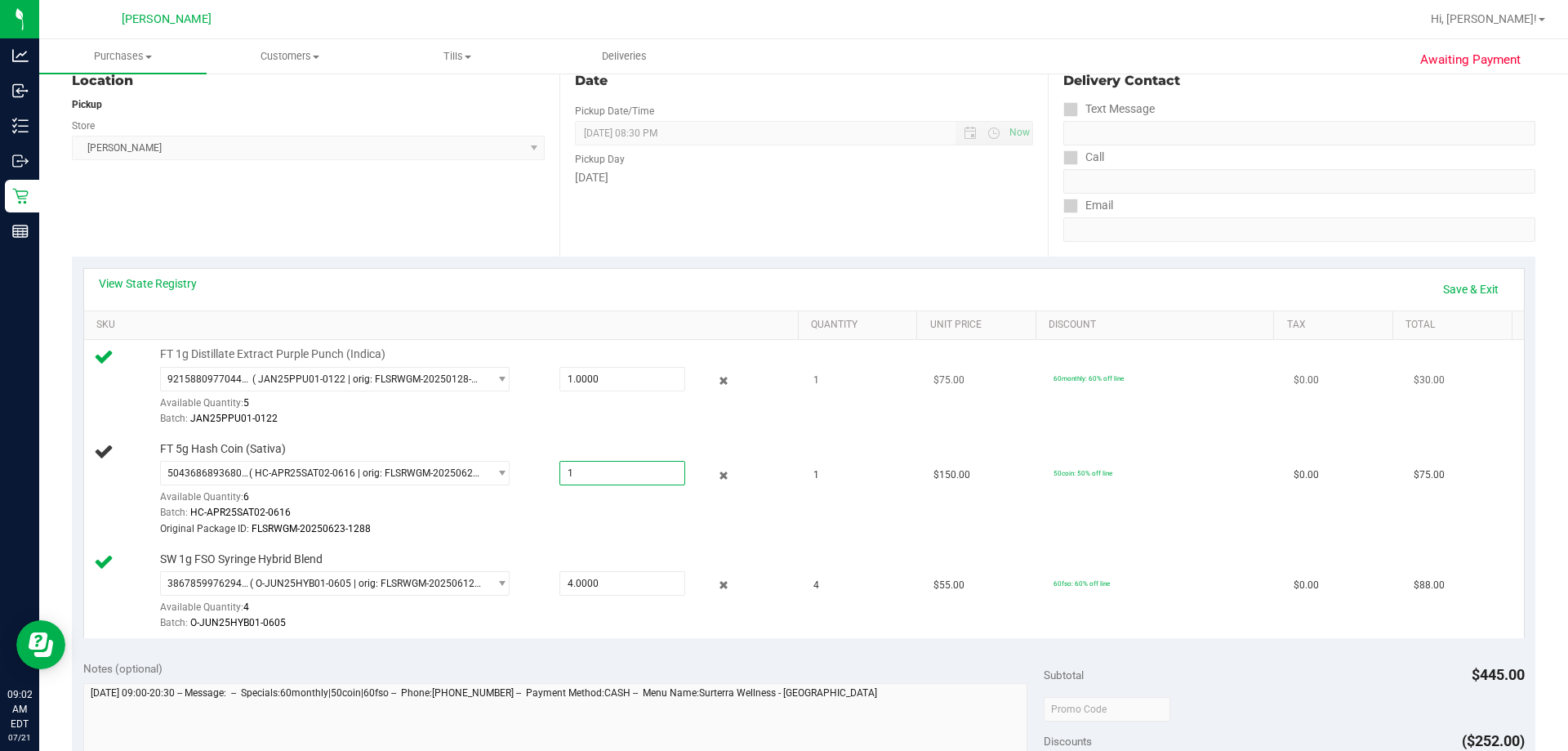 type on "1.0000" 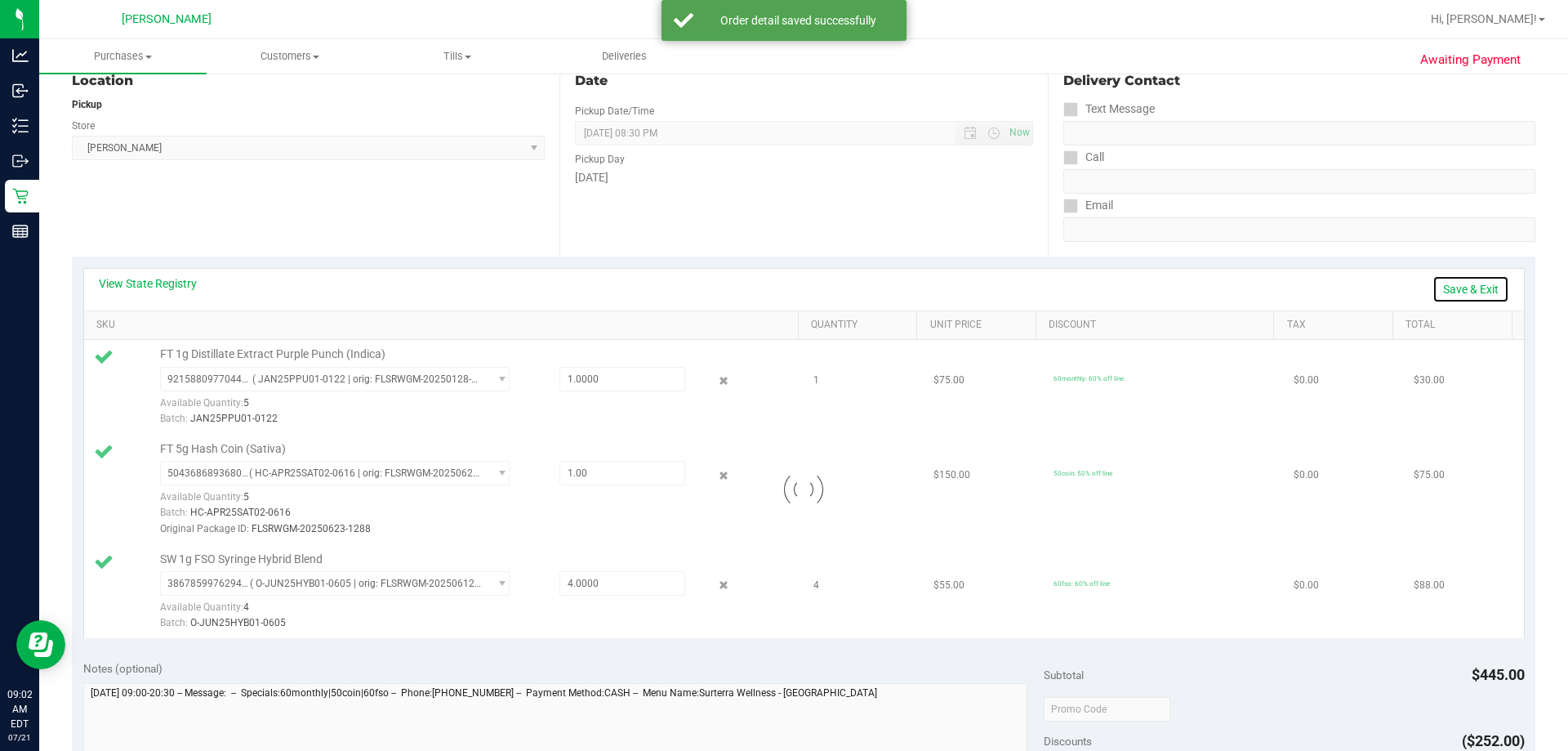click on "Save & Exit" at bounding box center (1471, 289) 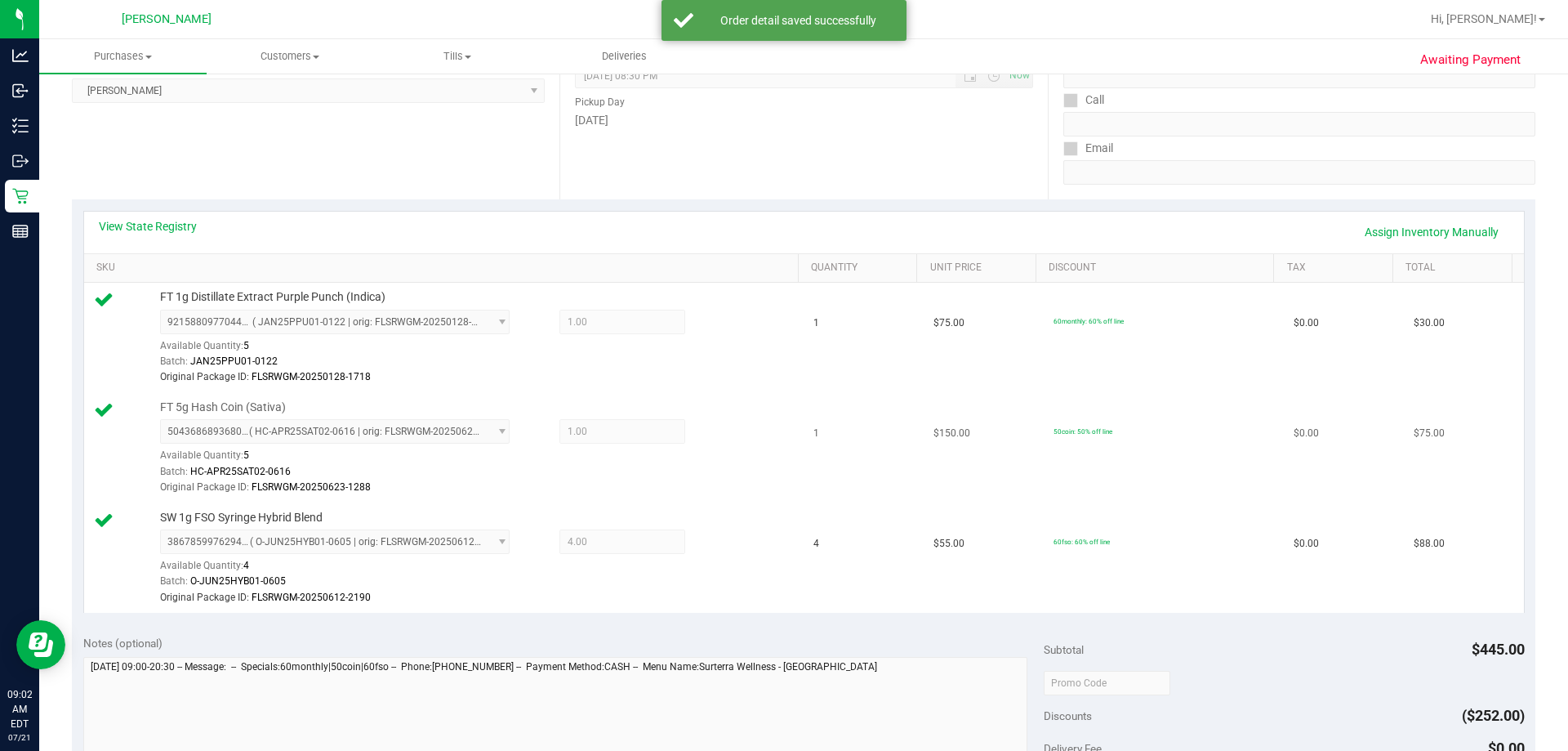scroll, scrollTop: 592, scrollLeft: 0, axis: vertical 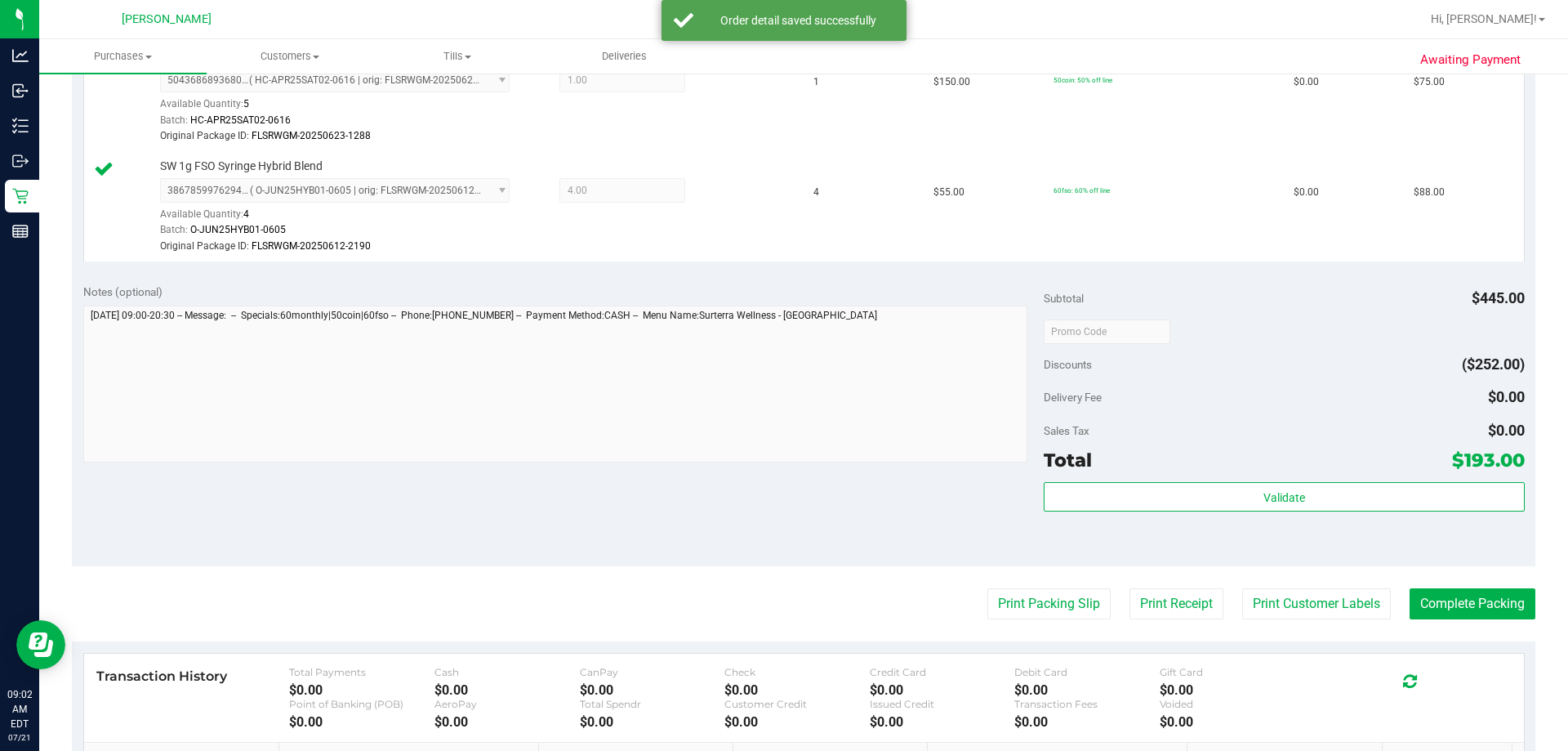 click on "Subtotal
$445.00
Discounts
($252.00)
Delivery Fee
$0.00
Sales Tax
$0.00
Total
$193.00
Validate" at bounding box center (1284, 419) 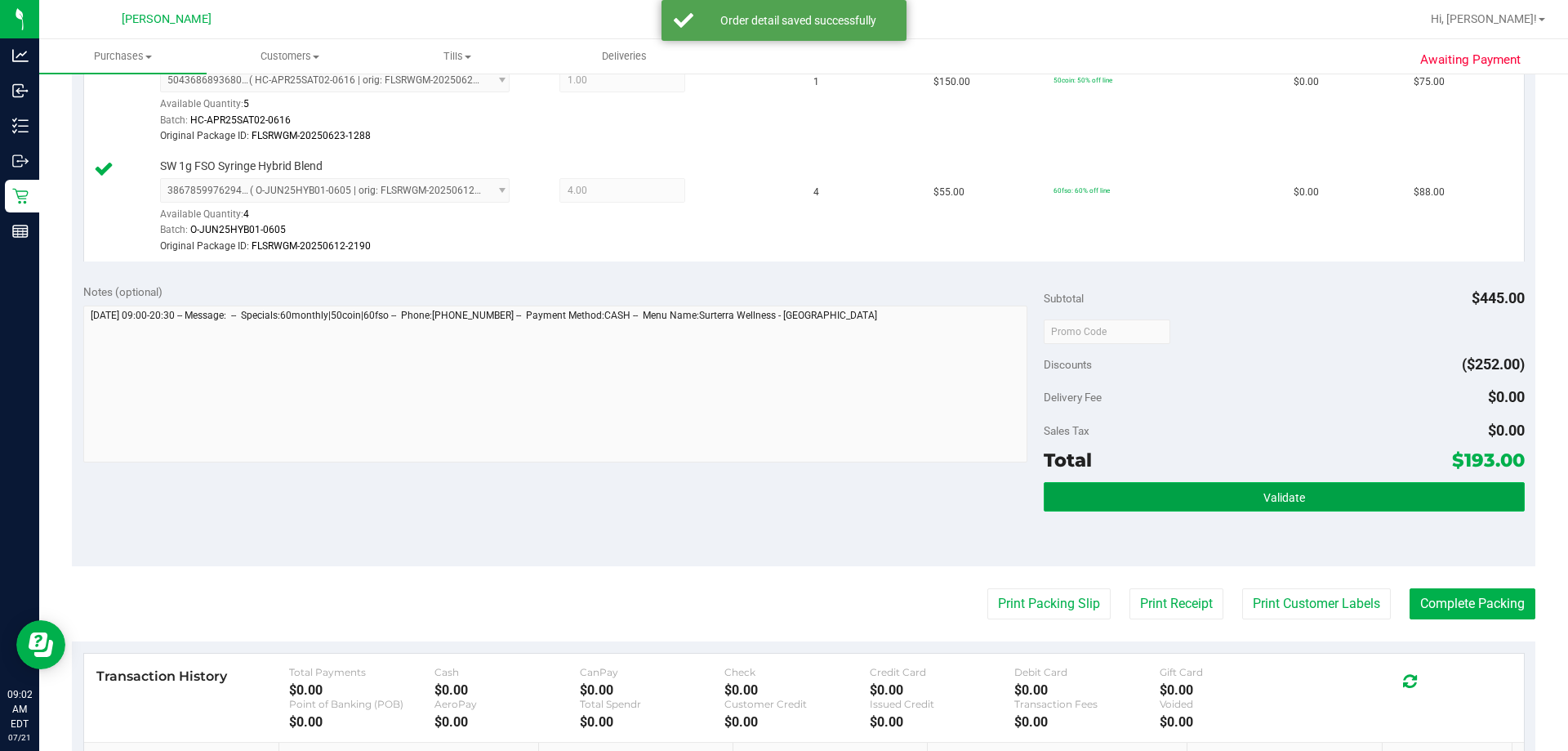 click on "Validate" at bounding box center (1284, 497) 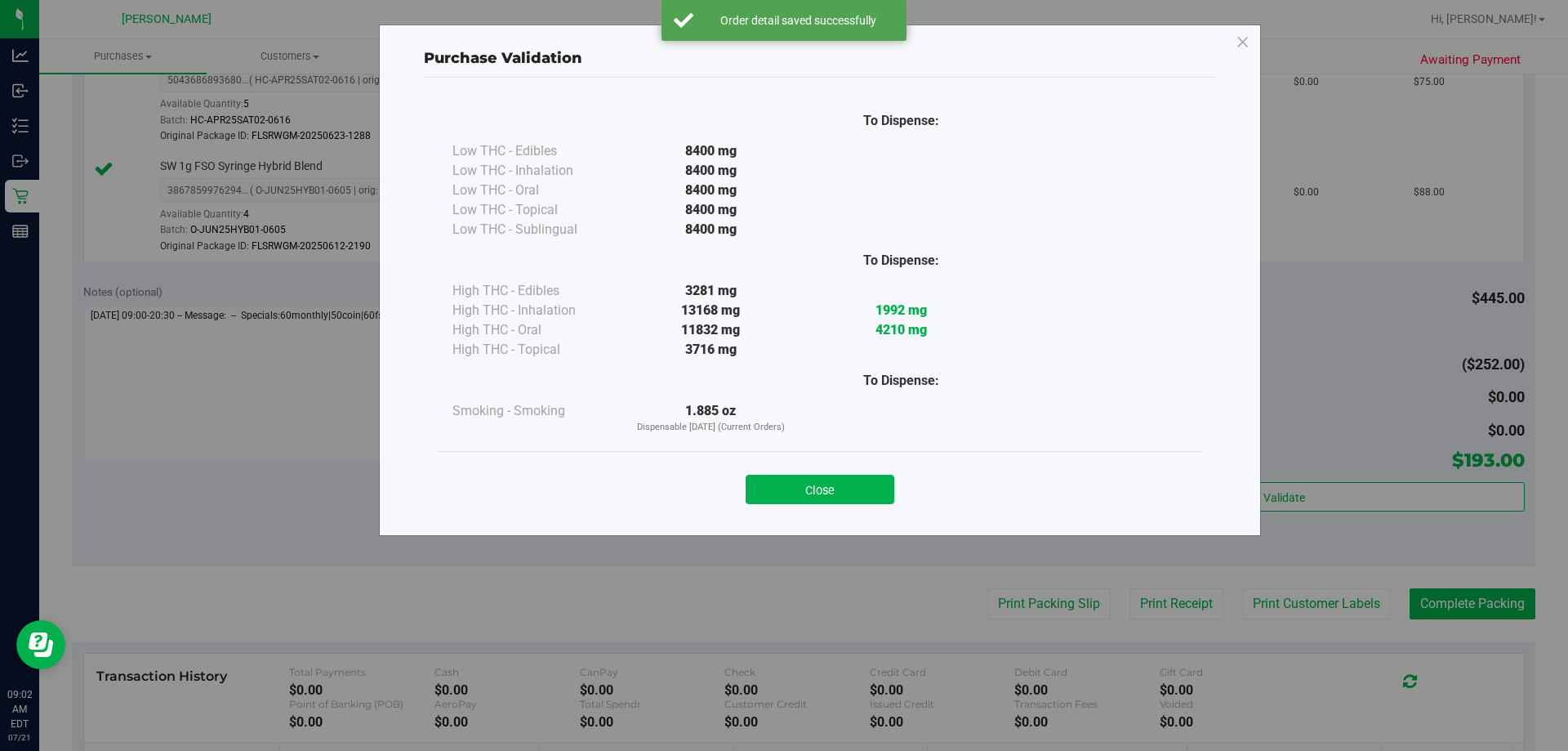 click on "Close" at bounding box center (820, 489) 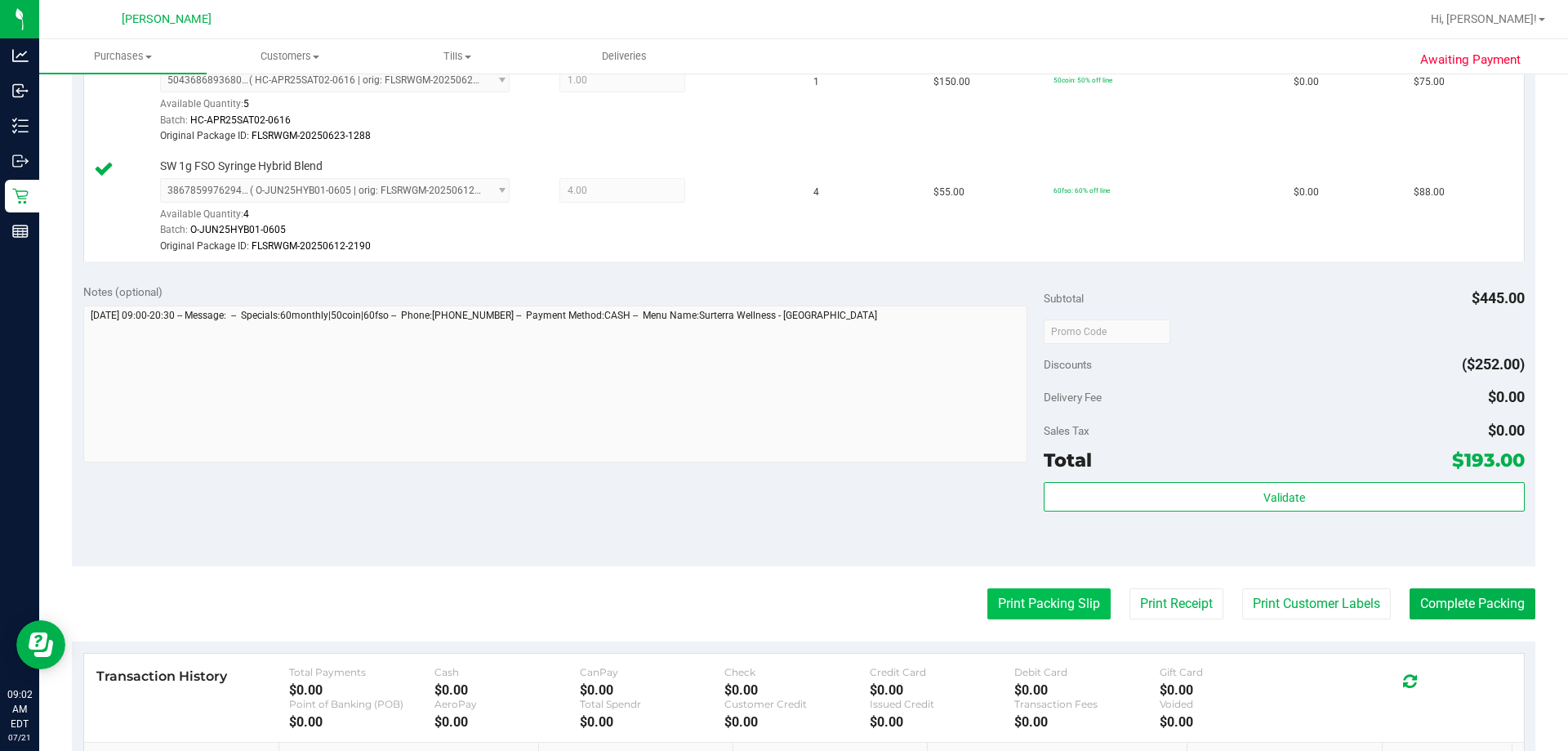 click on "Print Packing Slip" at bounding box center [1049, 604] 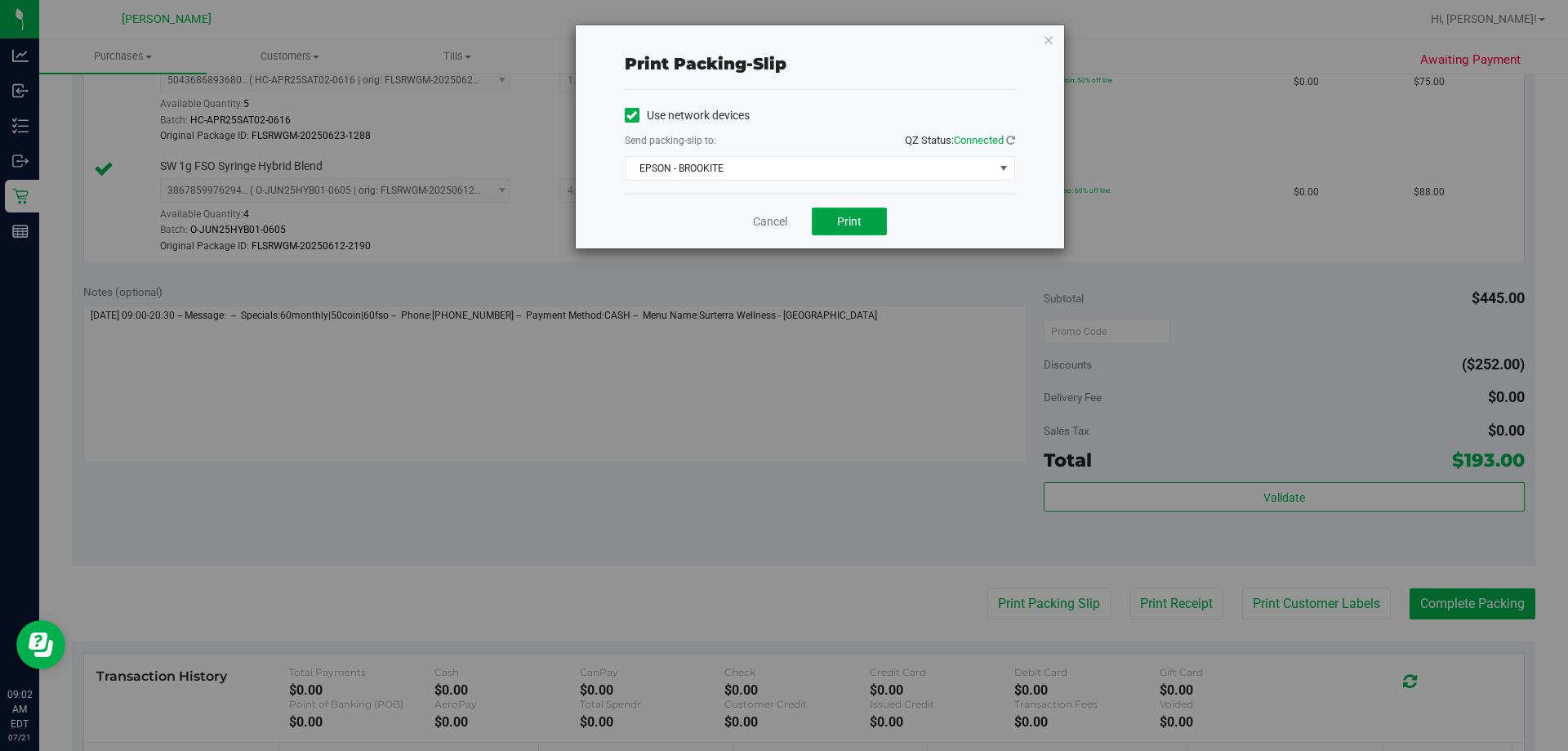 click on "Print" at bounding box center [849, 221] 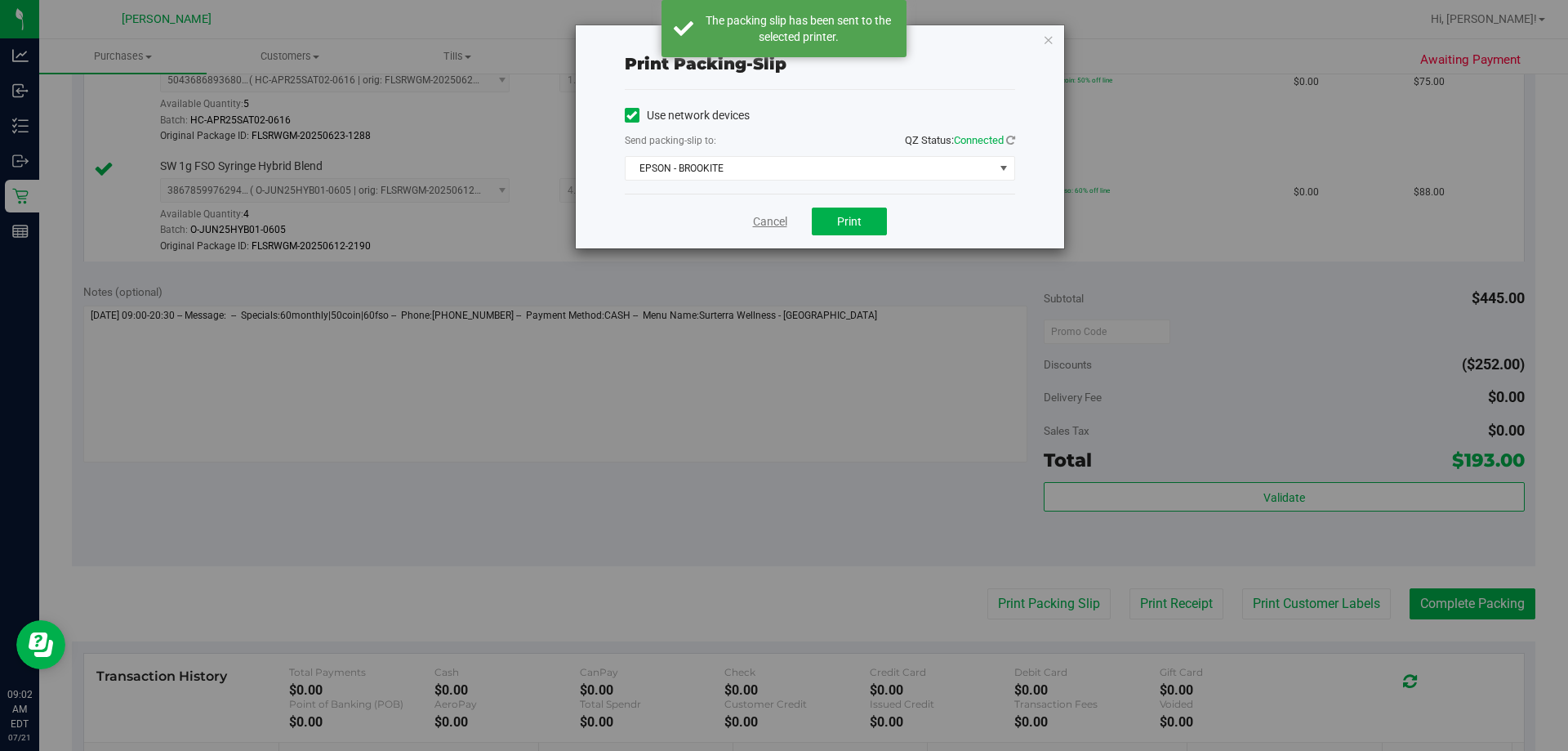 click on "Cancel" at bounding box center [770, 221] 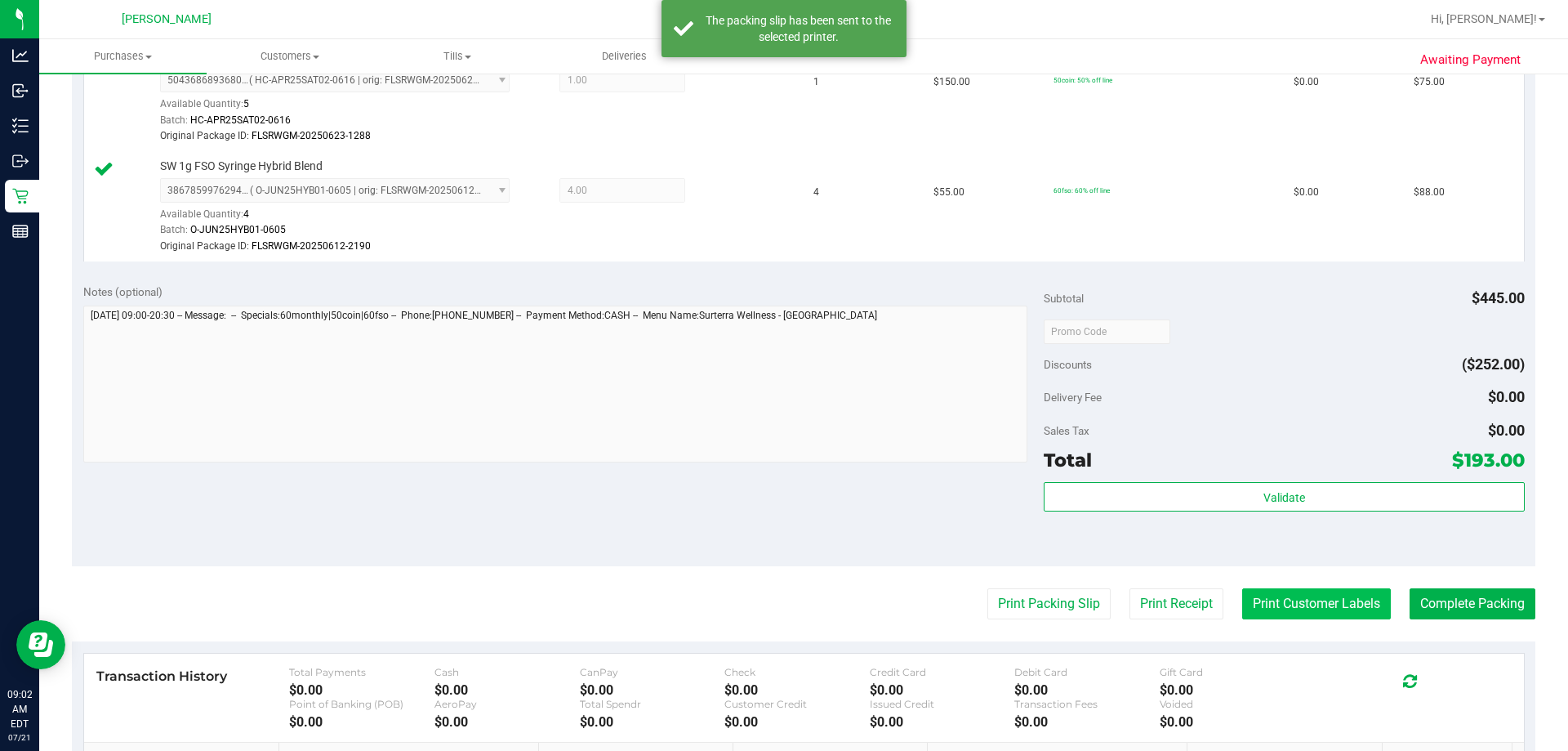 click on "Print Customer Labels" at bounding box center (1316, 604) 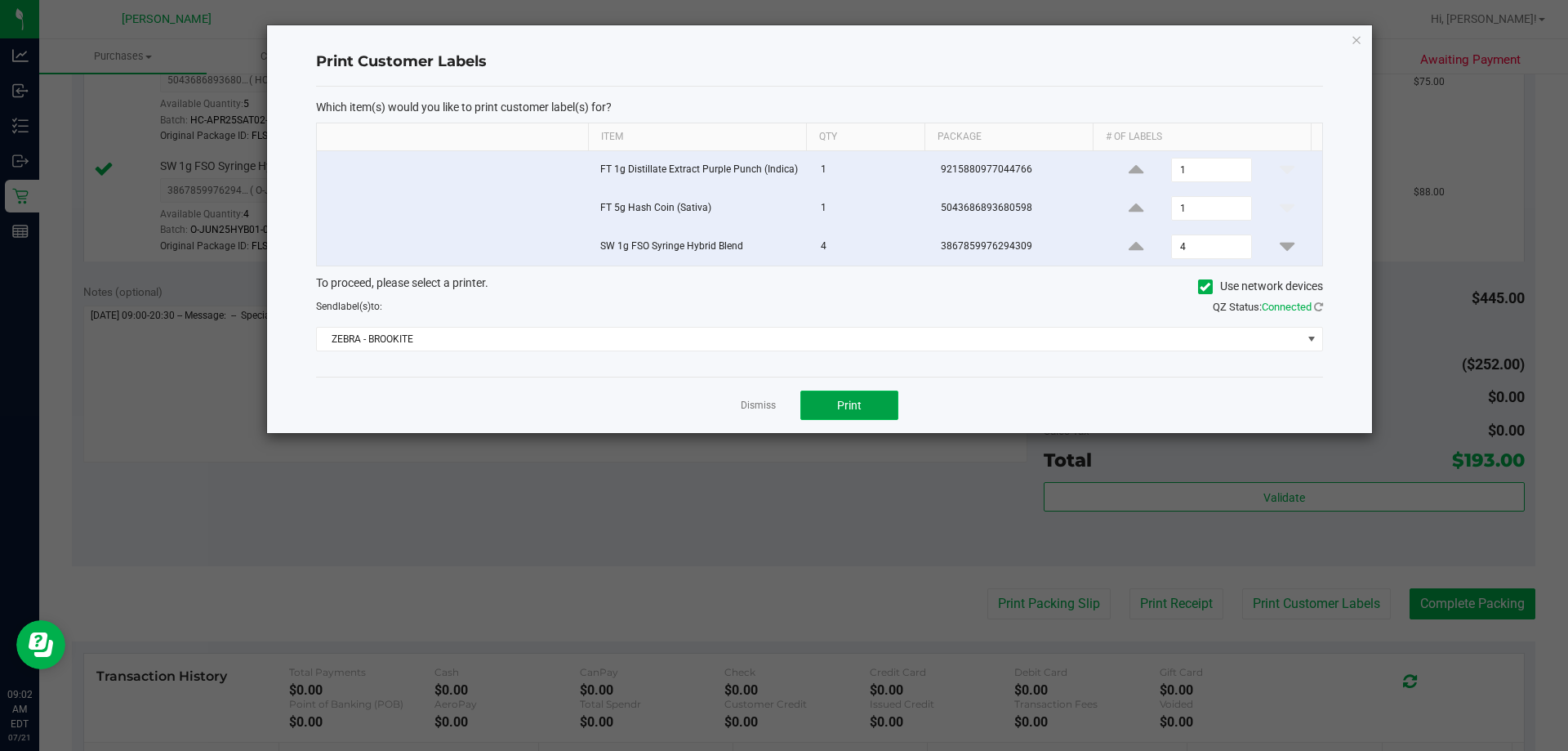 click on "Print" 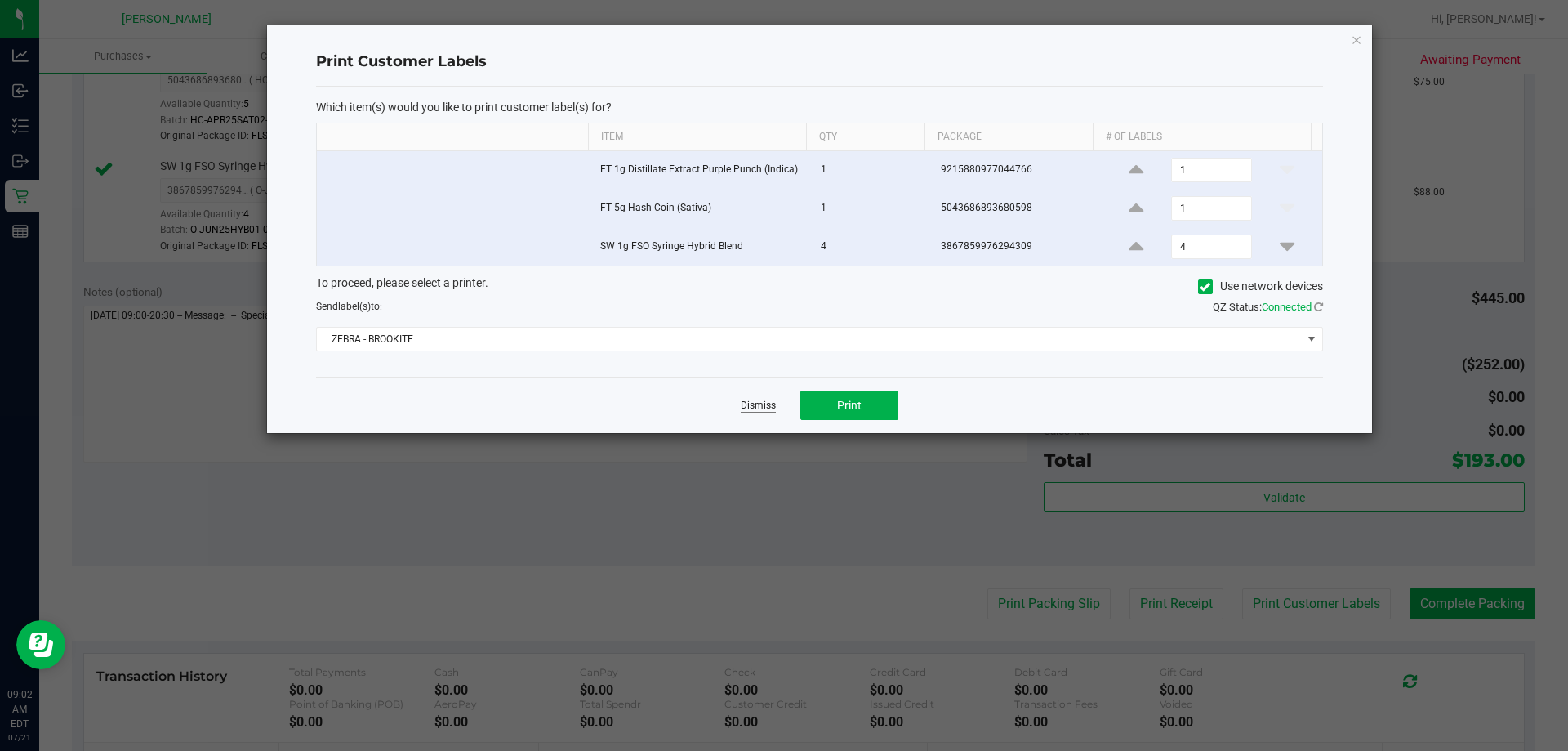 click on "Dismiss" 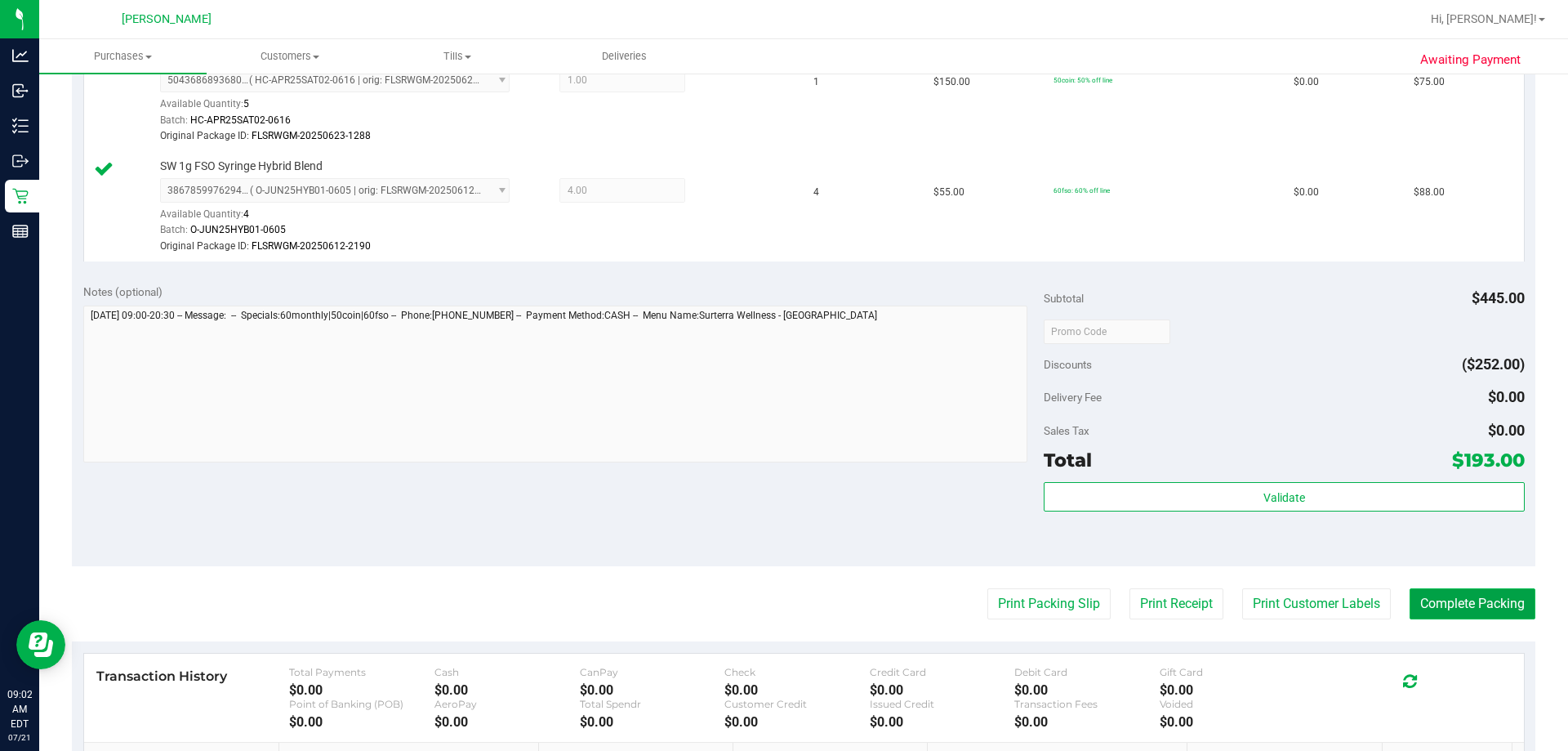 click on "Complete Packing" at bounding box center [1472, 604] 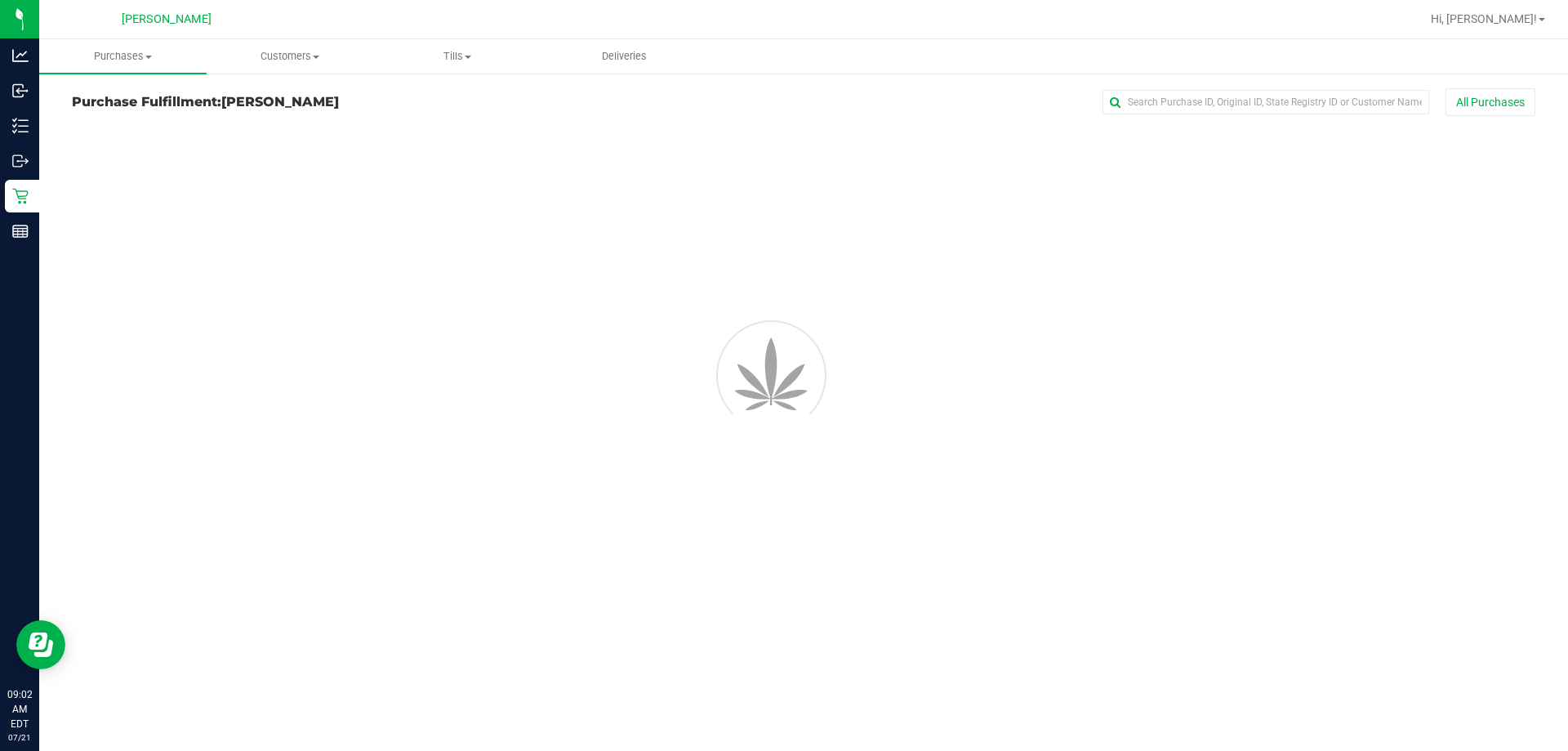 scroll, scrollTop: 0, scrollLeft: 0, axis: both 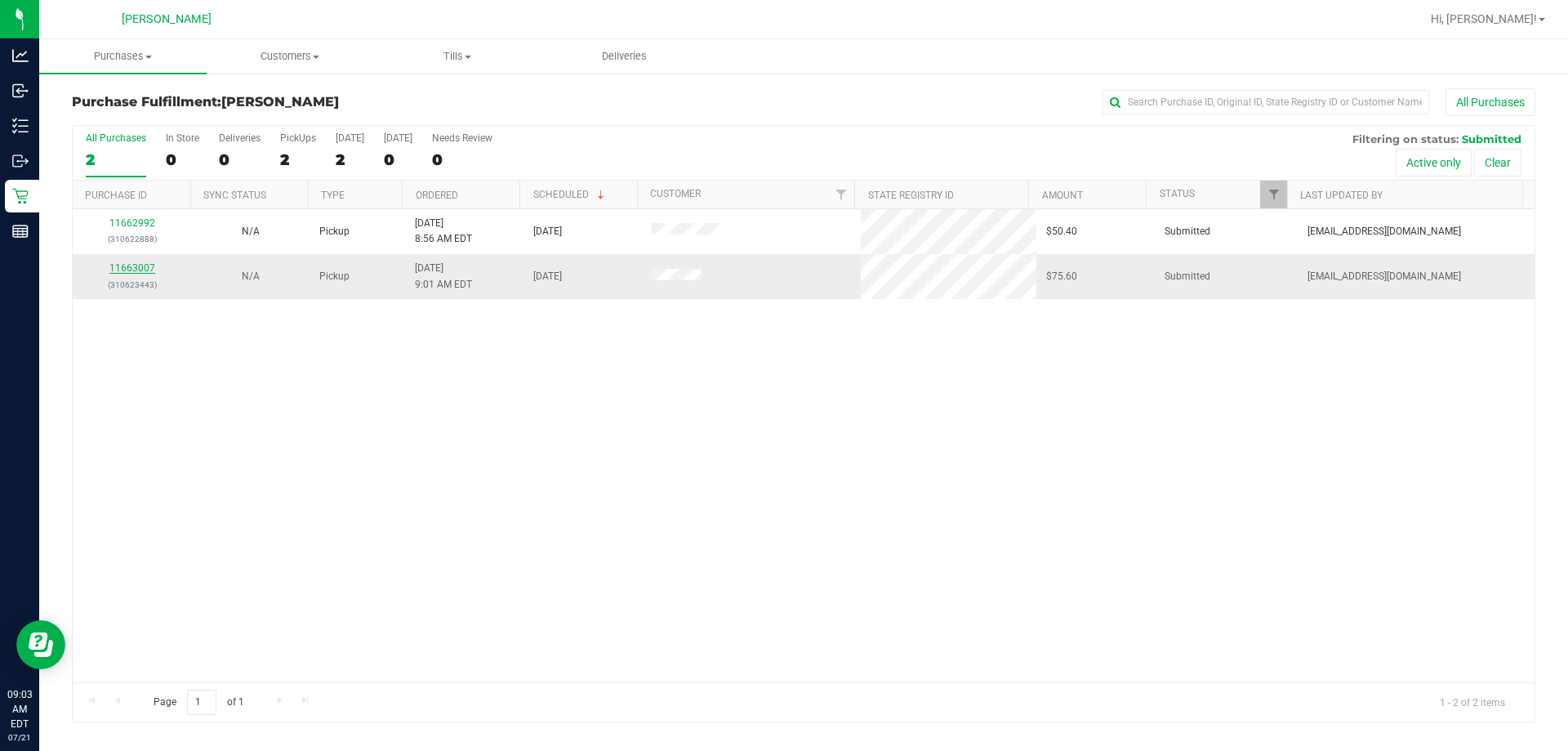click on "11663007" at bounding box center (132, 268) 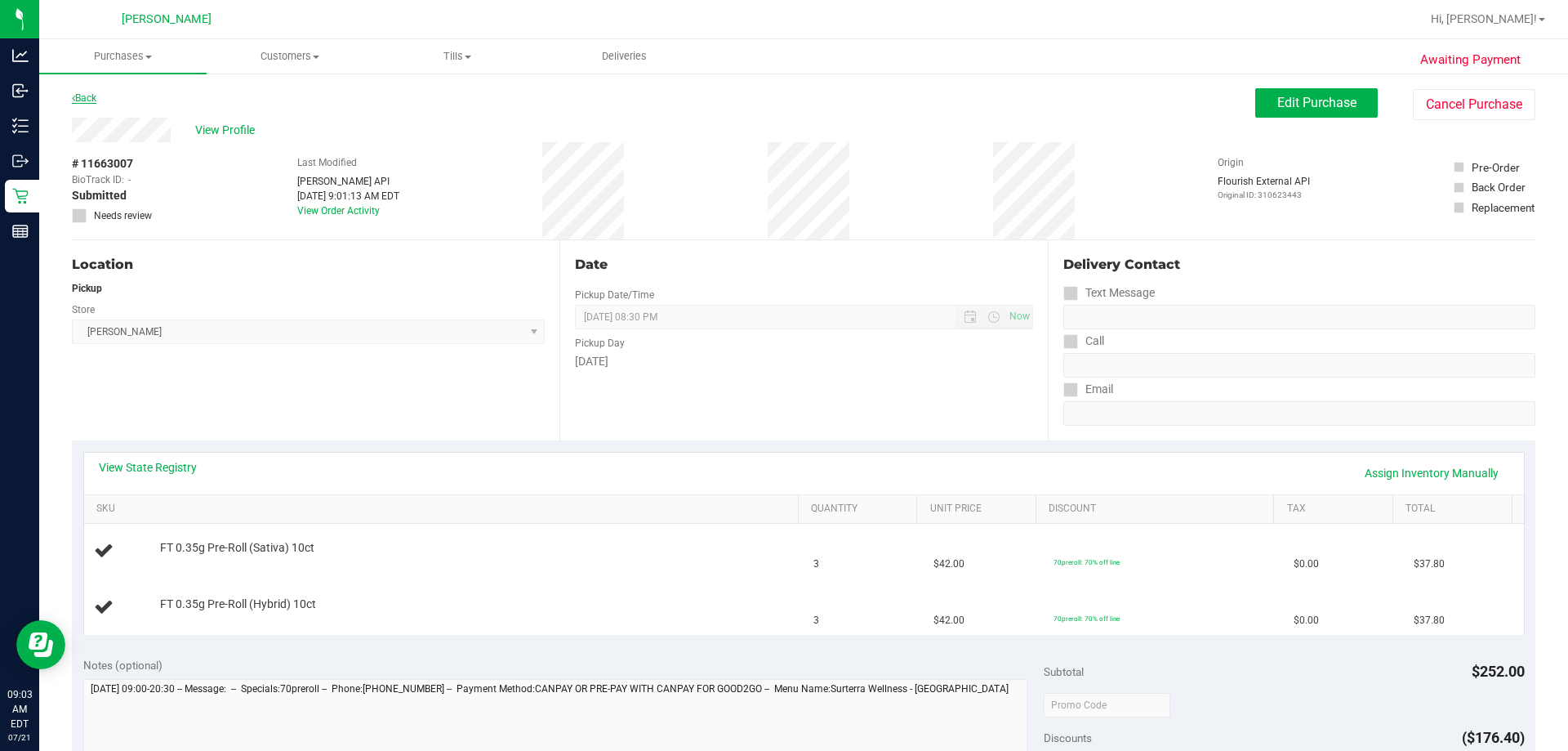 click on "Back" at bounding box center (84, 98) 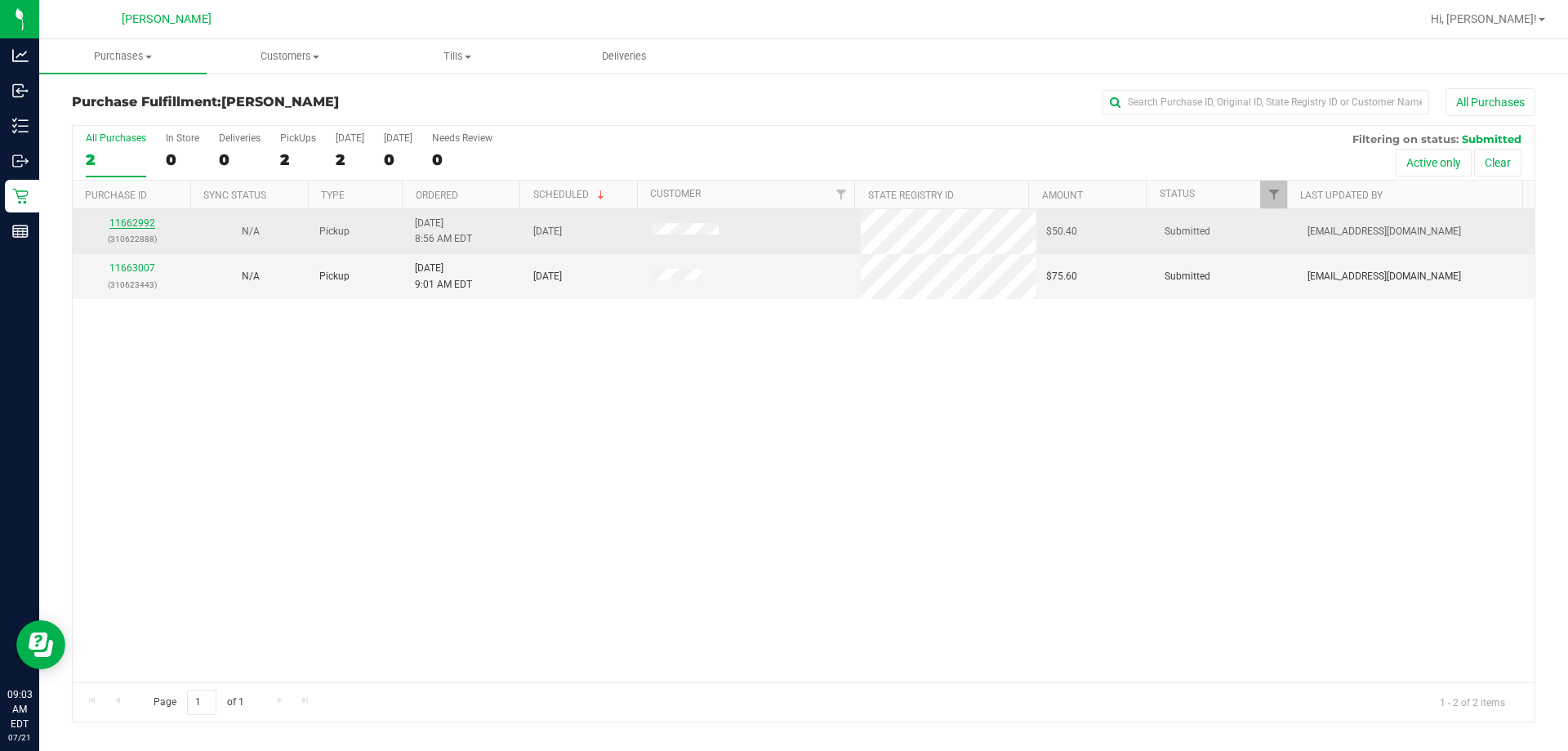 click on "11662992" at bounding box center [132, 223] 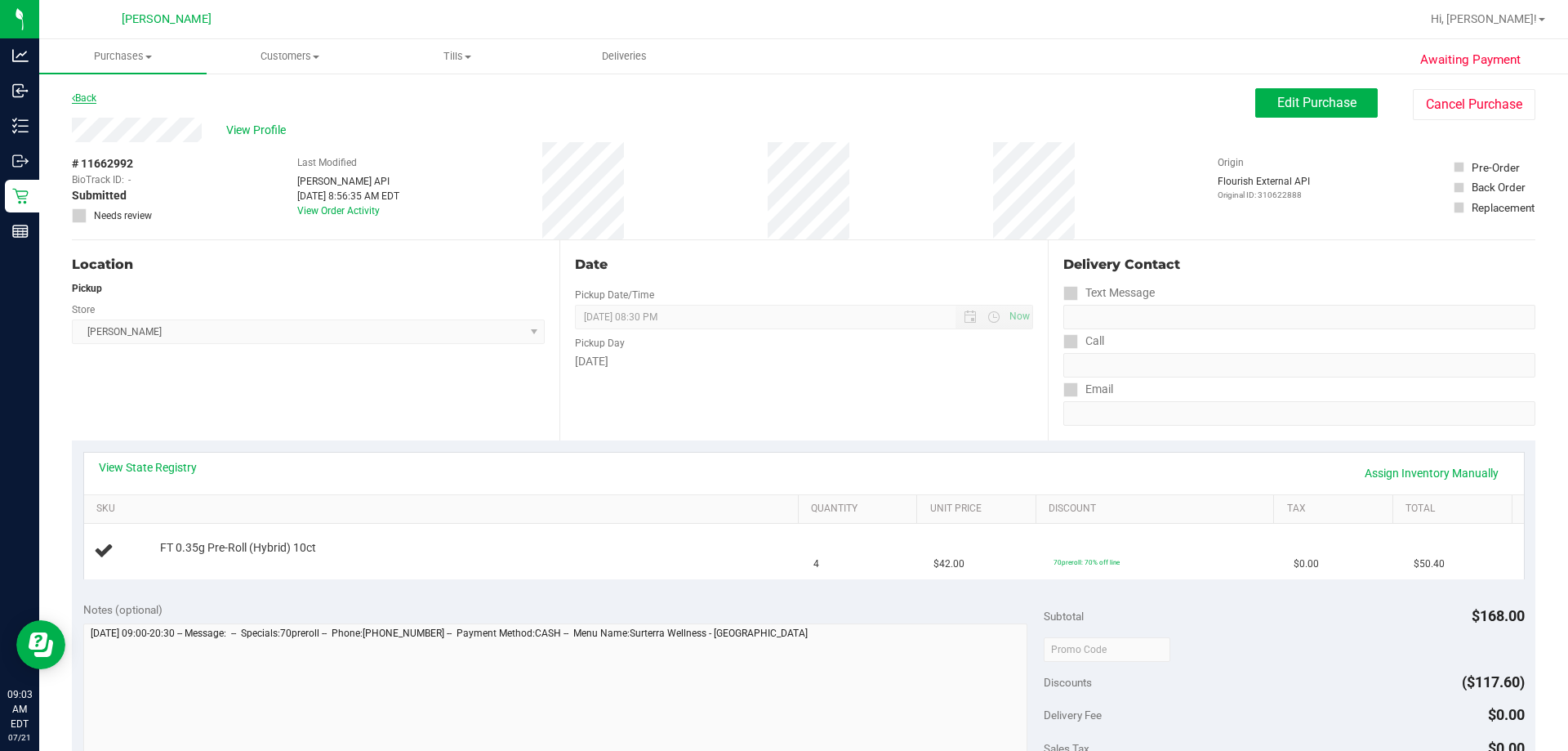 click on "Back" at bounding box center [84, 98] 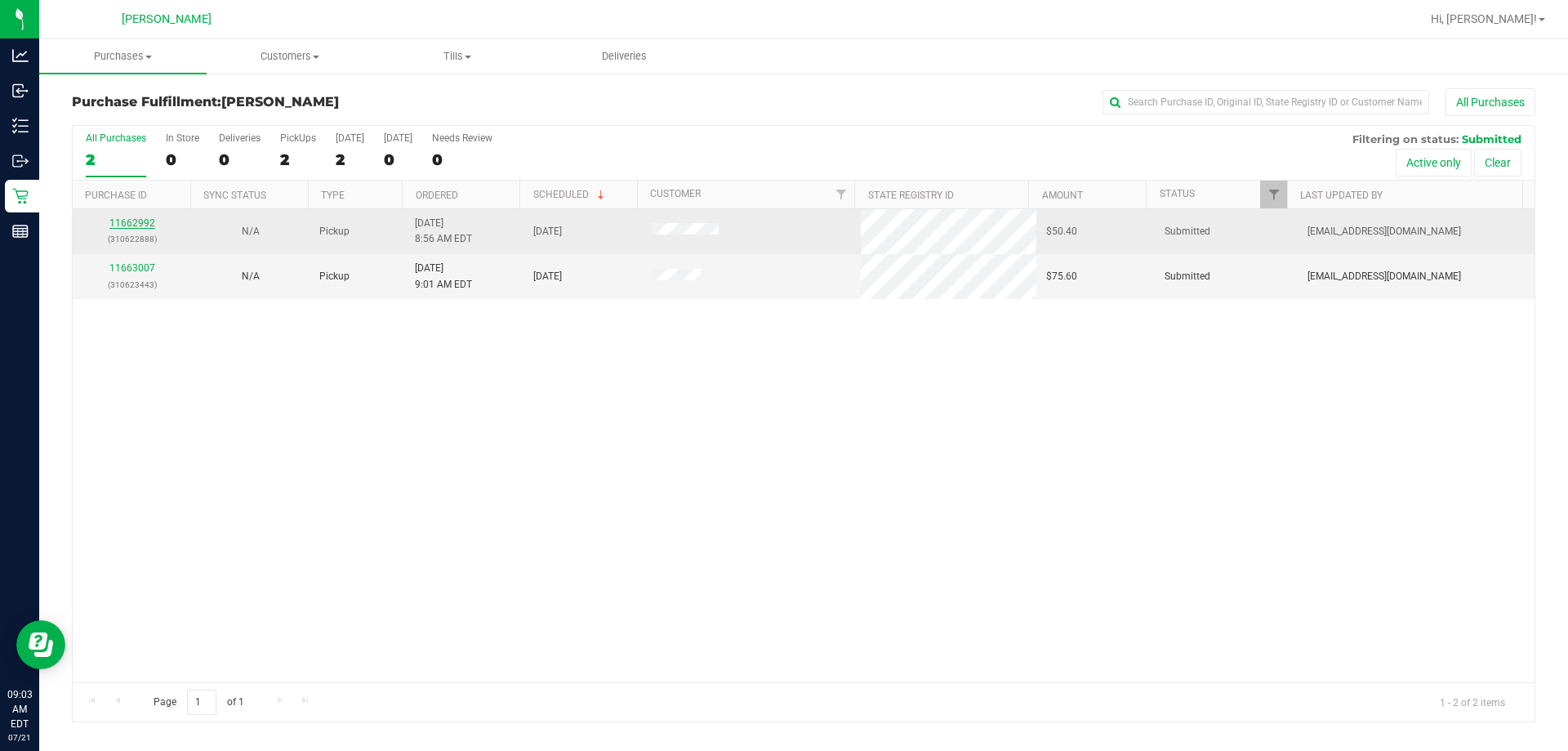 click on "11662992" at bounding box center [132, 223] 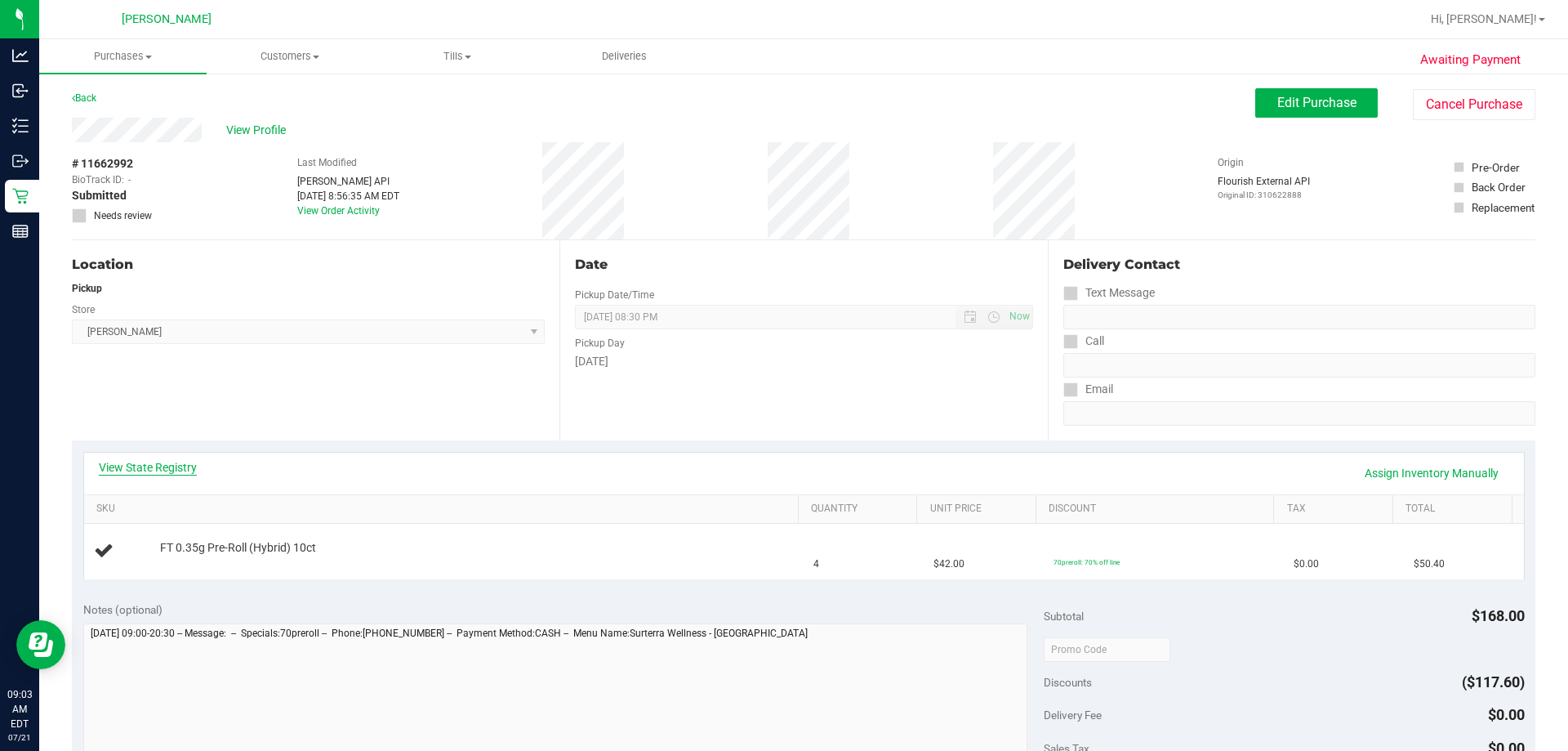 click on "View State Registry" at bounding box center [148, 467] 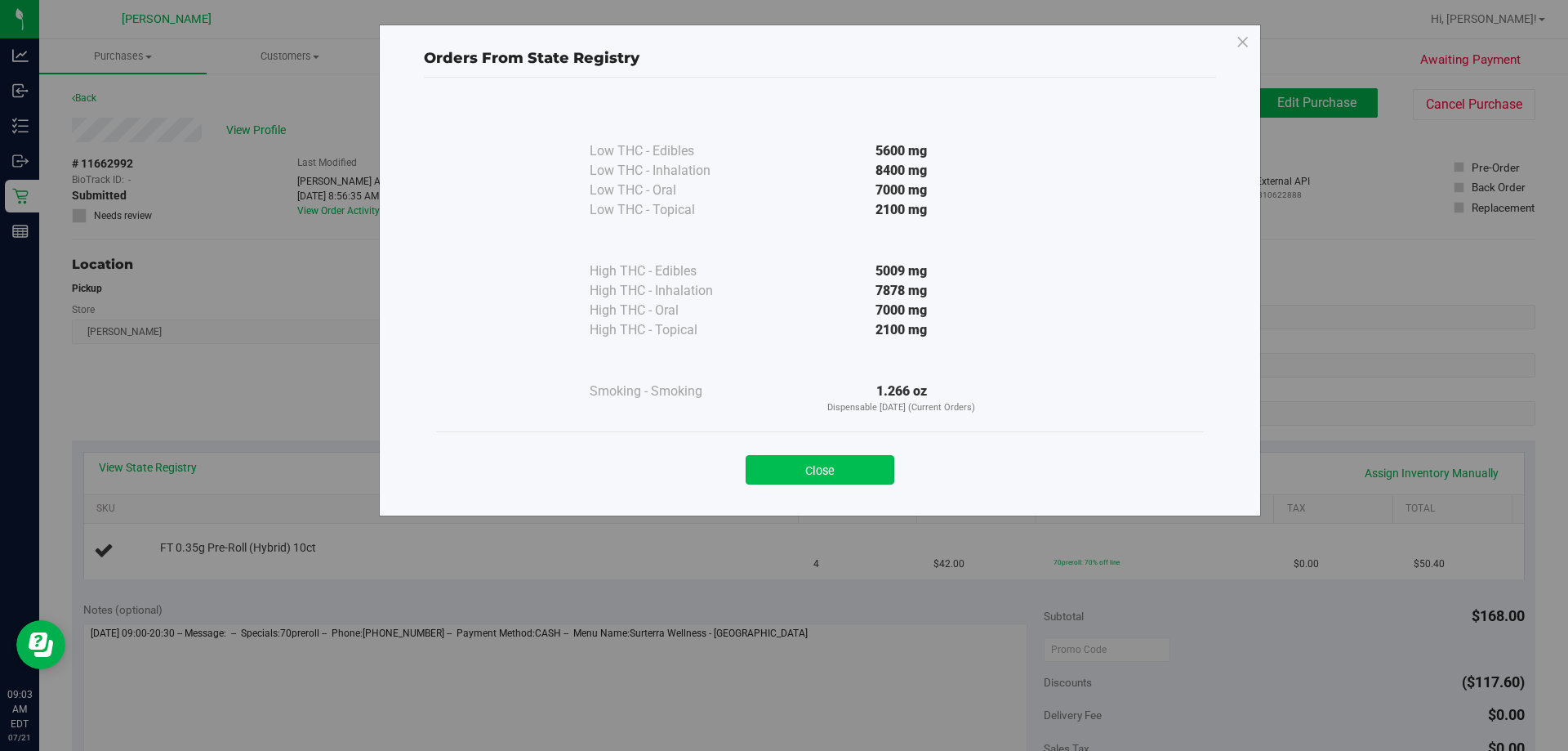 click on "Close" at bounding box center [820, 470] 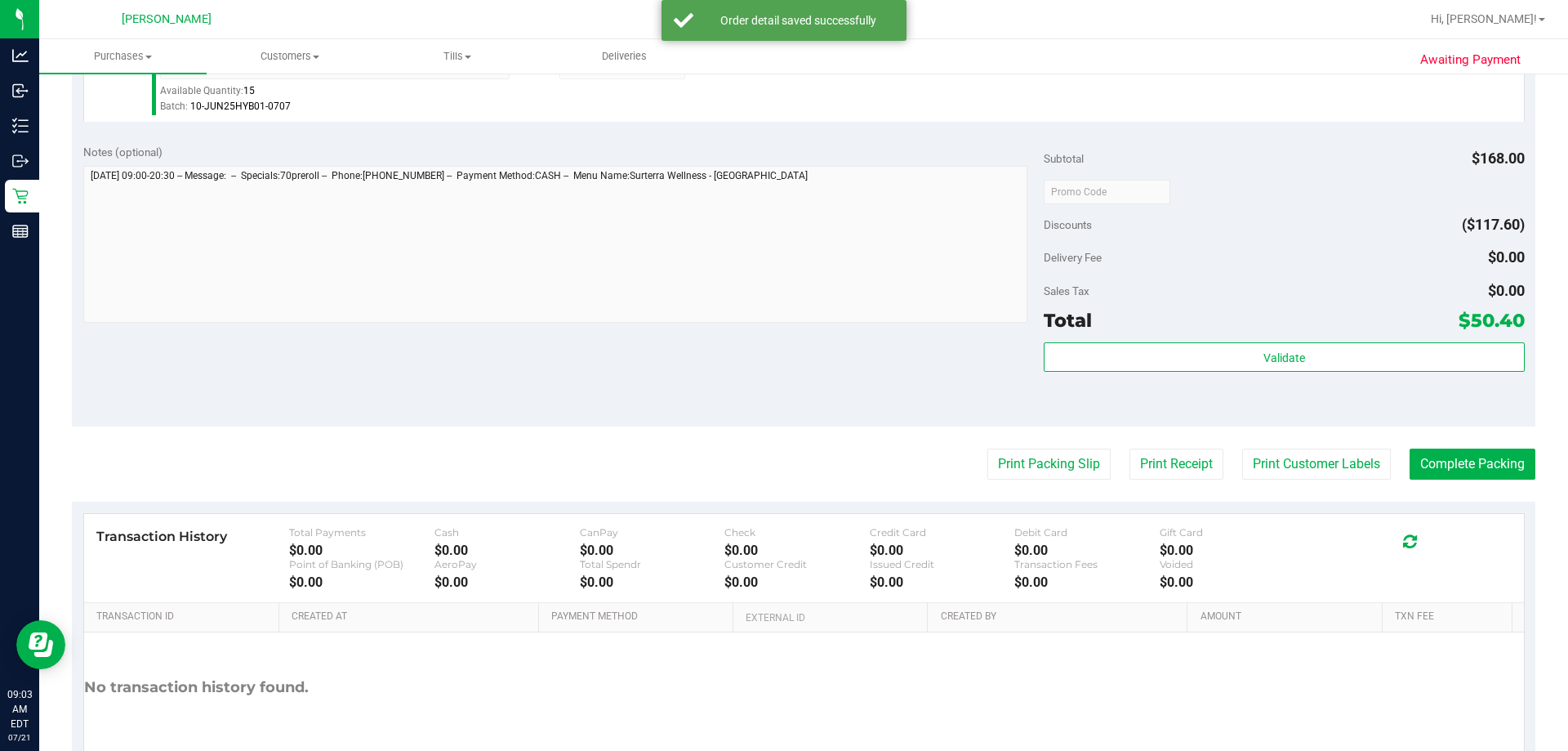scroll, scrollTop: 538, scrollLeft: 0, axis: vertical 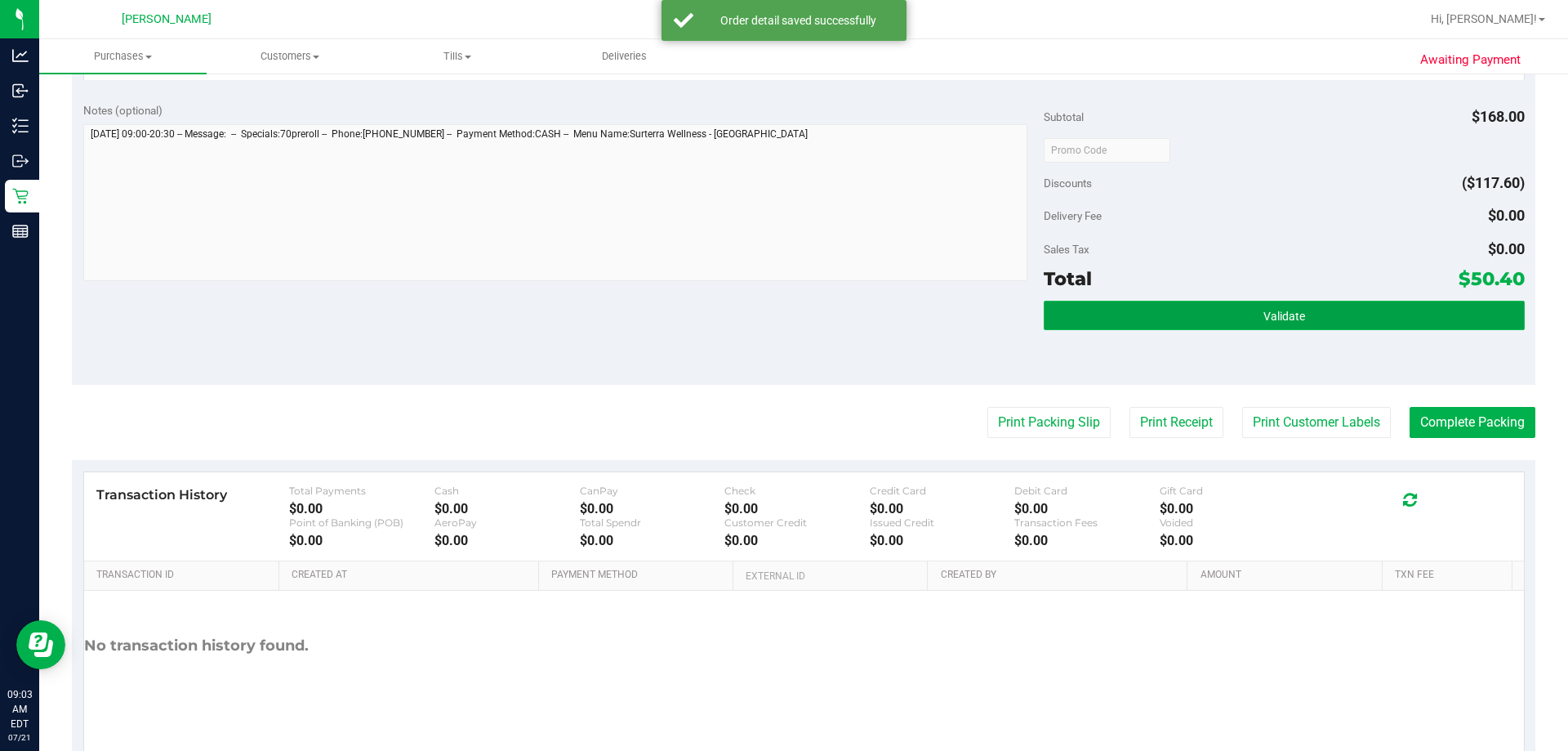 click on "Validate" at bounding box center (1284, 315) 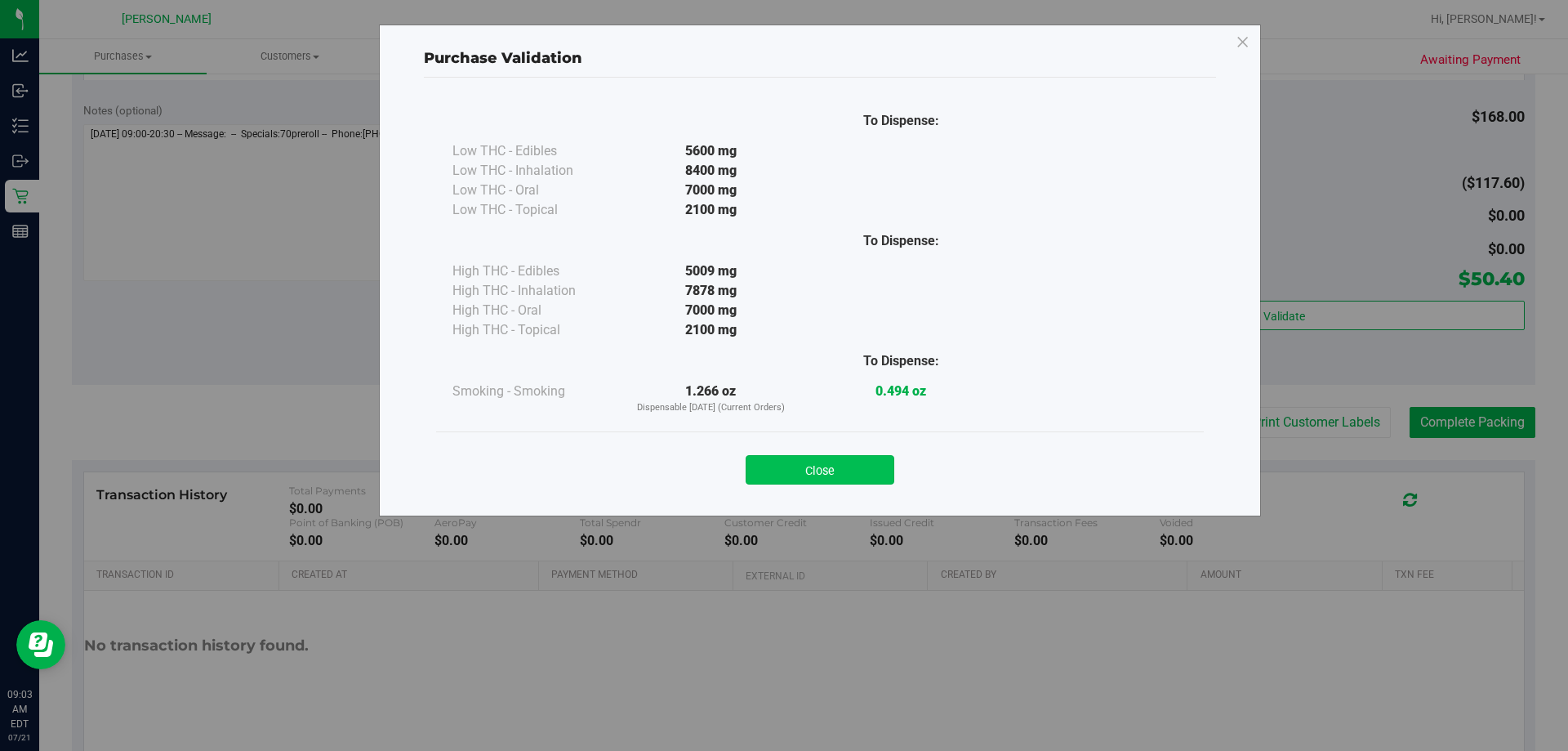 click on "Close" at bounding box center [820, 470] 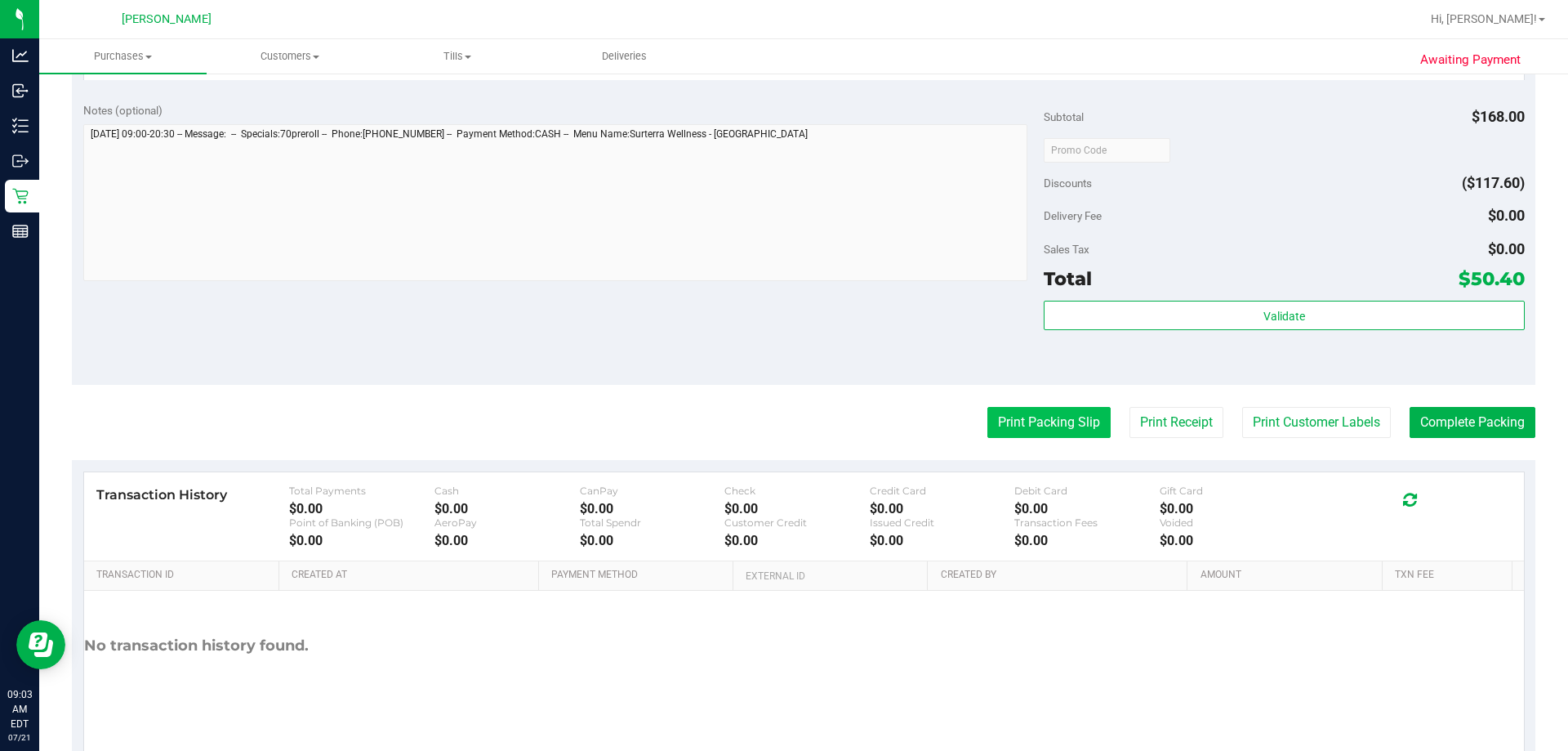 click on "Print Packing Slip" at bounding box center [1049, 422] 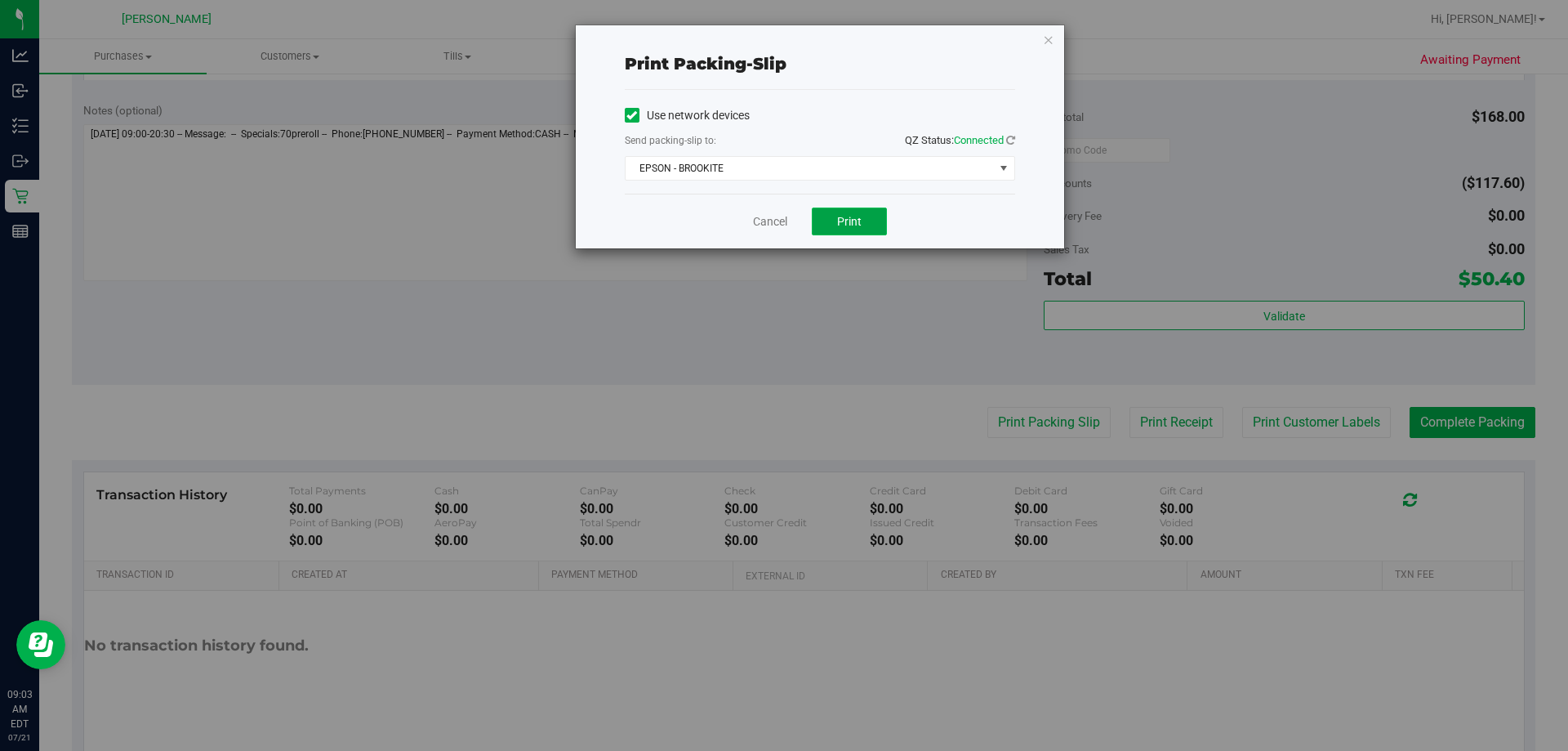click on "Print" at bounding box center [849, 221] 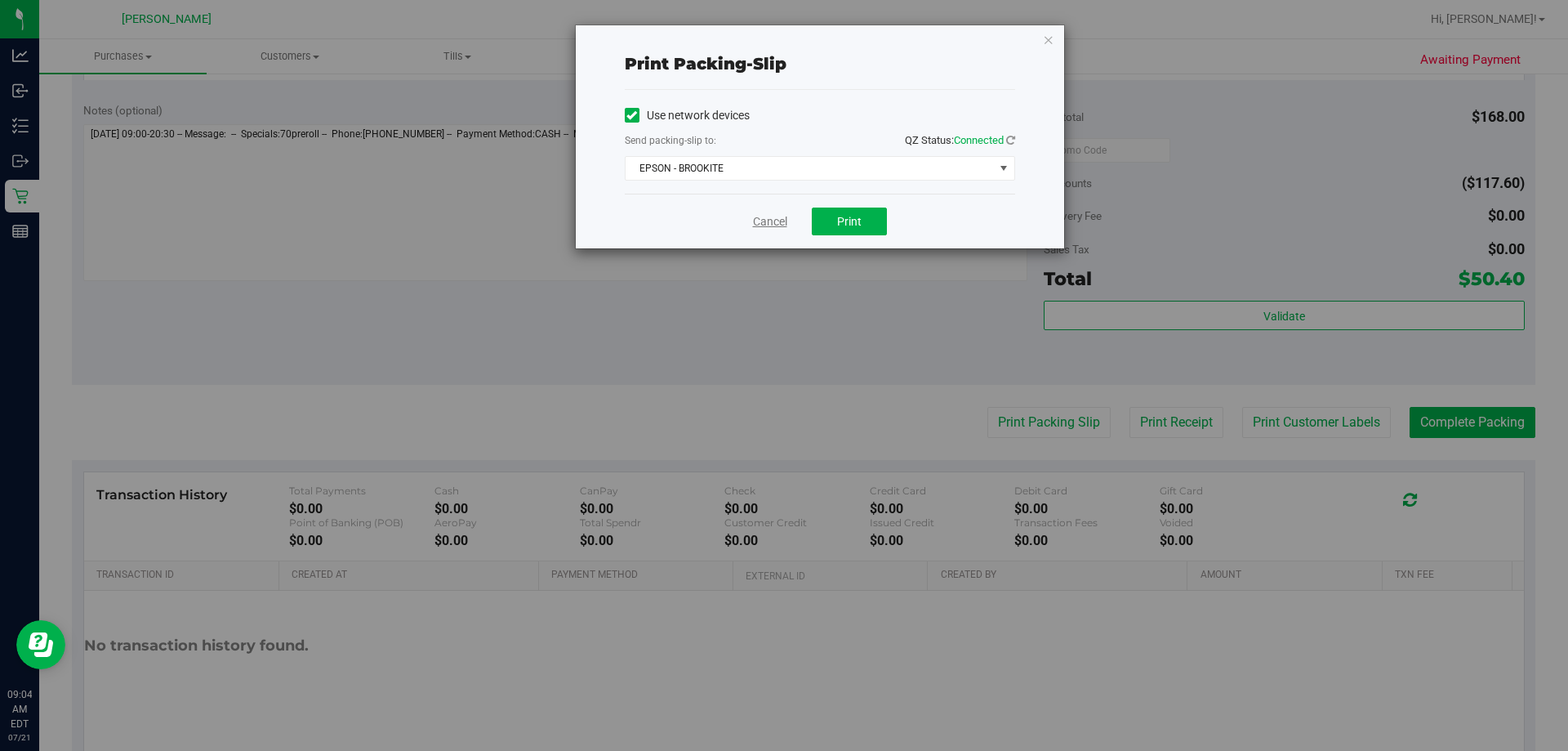 click on "Cancel" at bounding box center [770, 221] 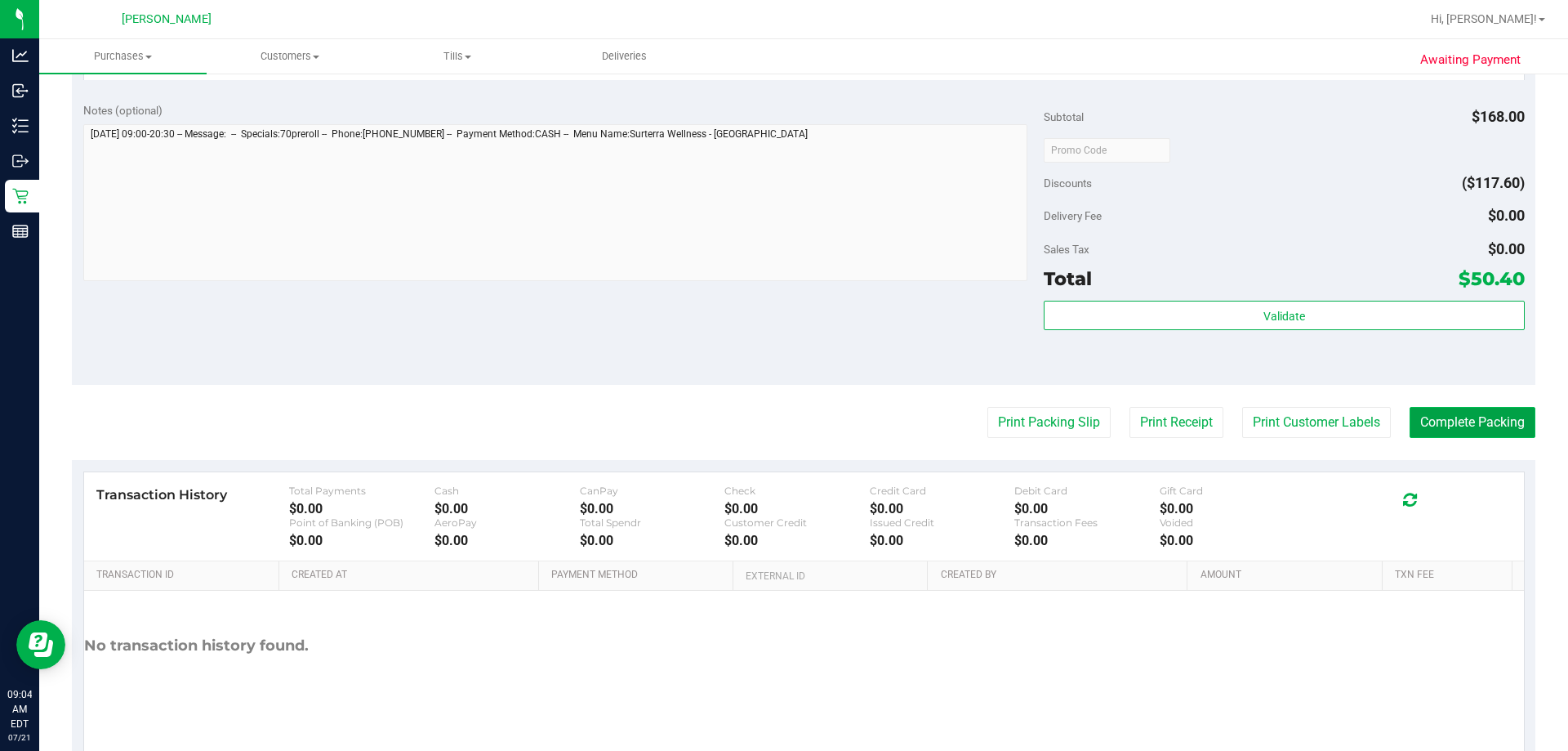 click on "Complete Packing" at bounding box center [1472, 422] 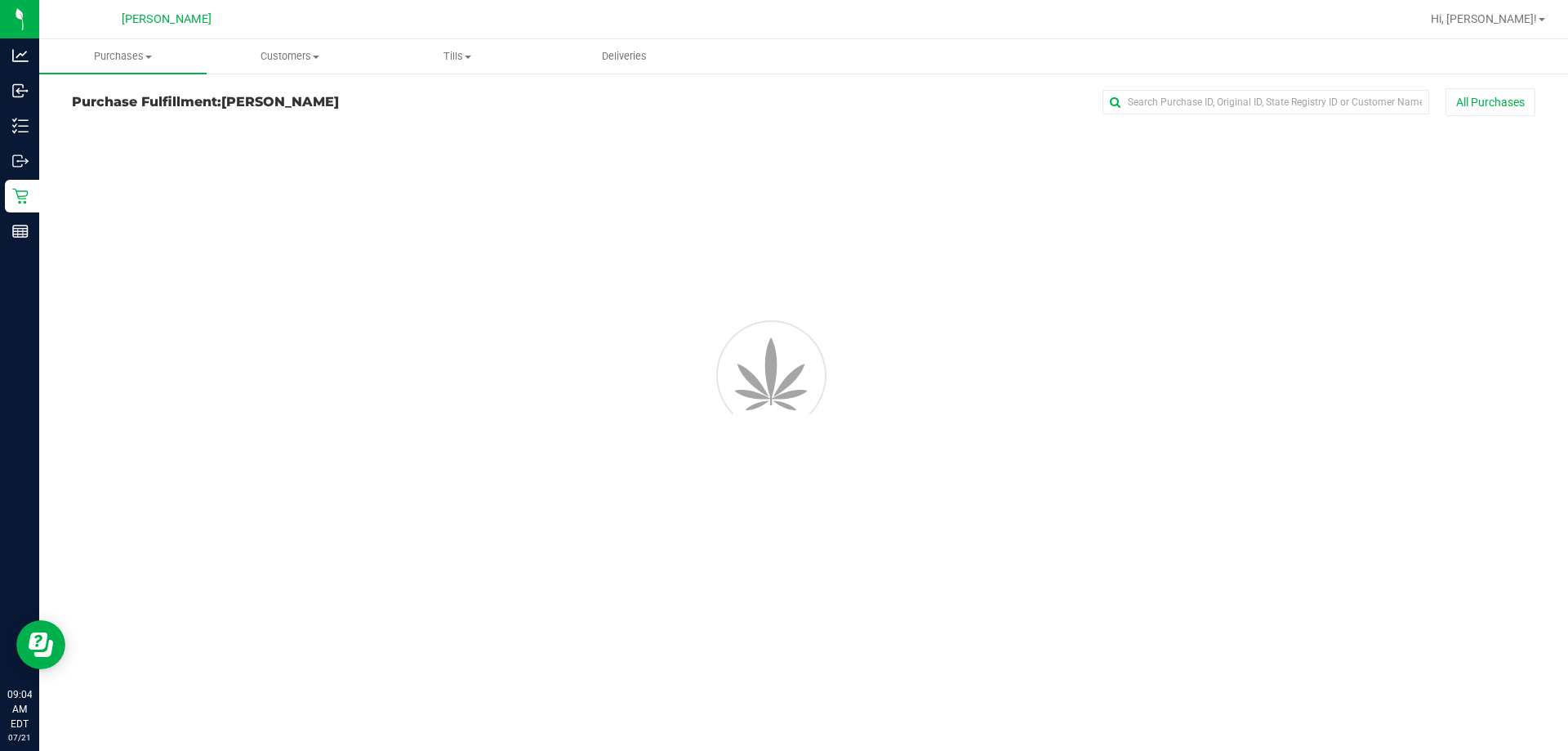 scroll, scrollTop: 0, scrollLeft: 0, axis: both 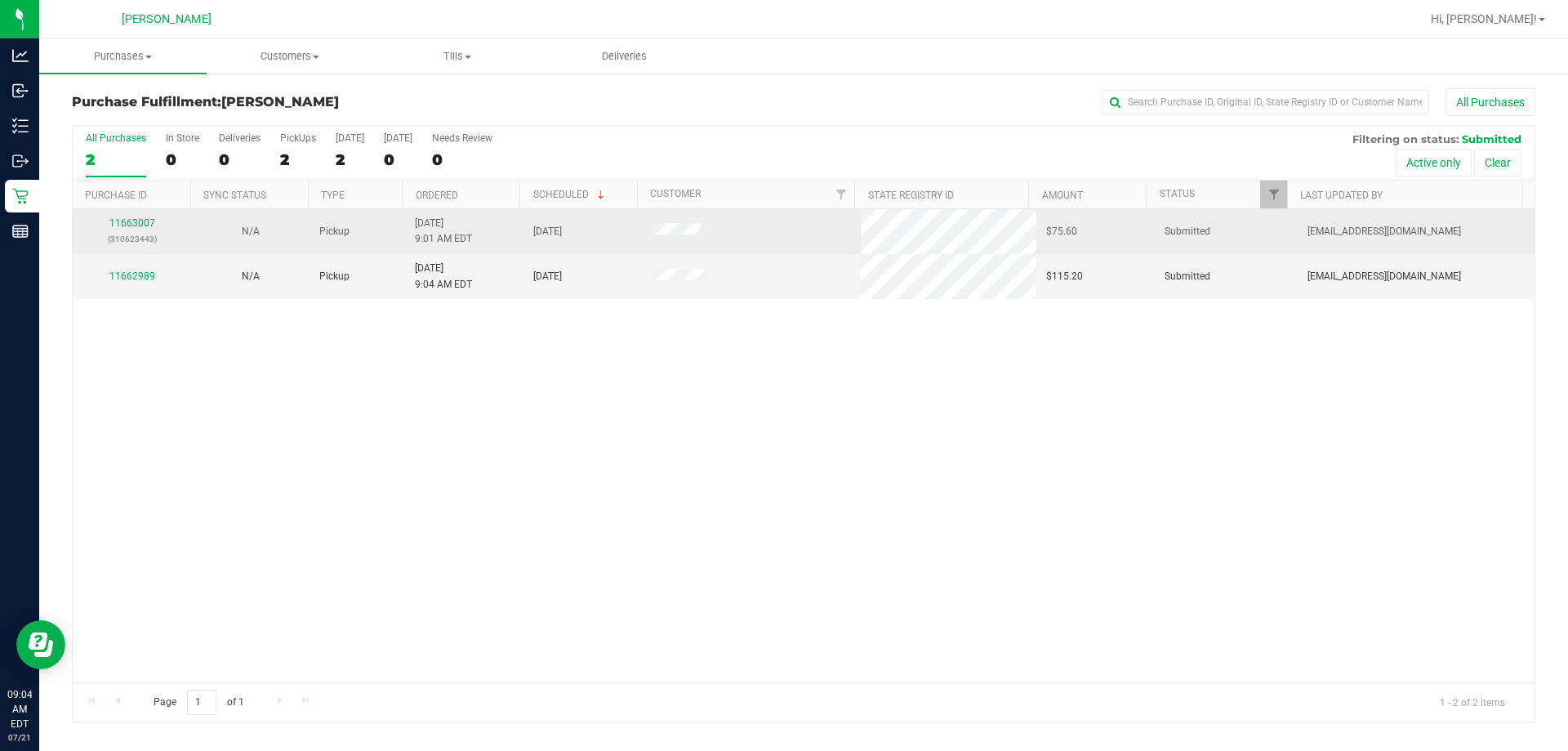 click on "11663007
(310623443)" at bounding box center (131, 231) 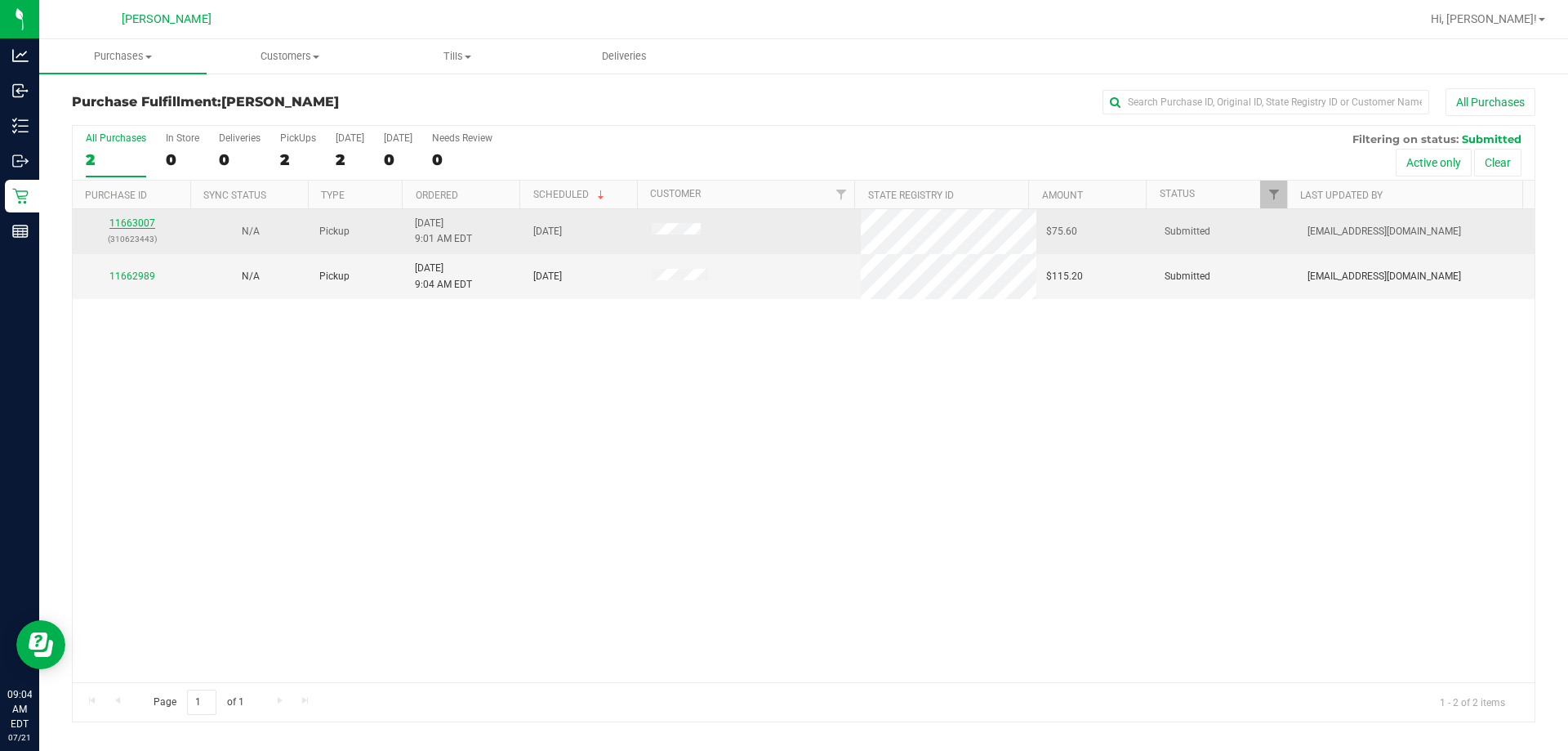 click on "11663007" at bounding box center (132, 223) 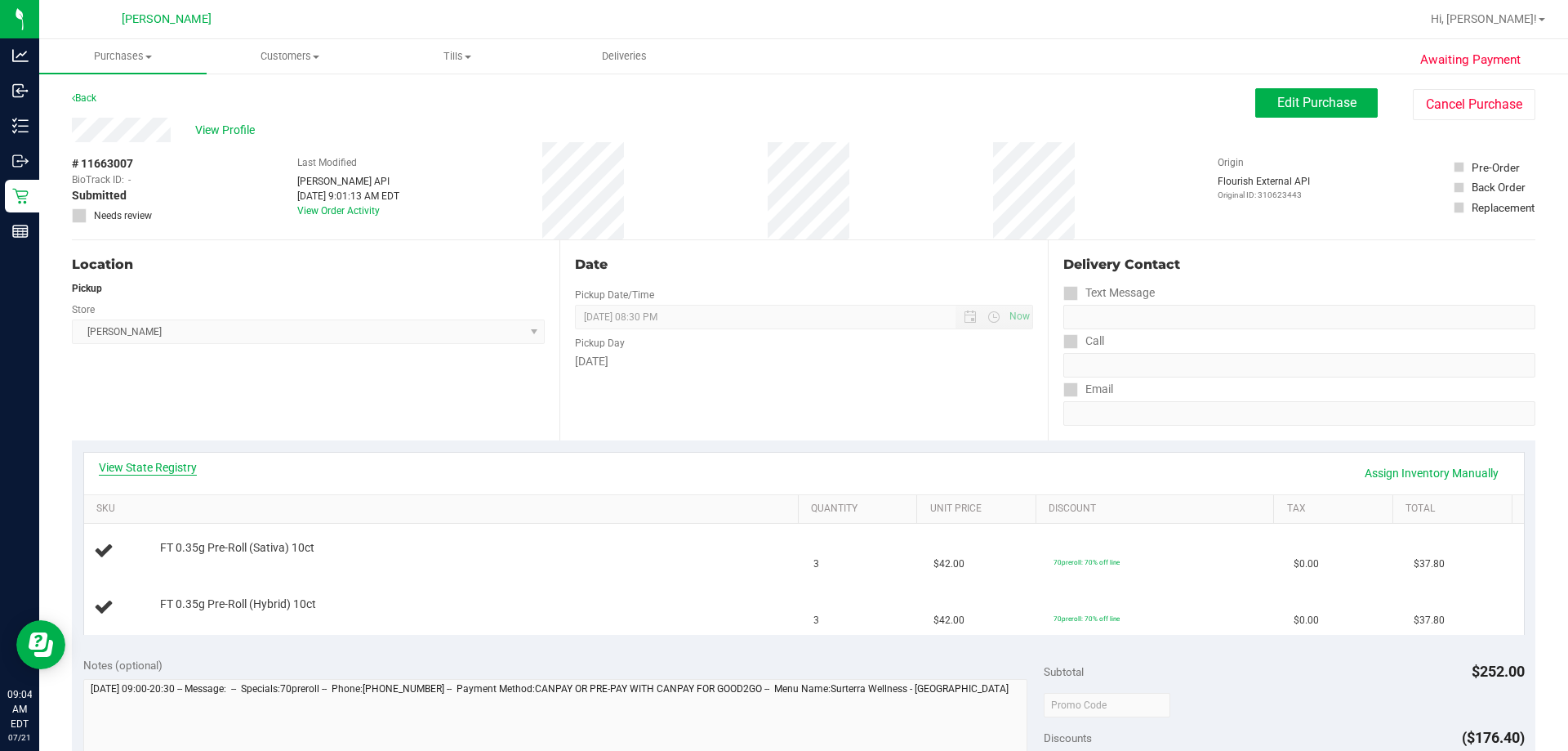 click on "View State Registry" at bounding box center [148, 467] 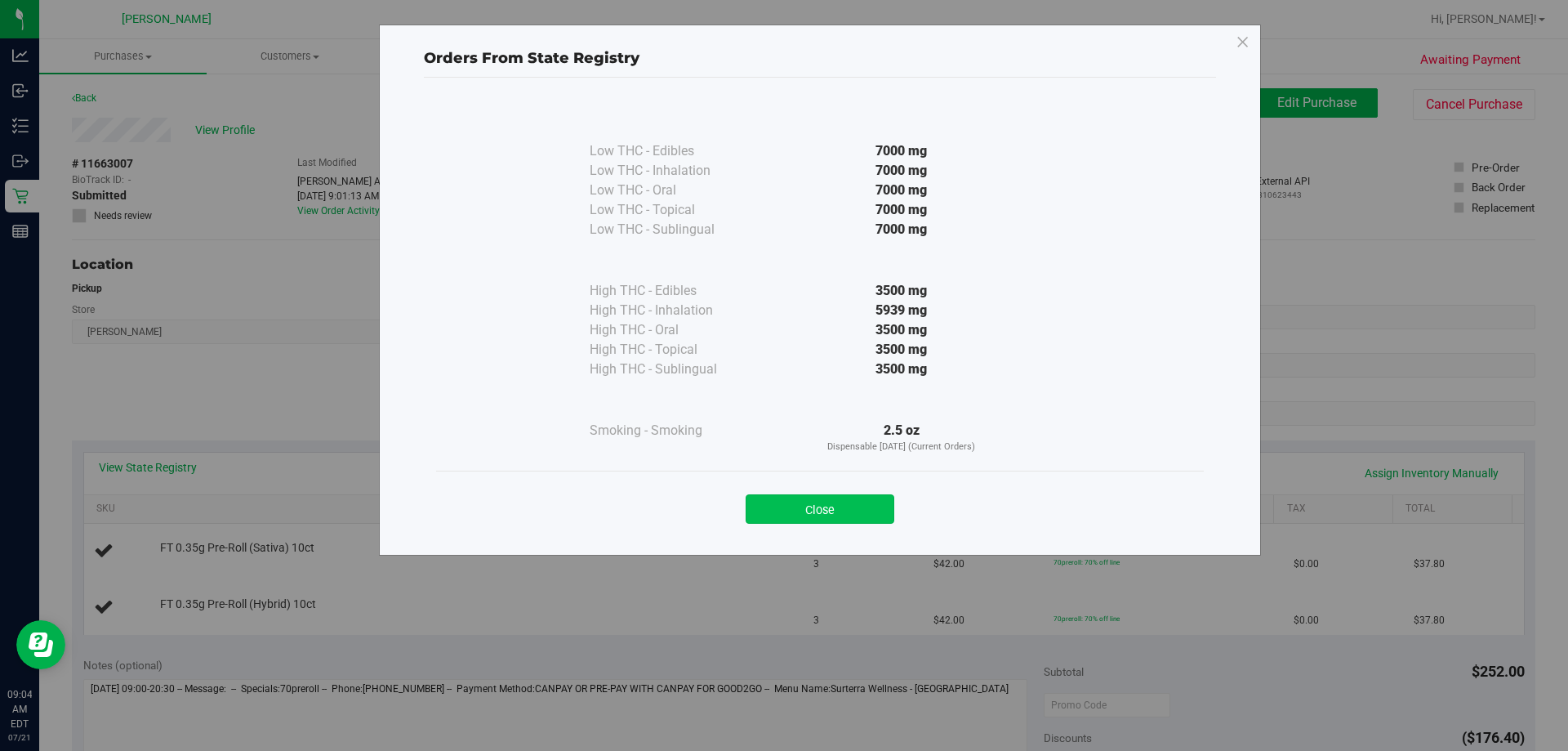 click on "Close" at bounding box center [820, 509] 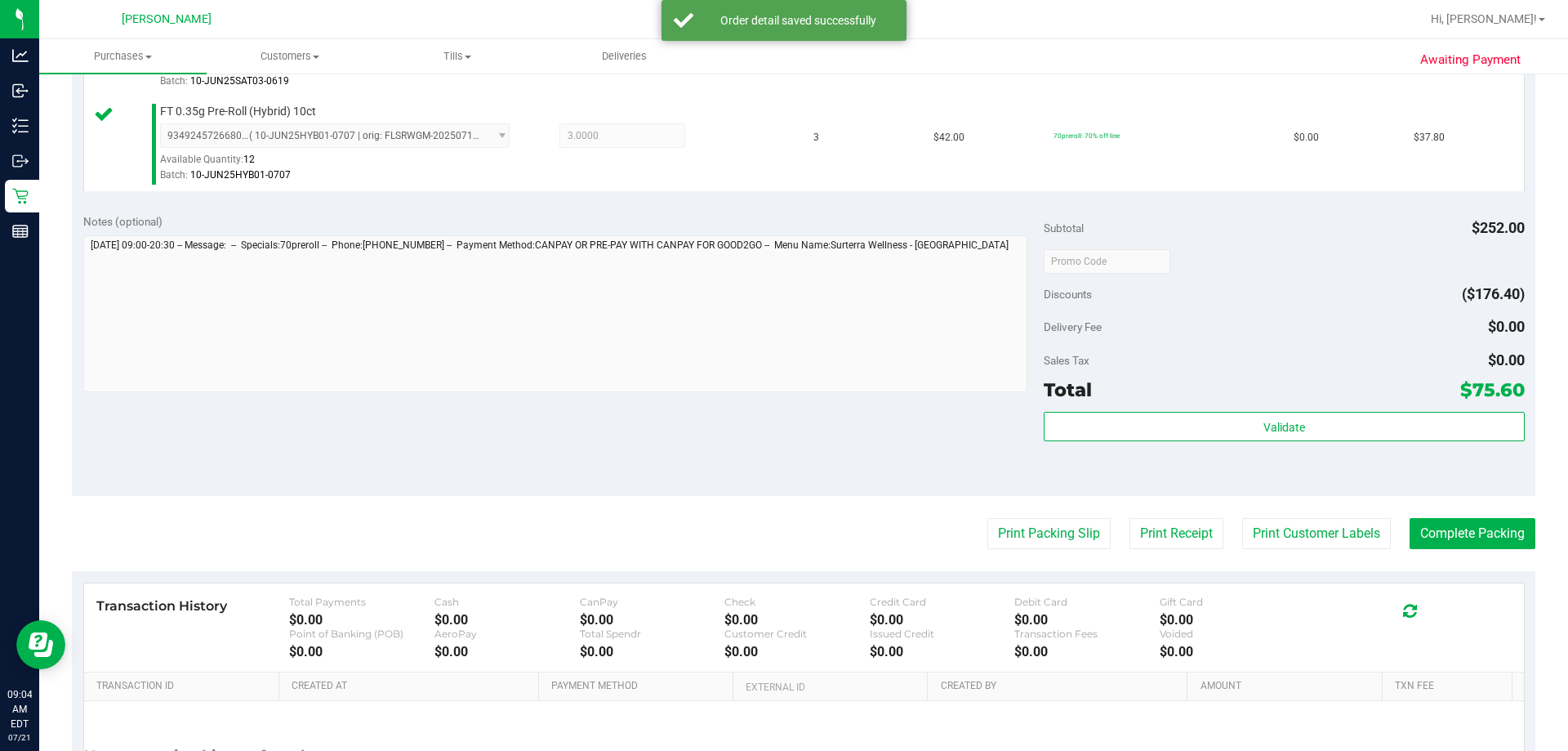 scroll, scrollTop: 582, scrollLeft: 0, axis: vertical 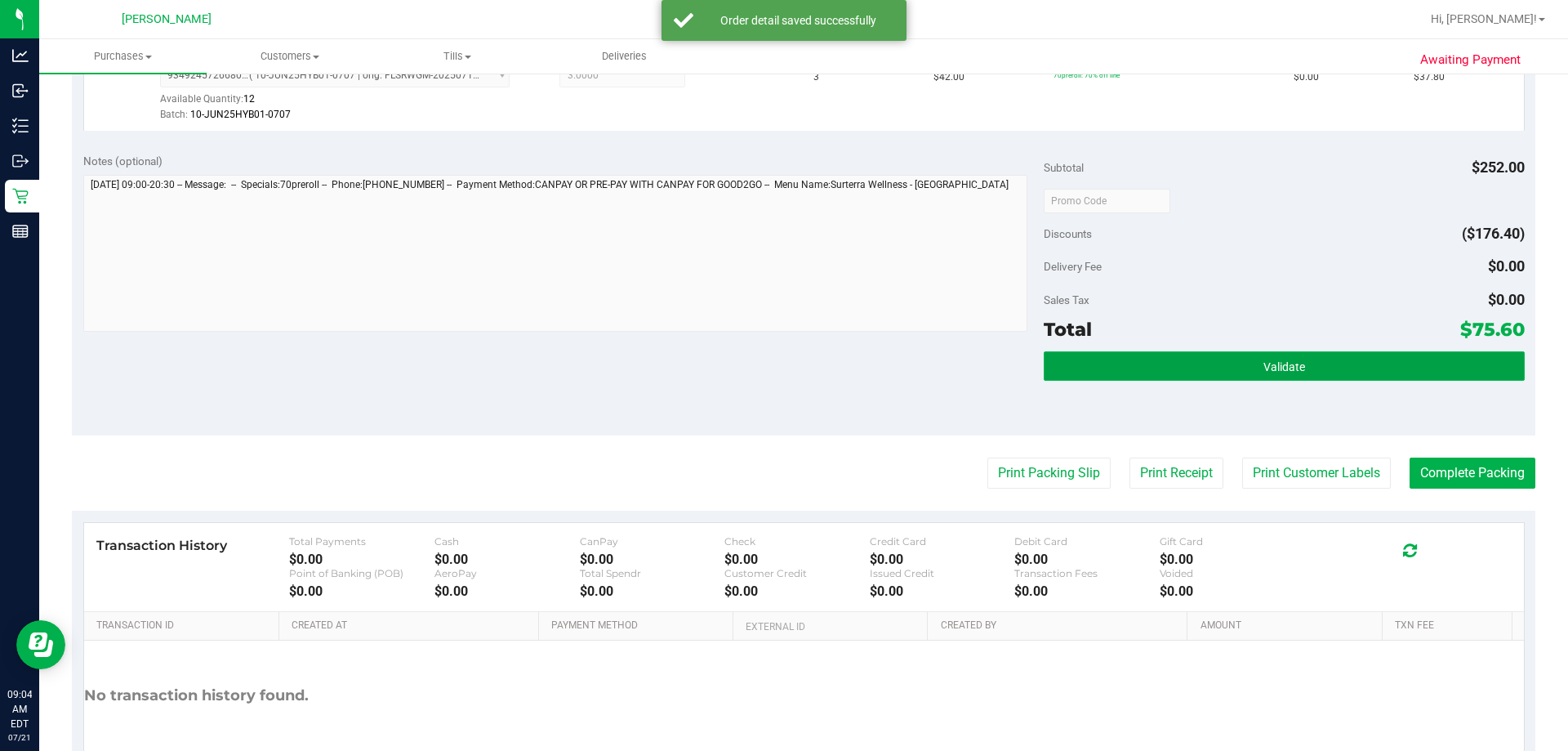 click on "Validate" at bounding box center (1284, 366) 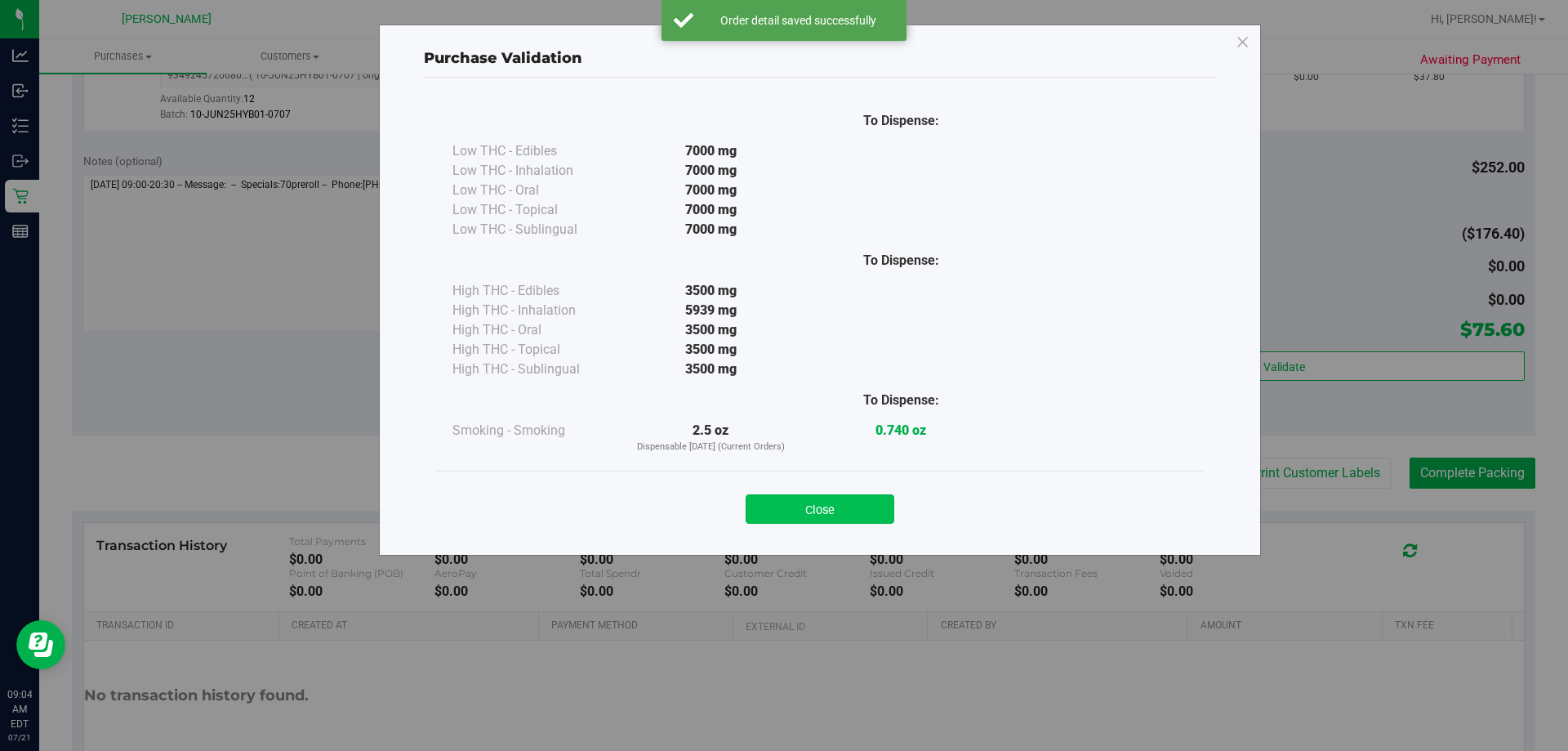 click on "Close" at bounding box center [820, 509] 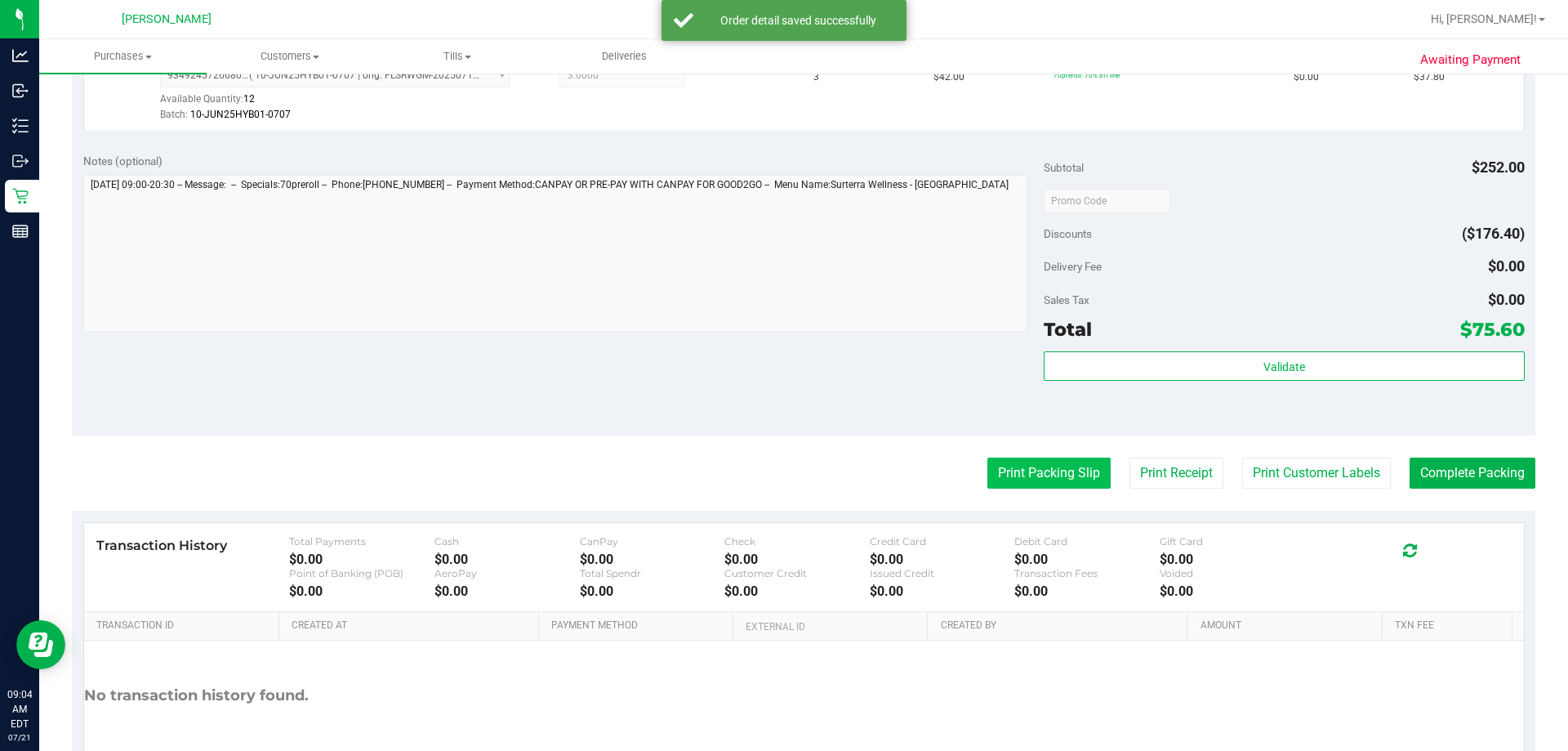 click on "Print Packing Slip" at bounding box center [1049, 473] 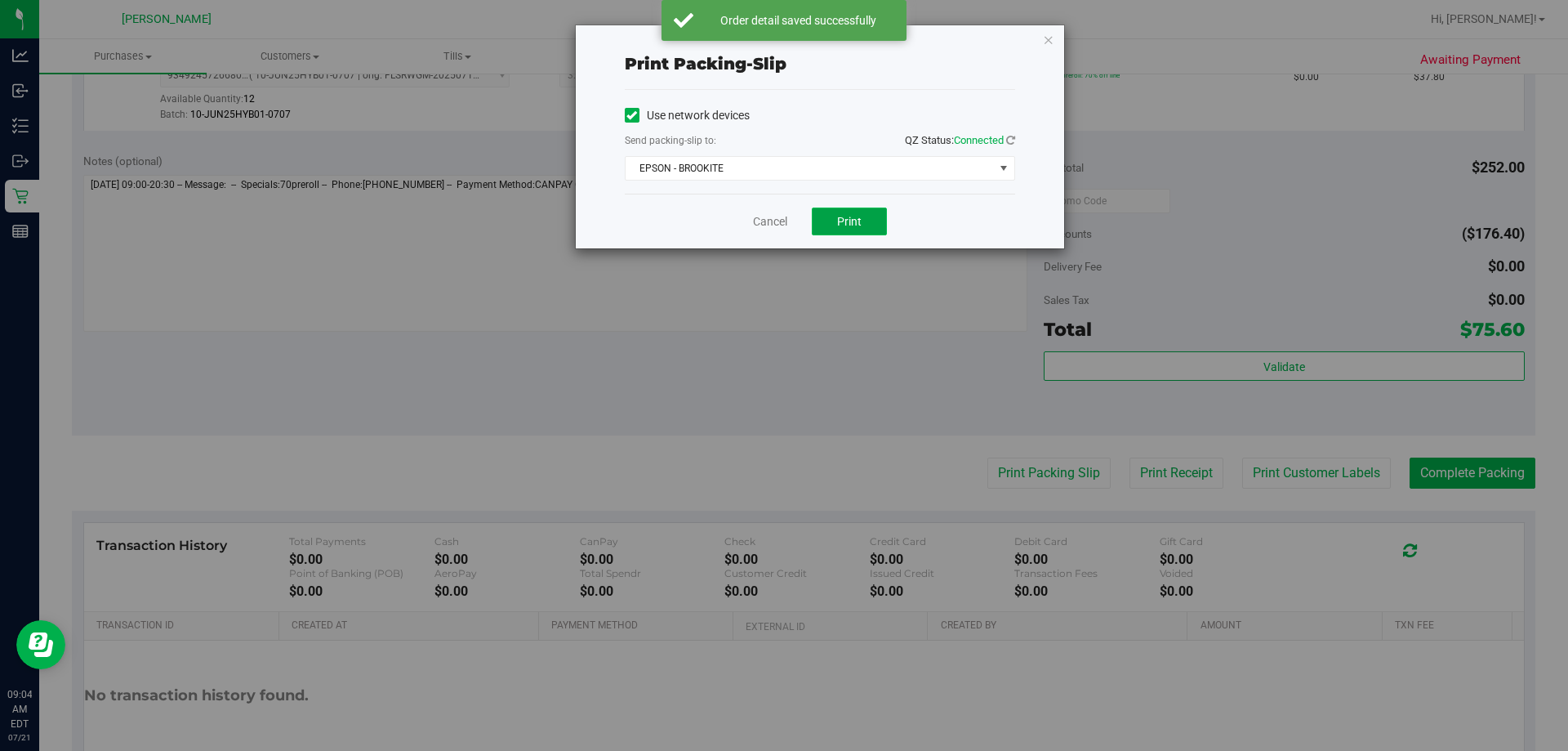 click on "Print" at bounding box center [849, 221] 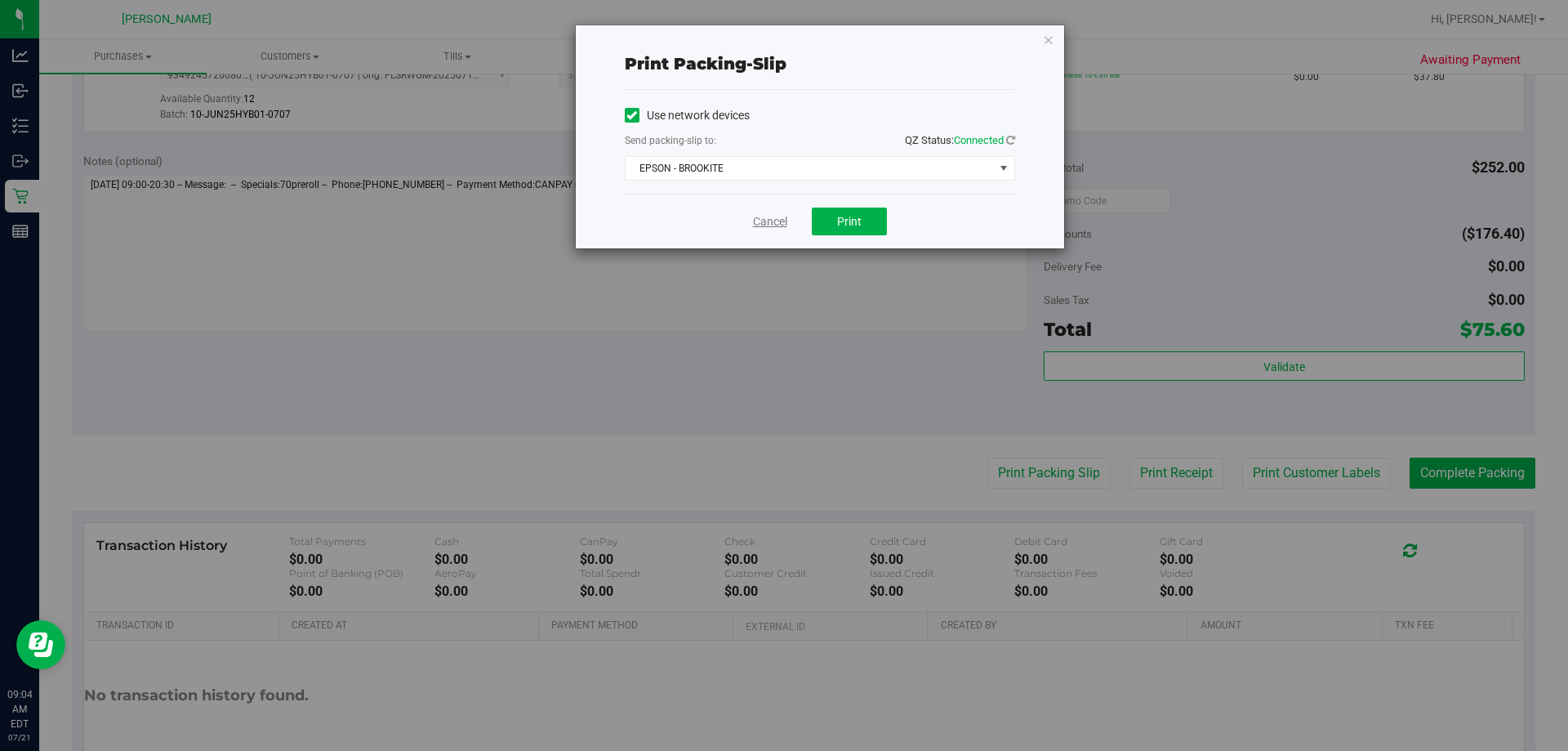 click on "Cancel" at bounding box center [770, 221] 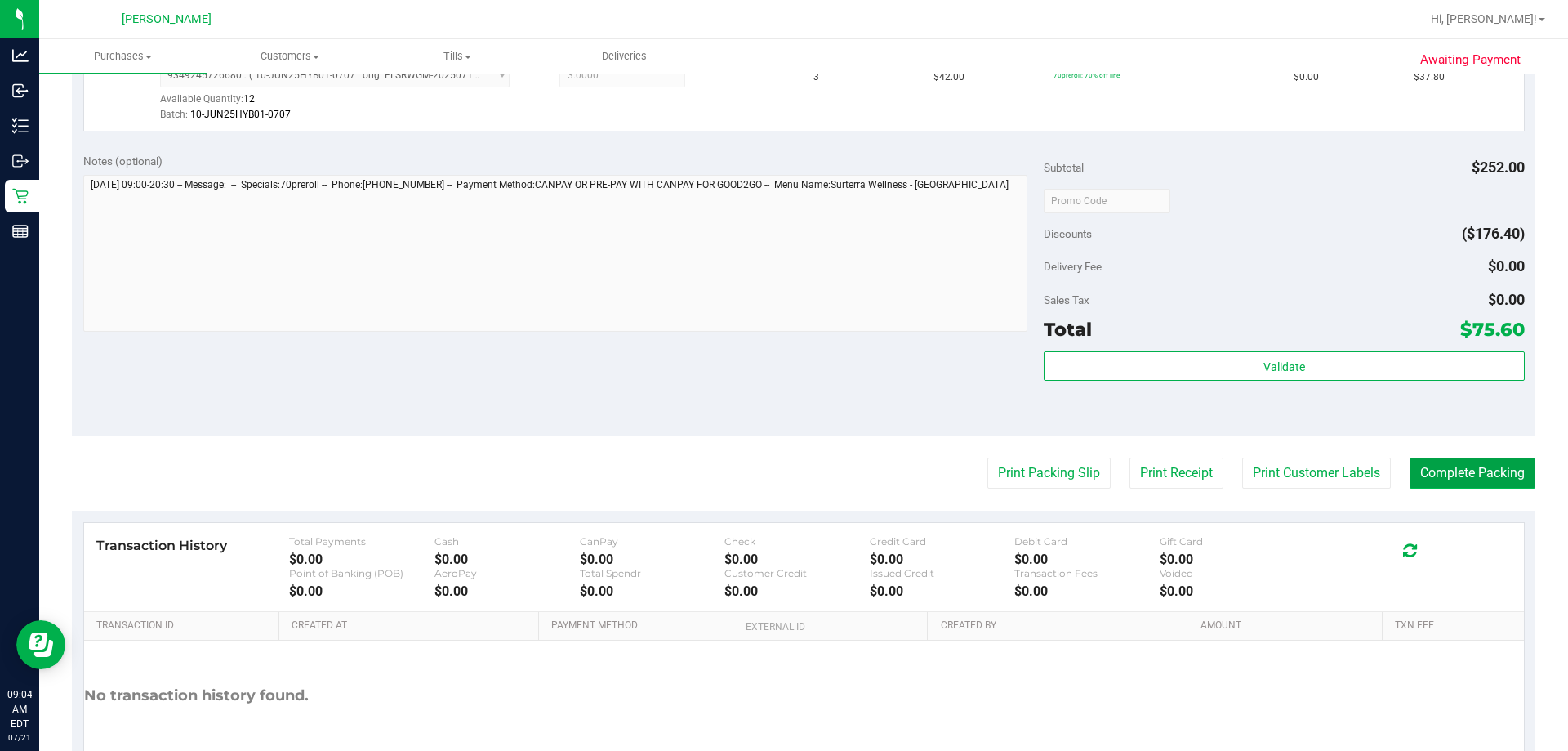 click on "Complete Packing" at bounding box center (1472, 473) 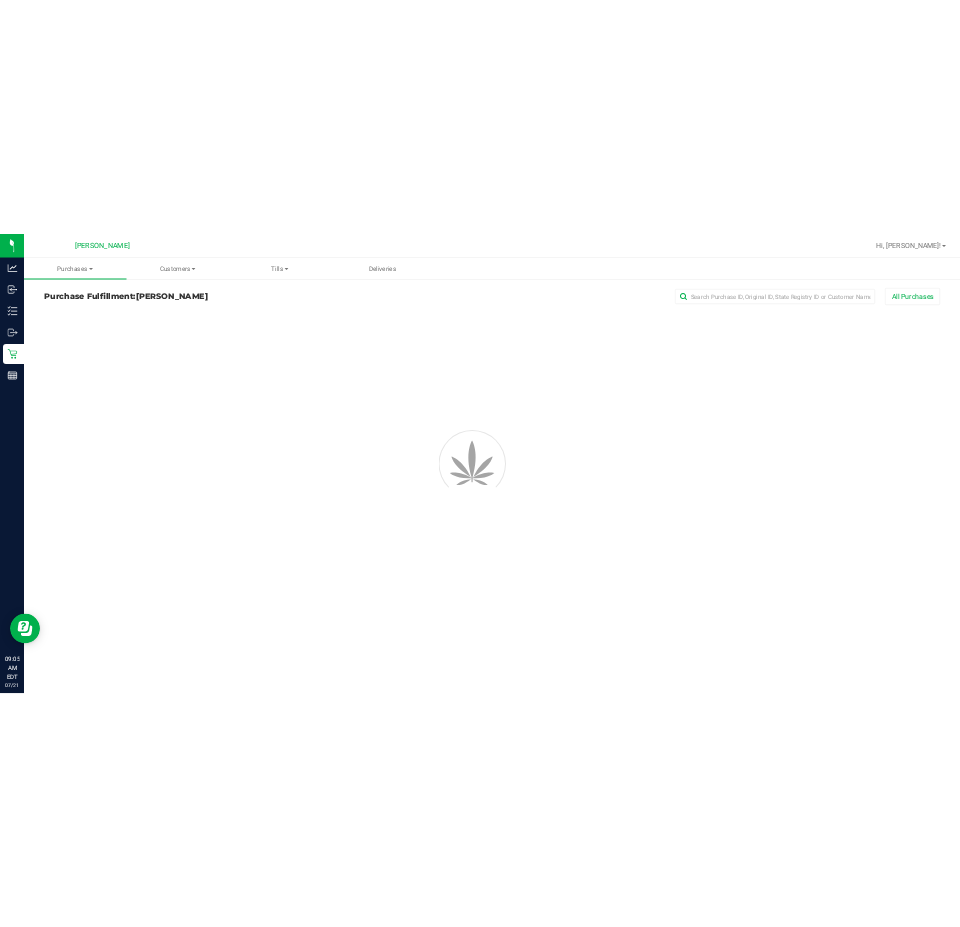 scroll, scrollTop: 0, scrollLeft: 0, axis: both 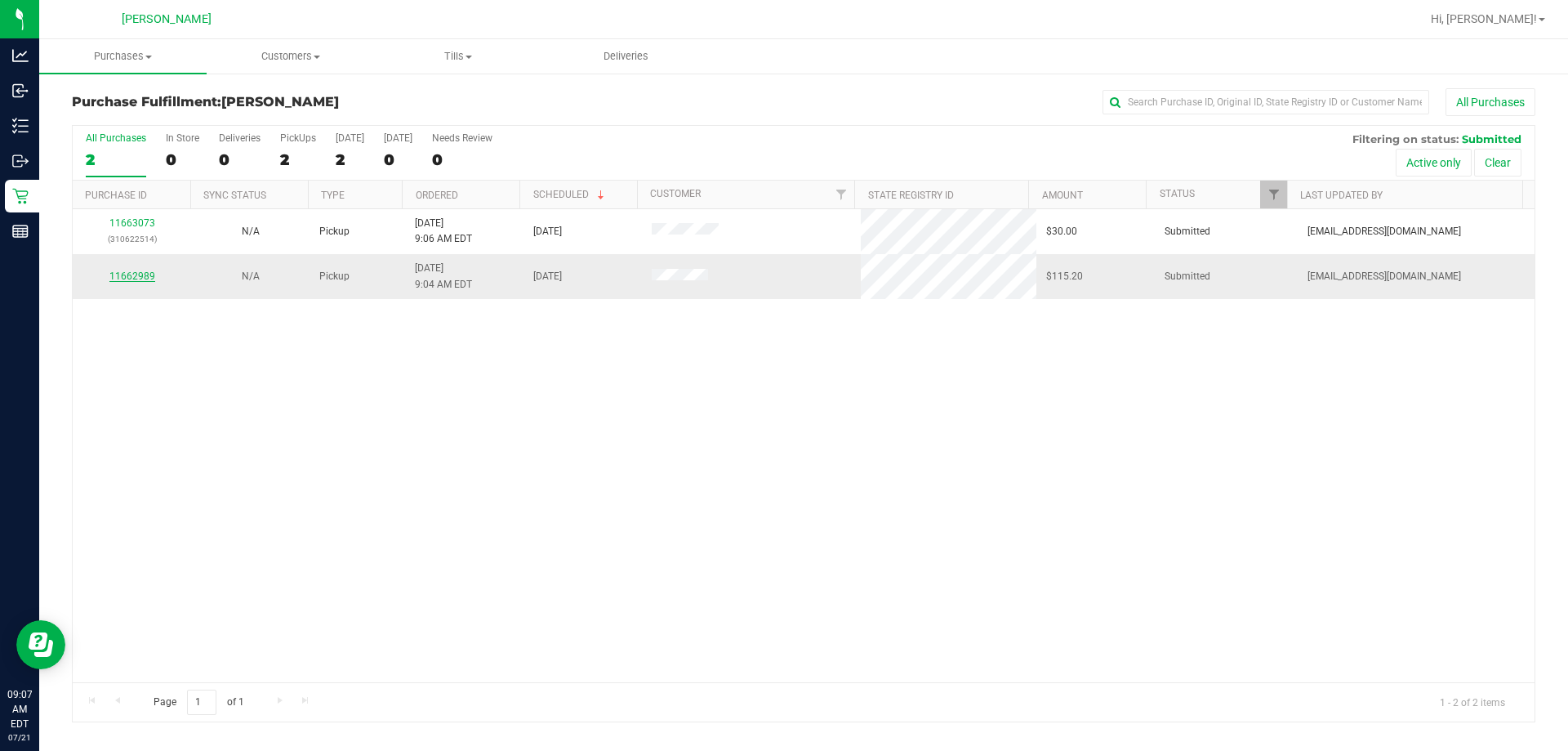 click on "11662989" at bounding box center (132, 276) 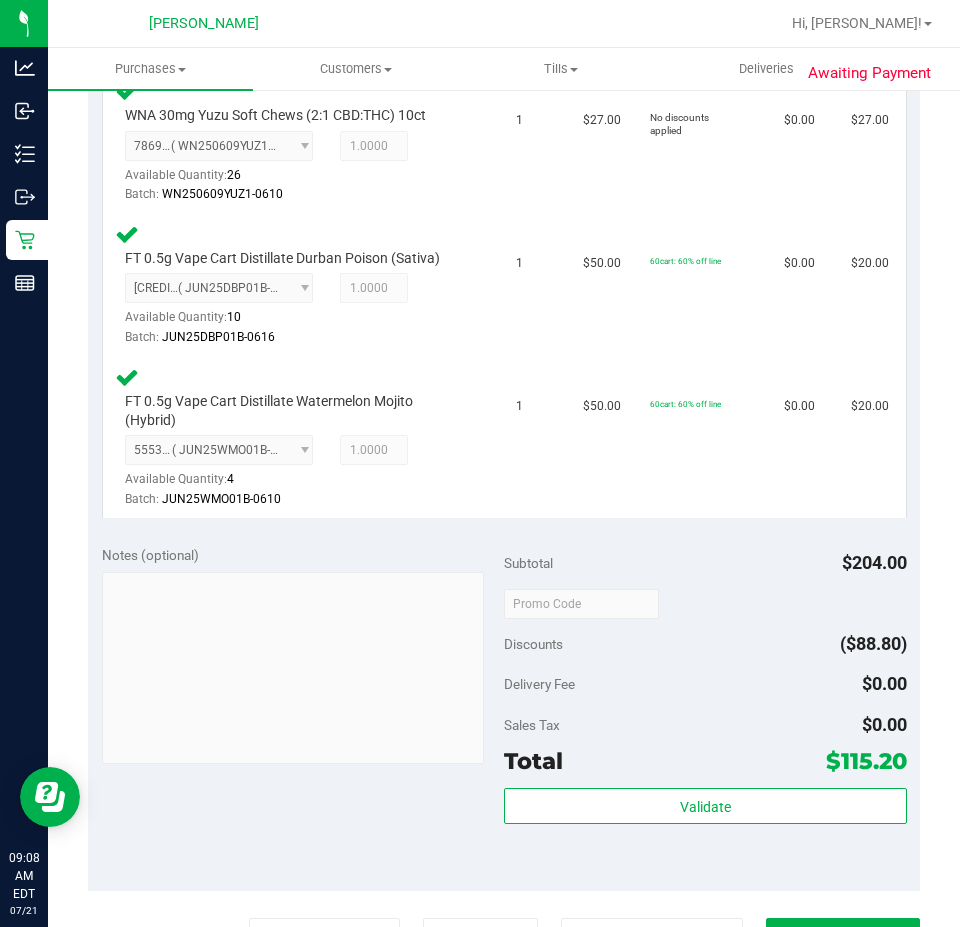 scroll, scrollTop: 879, scrollLeft: 0, axis: vertical 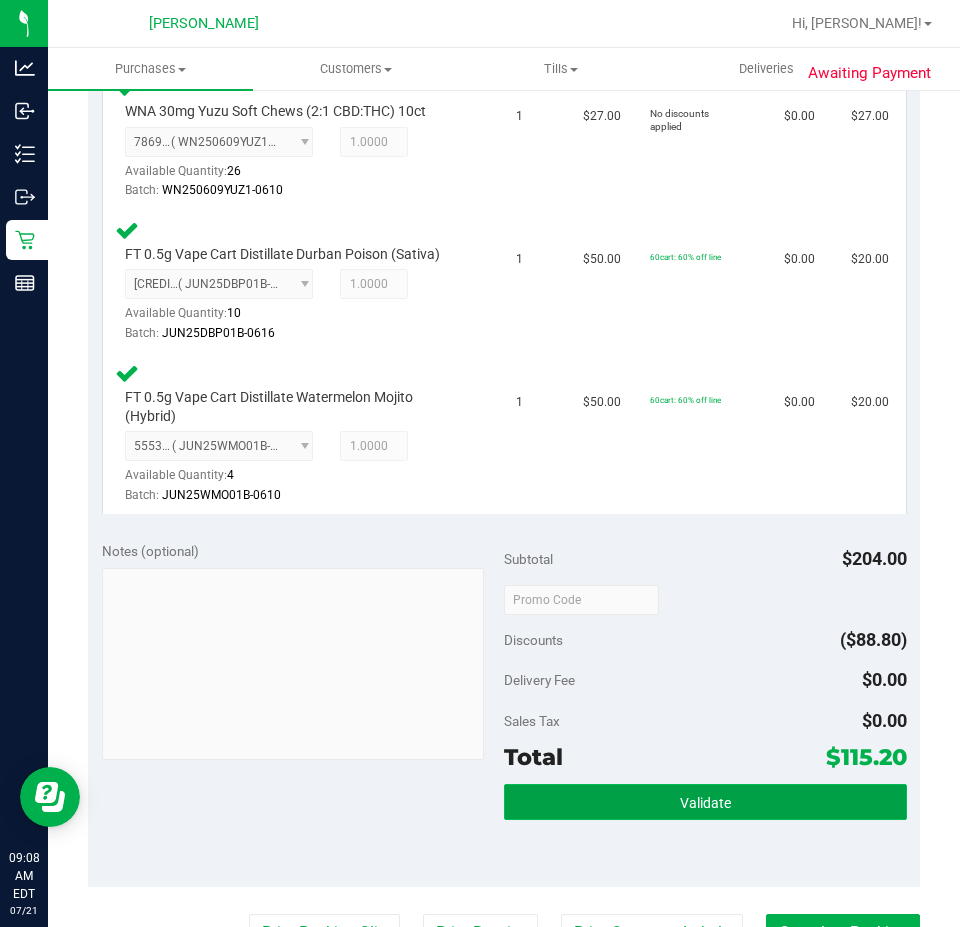 click on "Validate" at bounding box center (705, 802) 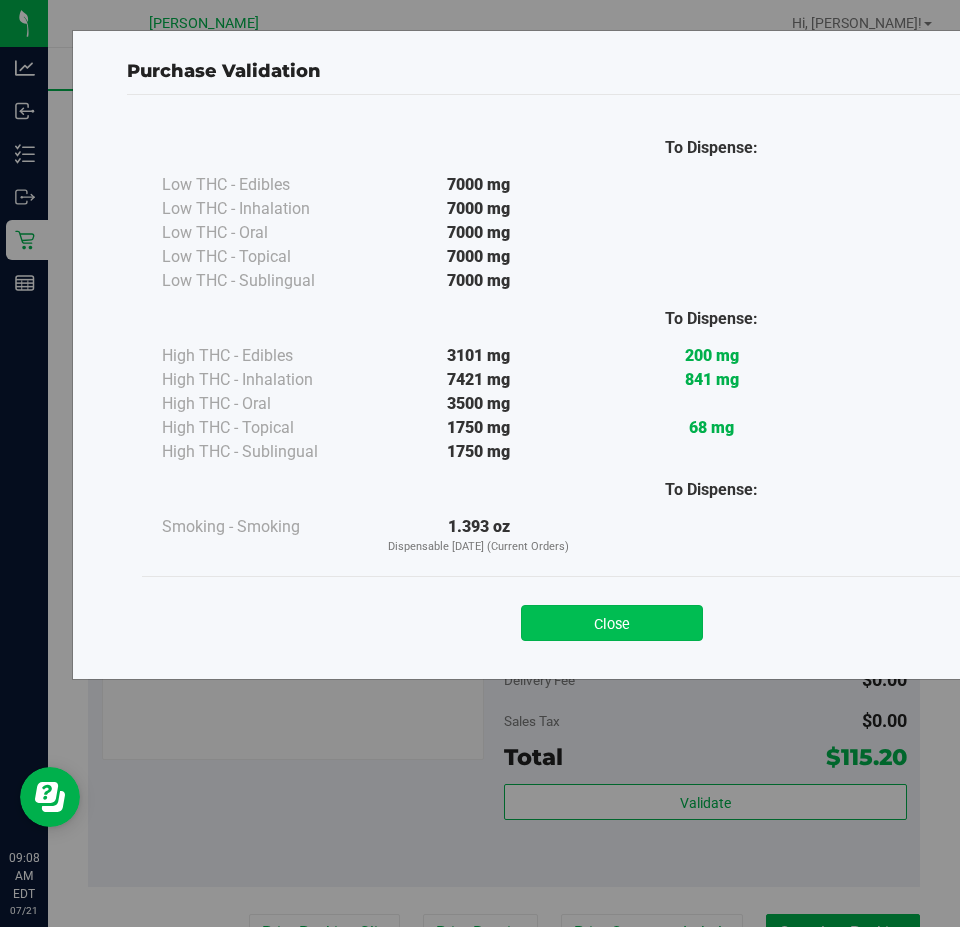 click on "Close" at bounding box center [612, 623] 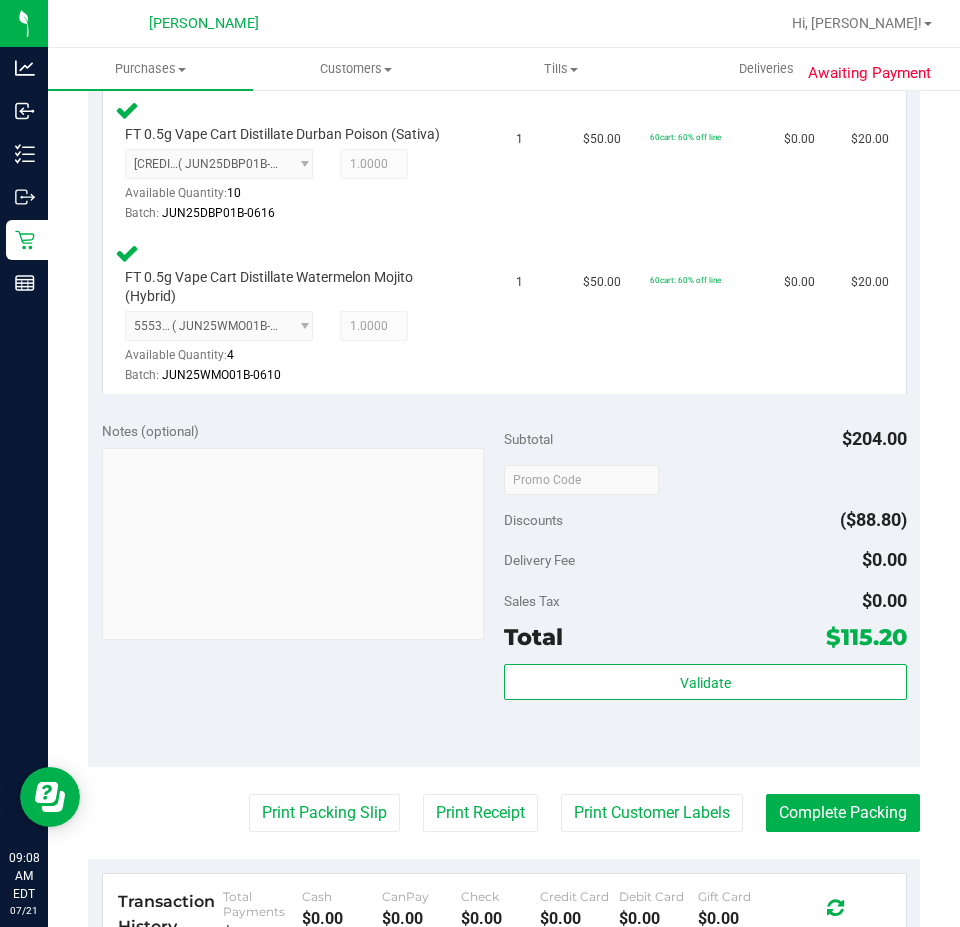 scroll, scrollTop: 1008, scrollLeft: 0, axis: vertical 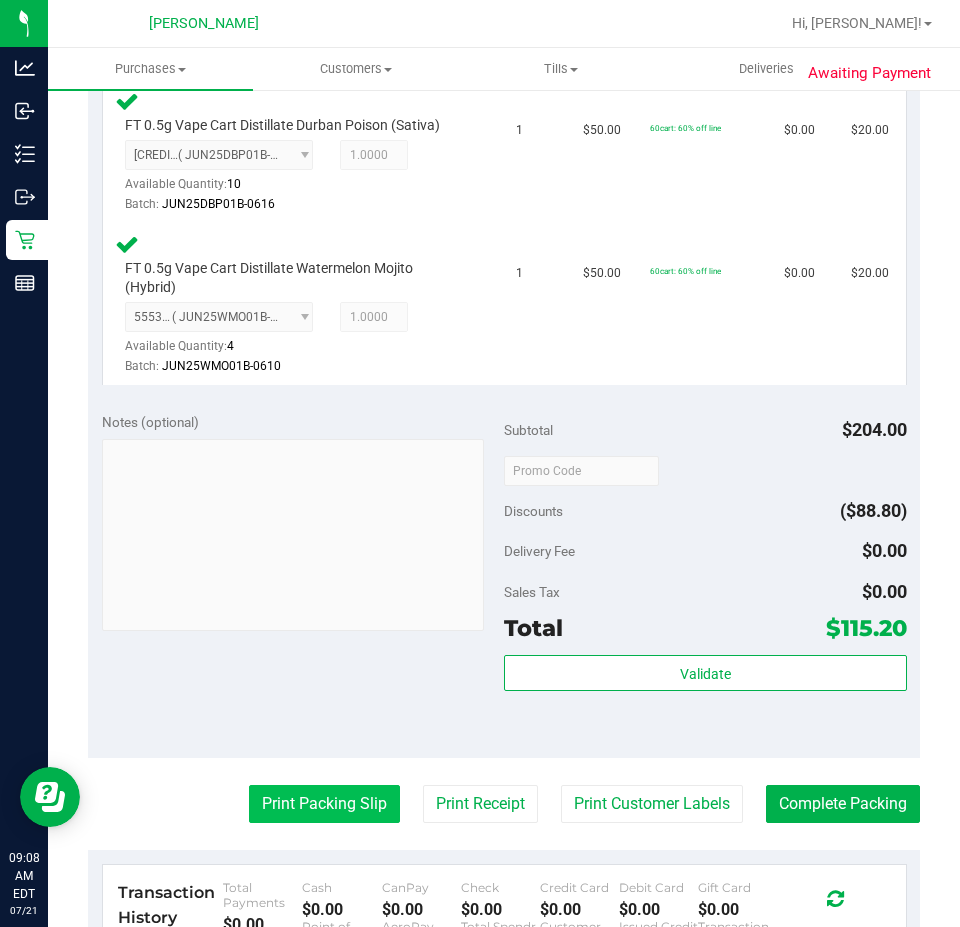click on "Print Packing Slip" at bounding box center (324, 804) 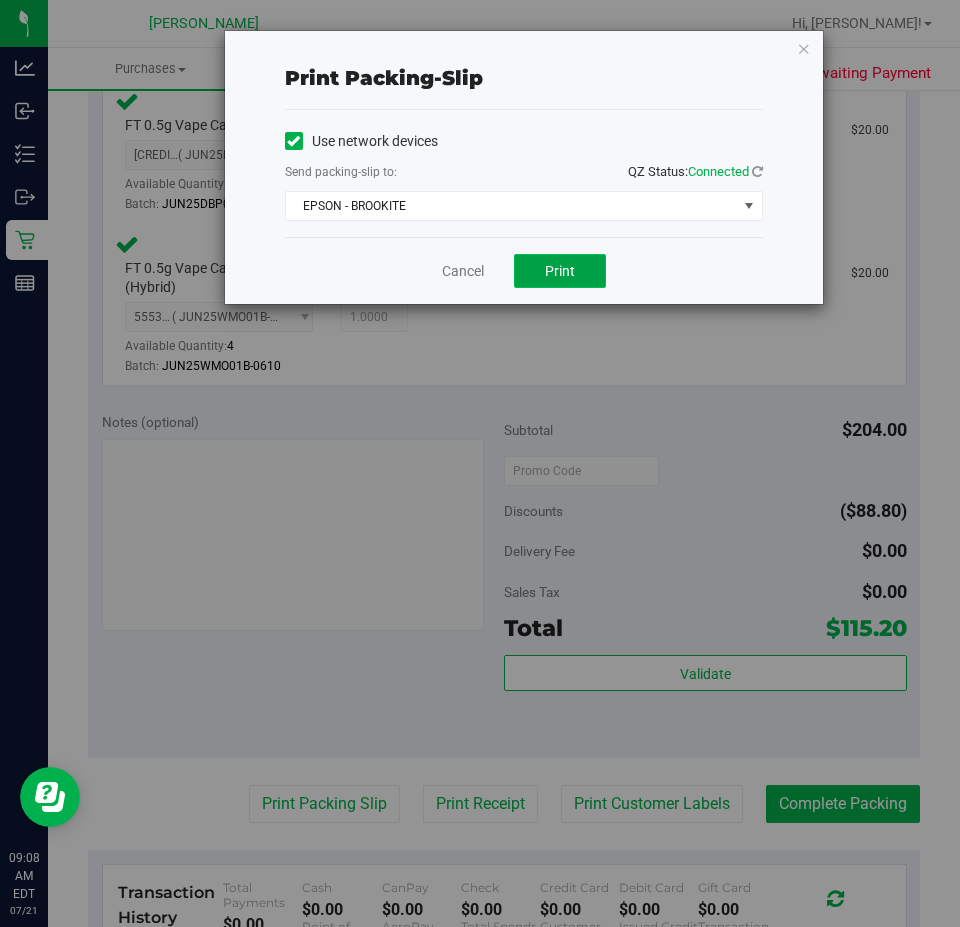 click on "Print" at bounding box center [560, 271] 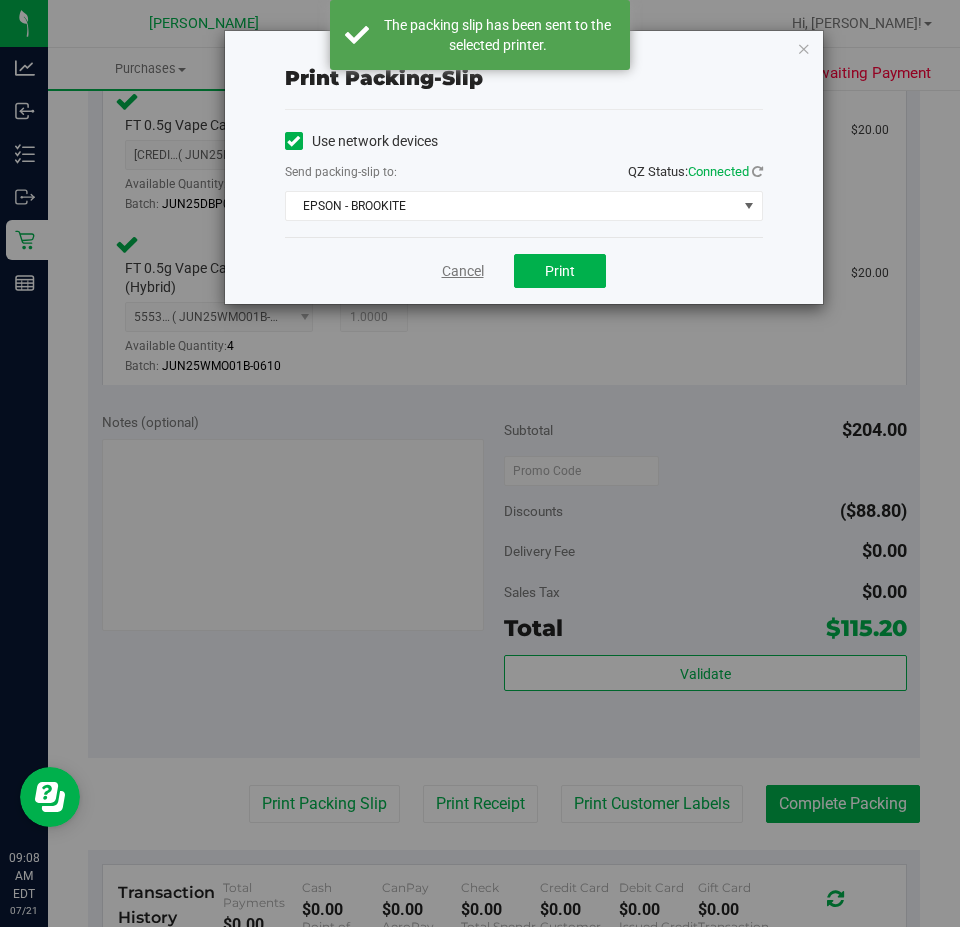 click on "Cancel" at bounding box center (463, 271) 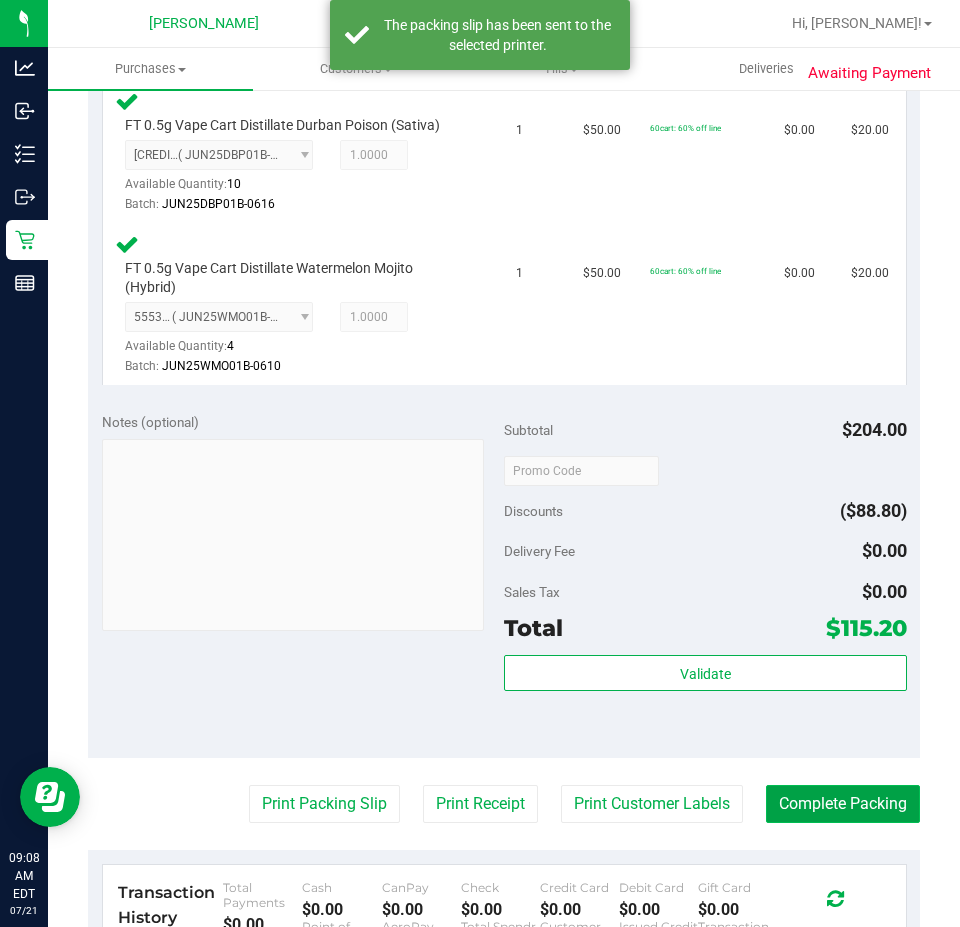 click on "Complete Packing" at bounding box center (843, 804) 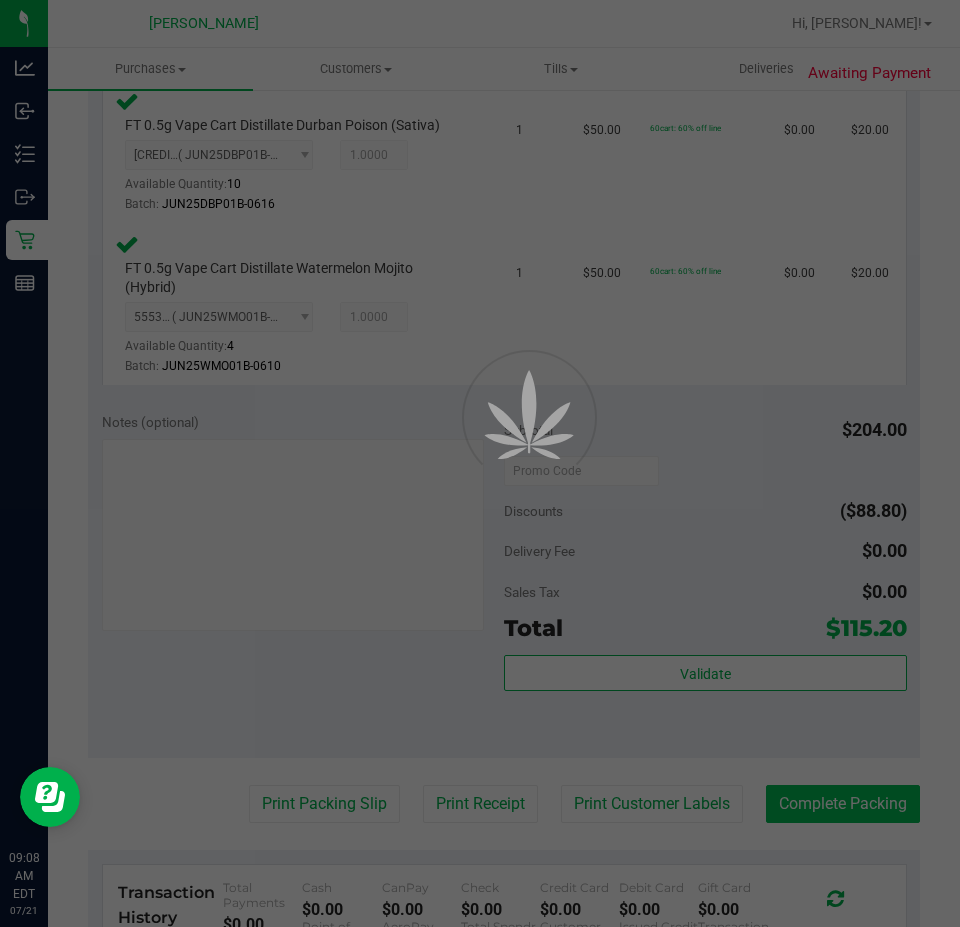 scroll, scrollTop: 0, scrollLeft: 0, axis: both 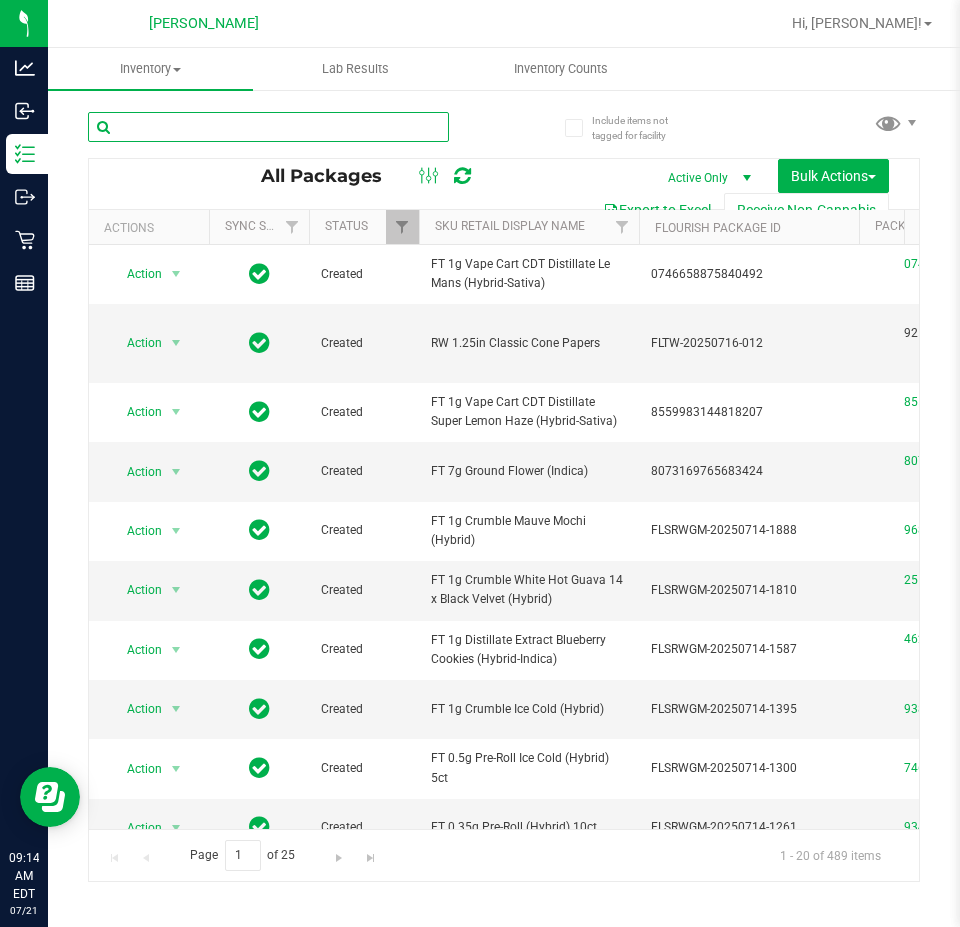 click at bounding box center (268, 127) 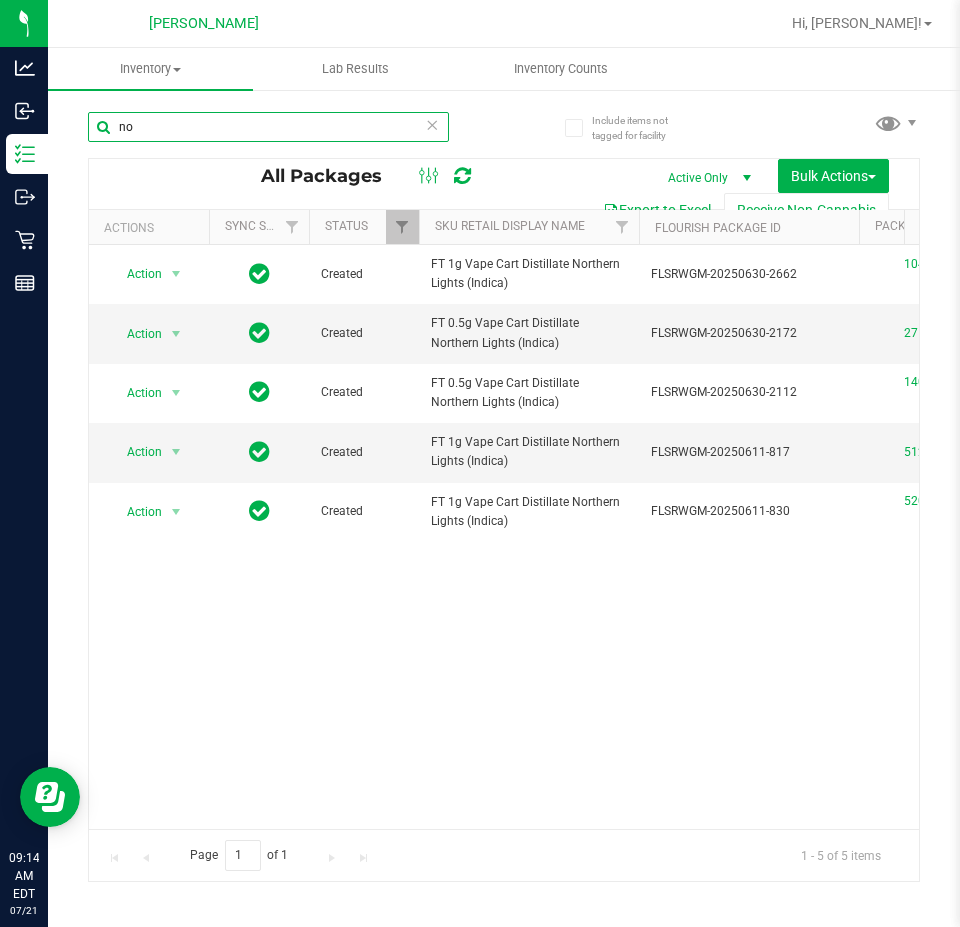type on "n" 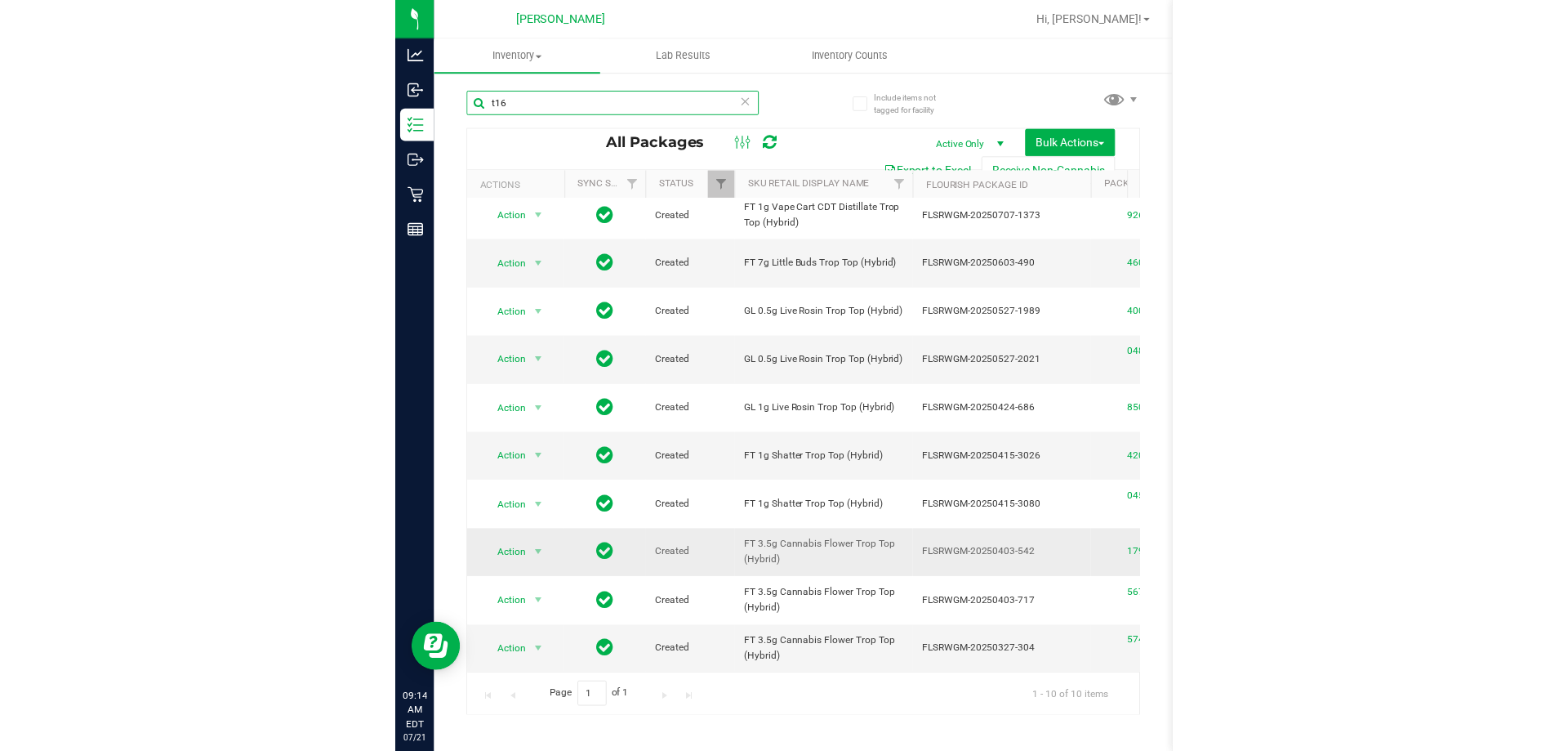 scroll, scrollTop: 0, scrollLeft: 0, axis: both 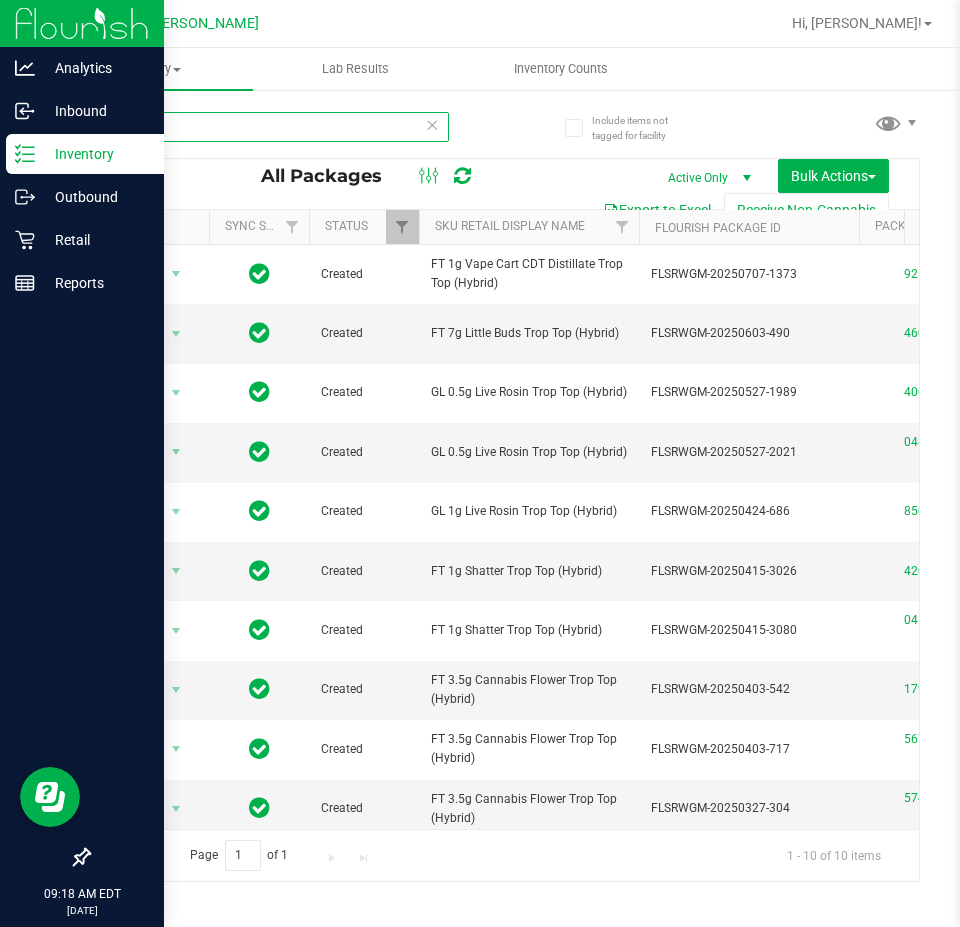 type on "t" 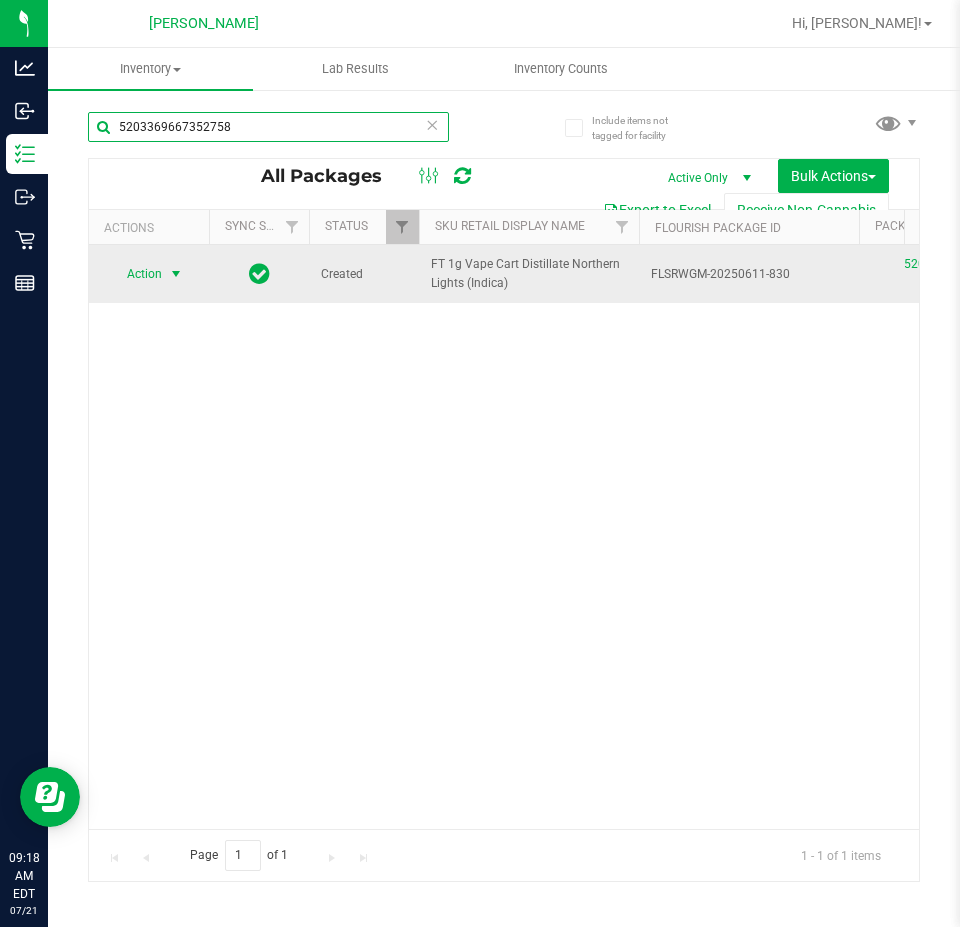 type on "5203369667352758" 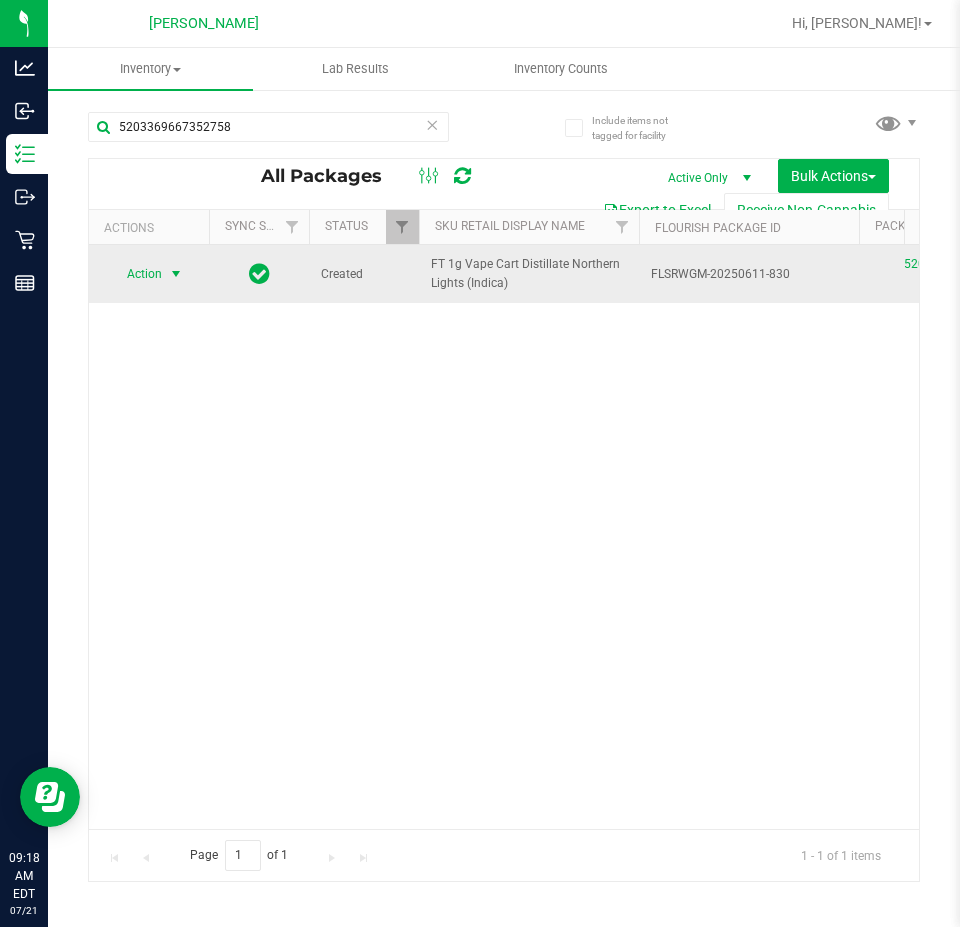 click at bounding box center [176, 274] 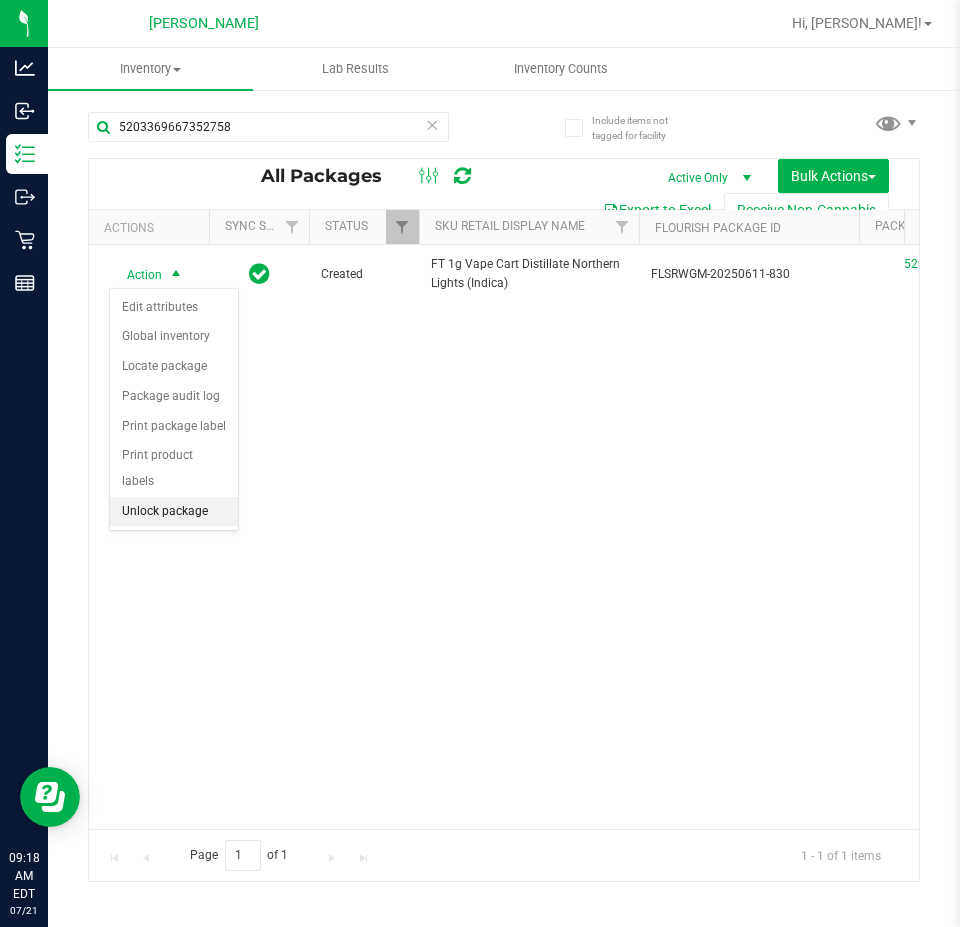 click on "Unlock package" at bounding box center [174, 512] 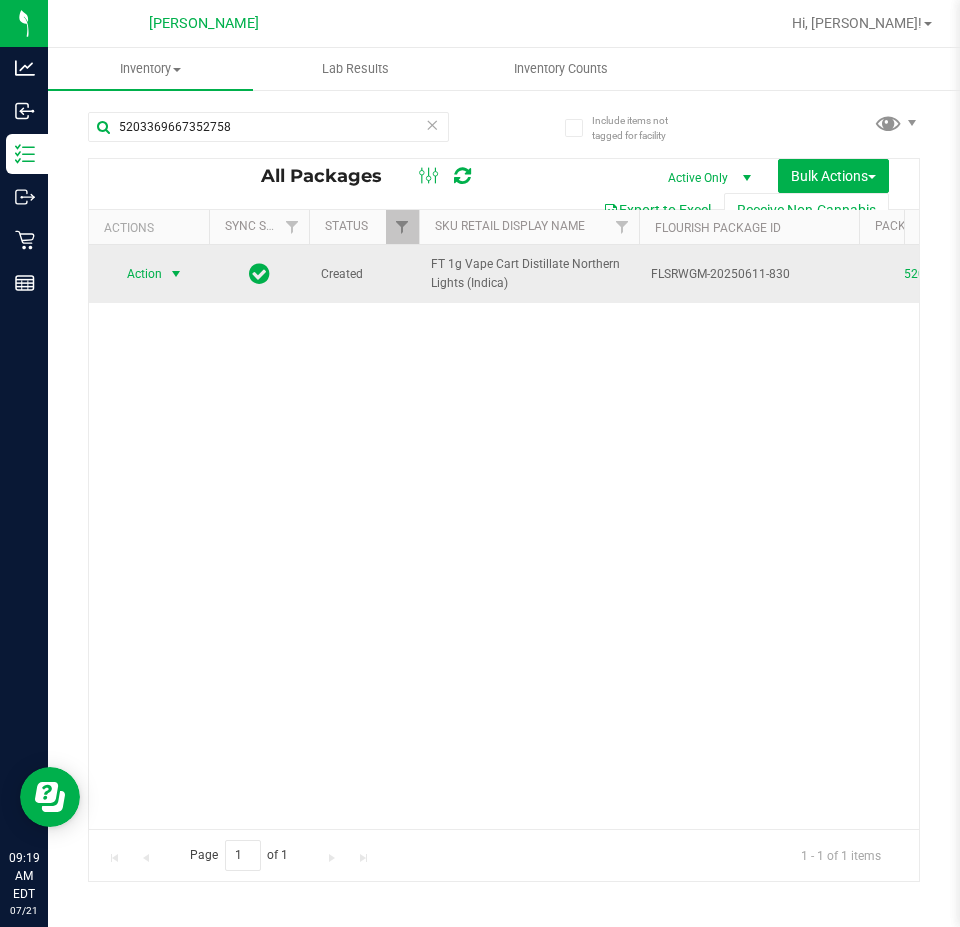 click at bounding box center [176, 274] 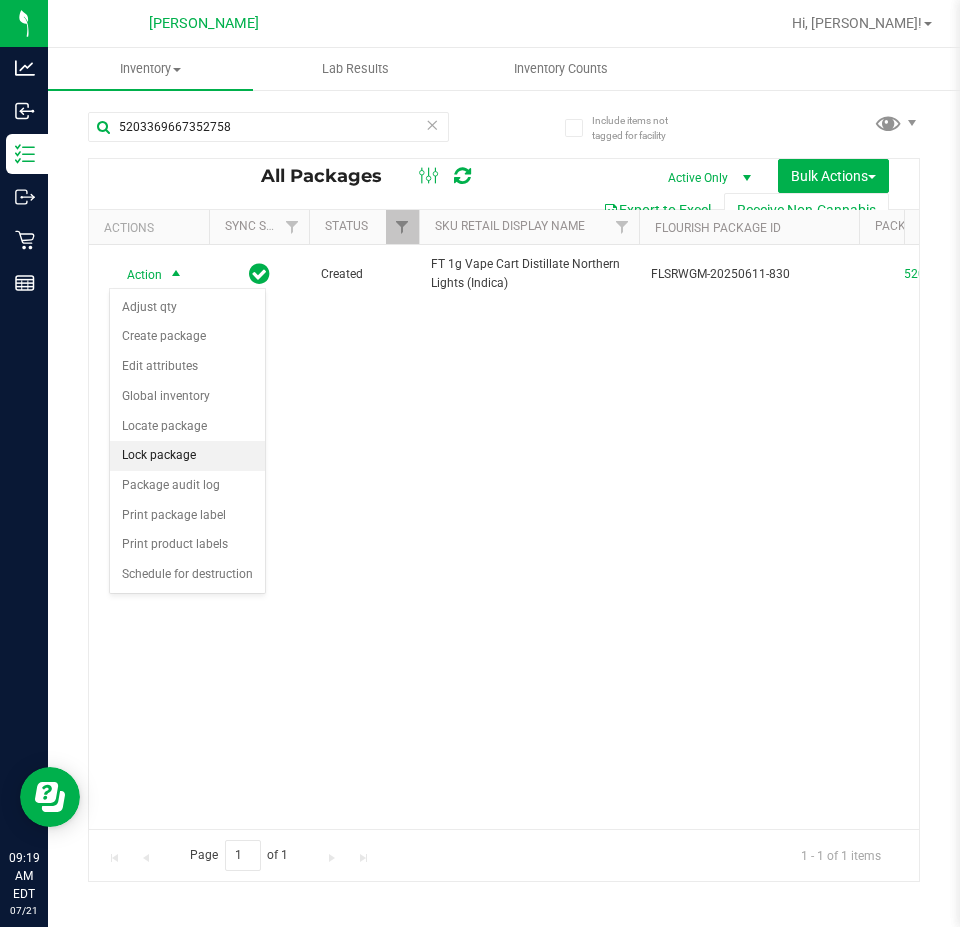 click on "Lock package" at bounding box center [187, 456] 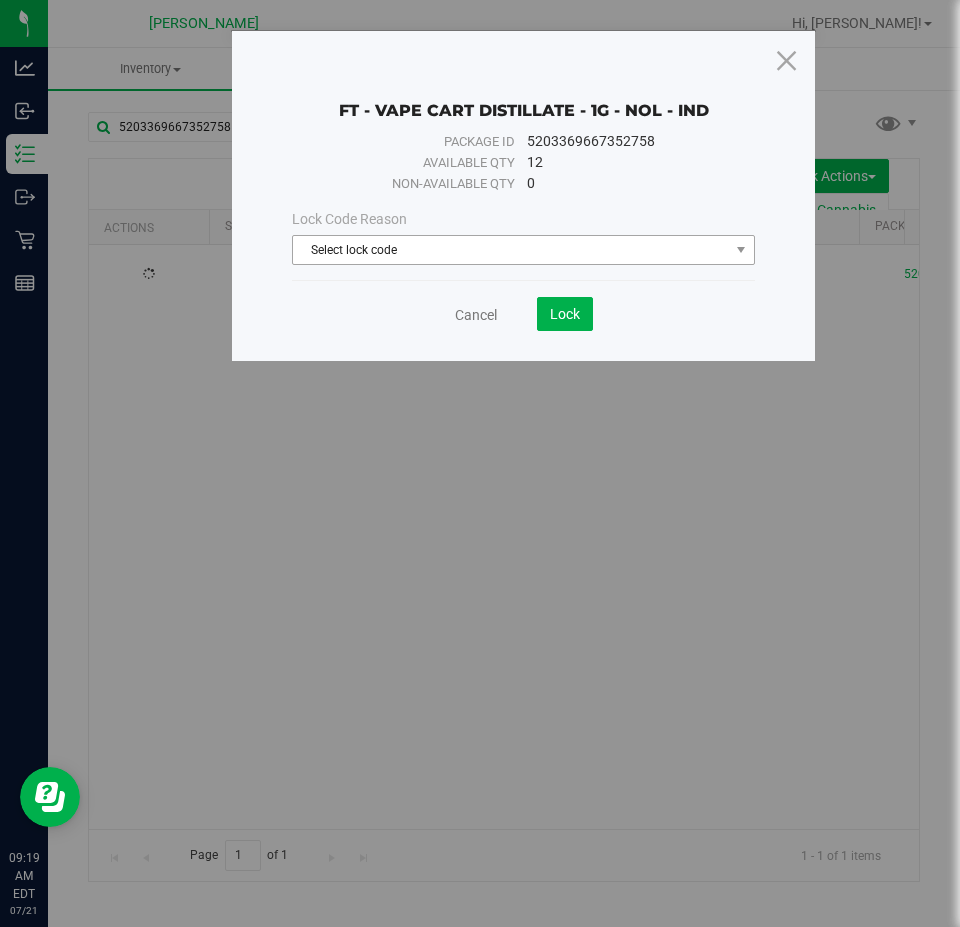 click on "Select lock code" at bounding box center (511, 250) 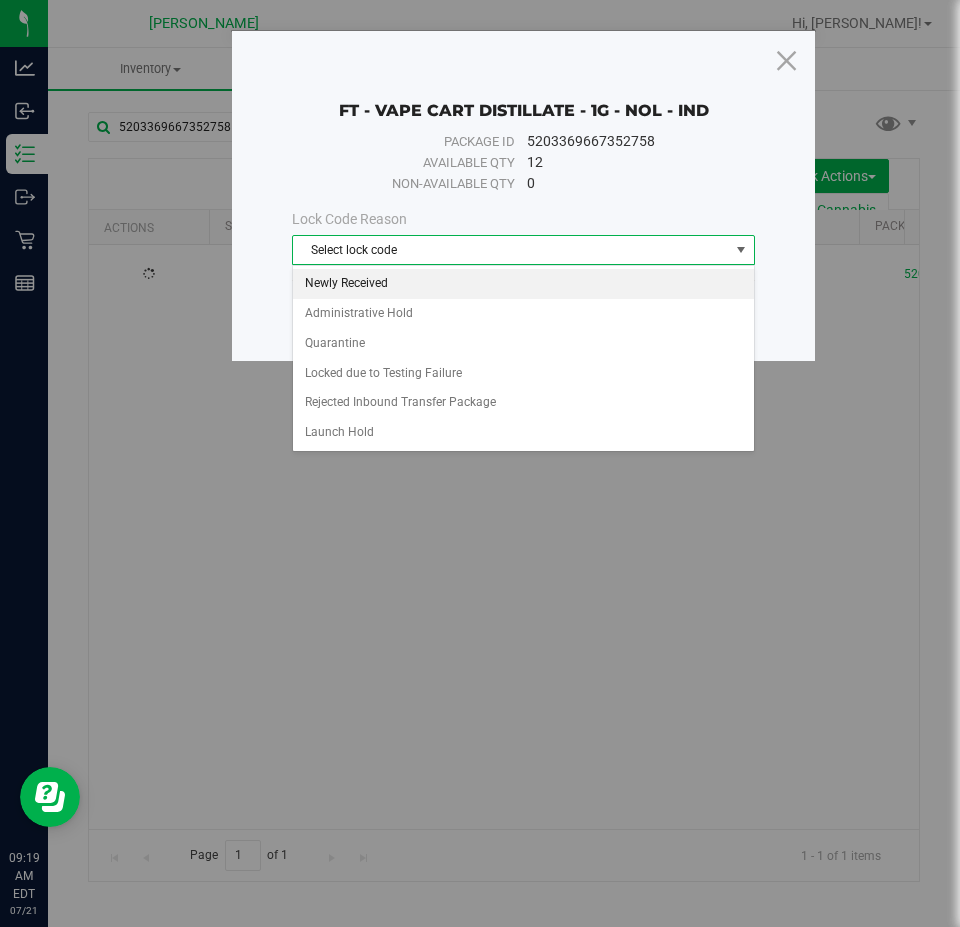 click on "Newly Received" at bounding box center [523, 284] 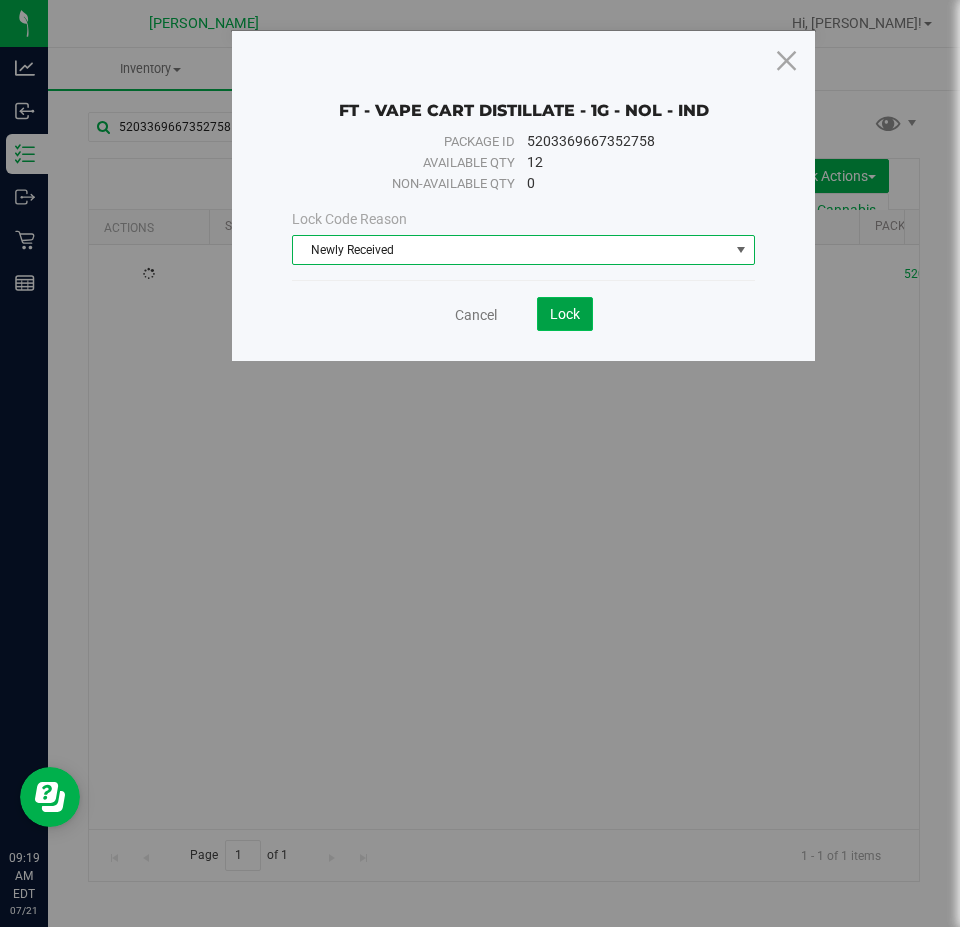 click on "Lock" 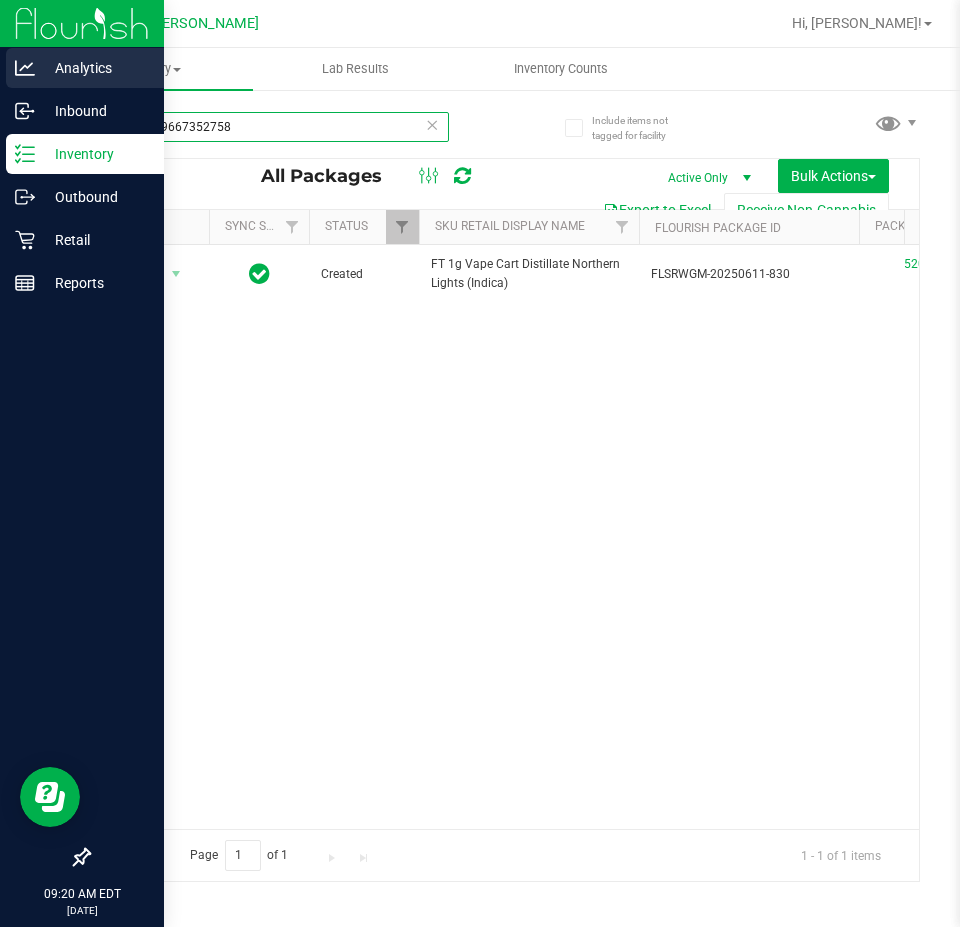 drag, startPoint x: 290, startPoint y: 128, endPoint x: 0, endPoint y: 77, distance: 294.45035 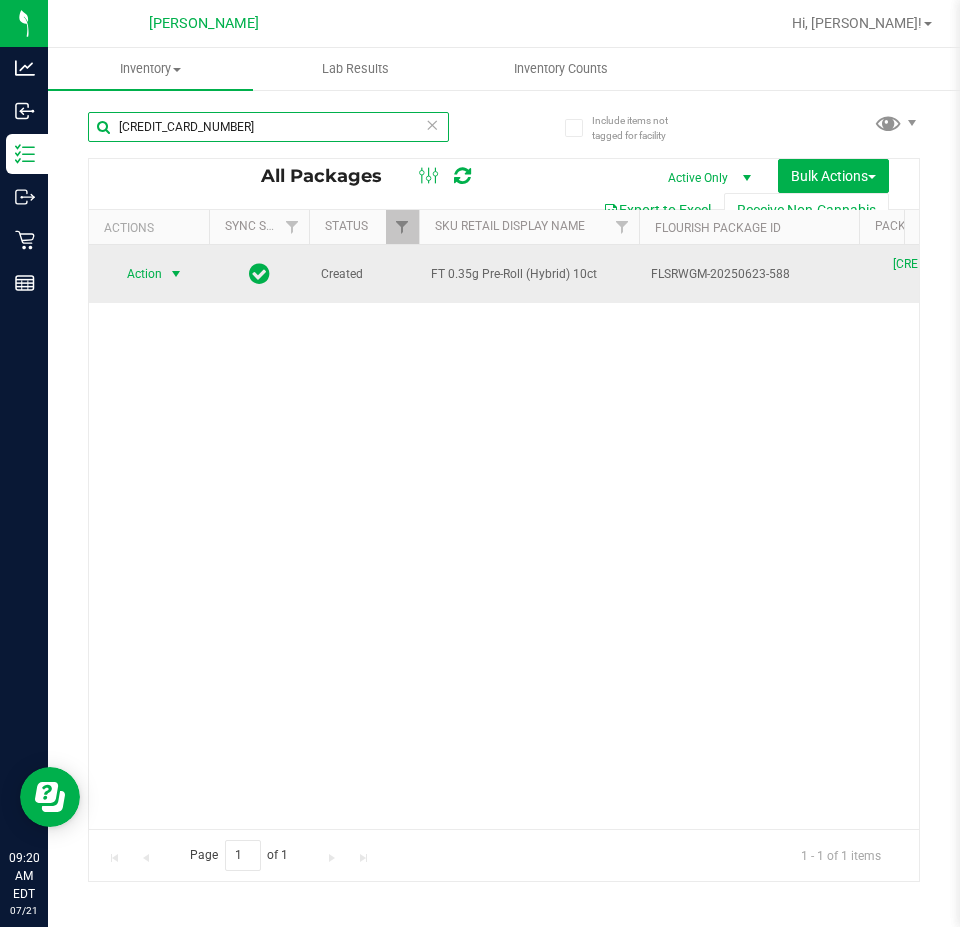 type on "5810549389028890" 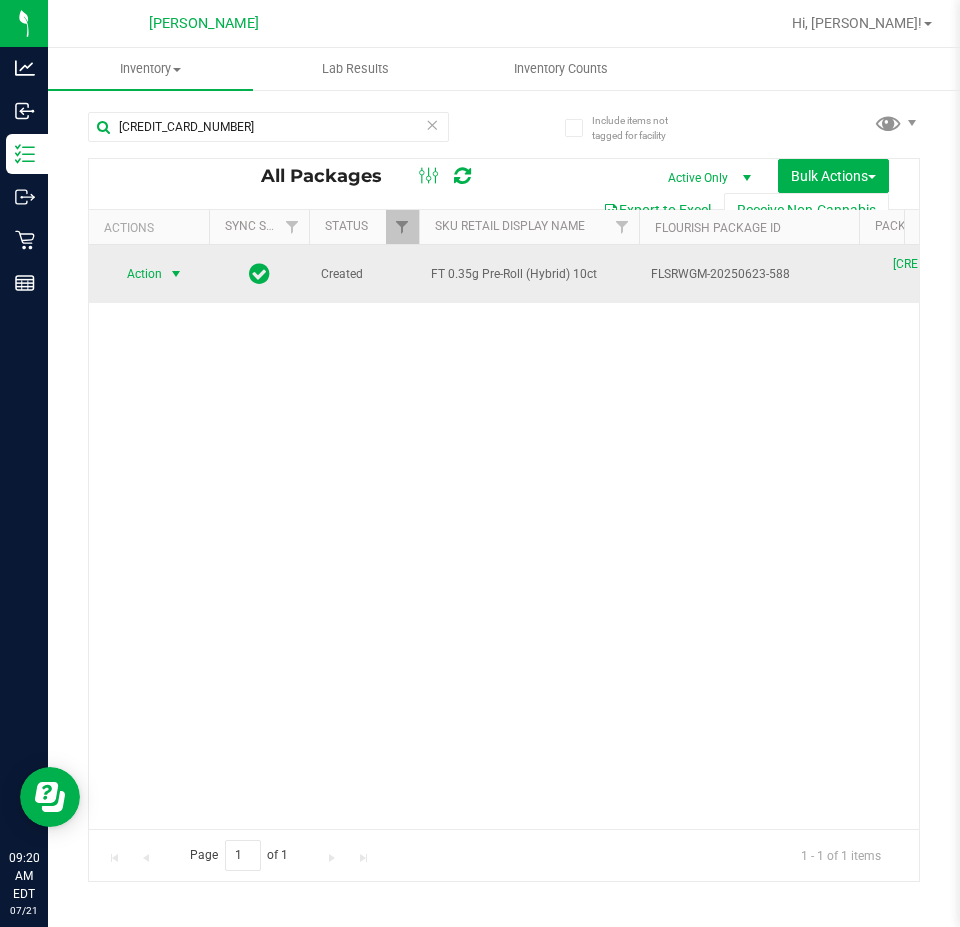 click at bounding box center [176, 274] 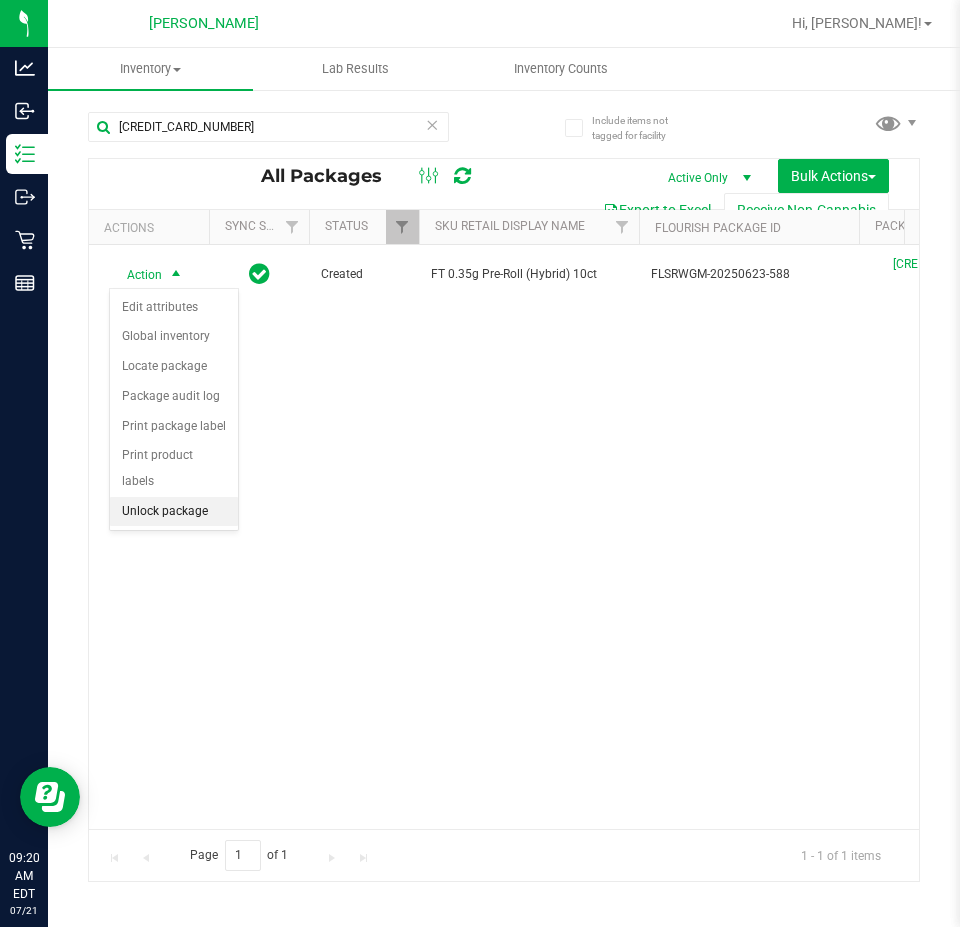 click on "Unlock package" at bounding box center [174, 512] 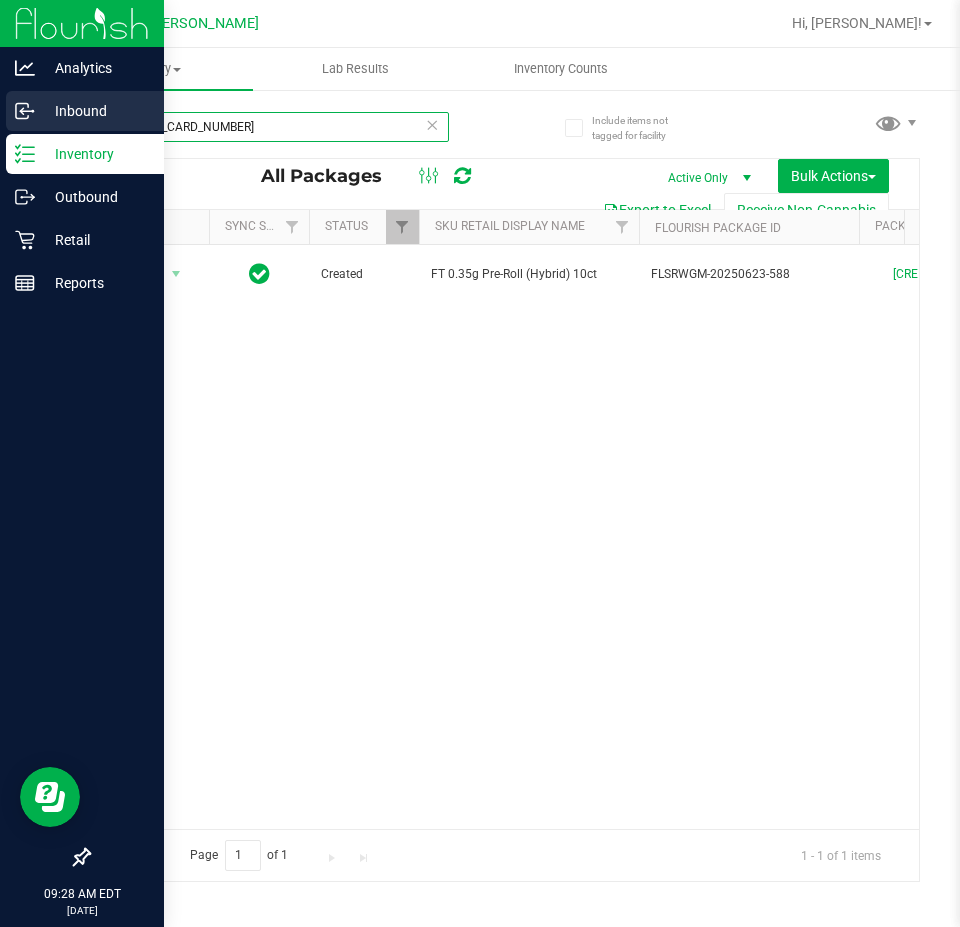 drag, startPoint x: 296, startPoint y: 137, endPoint x: 0, endPoint y: 102, distance: 298.06207 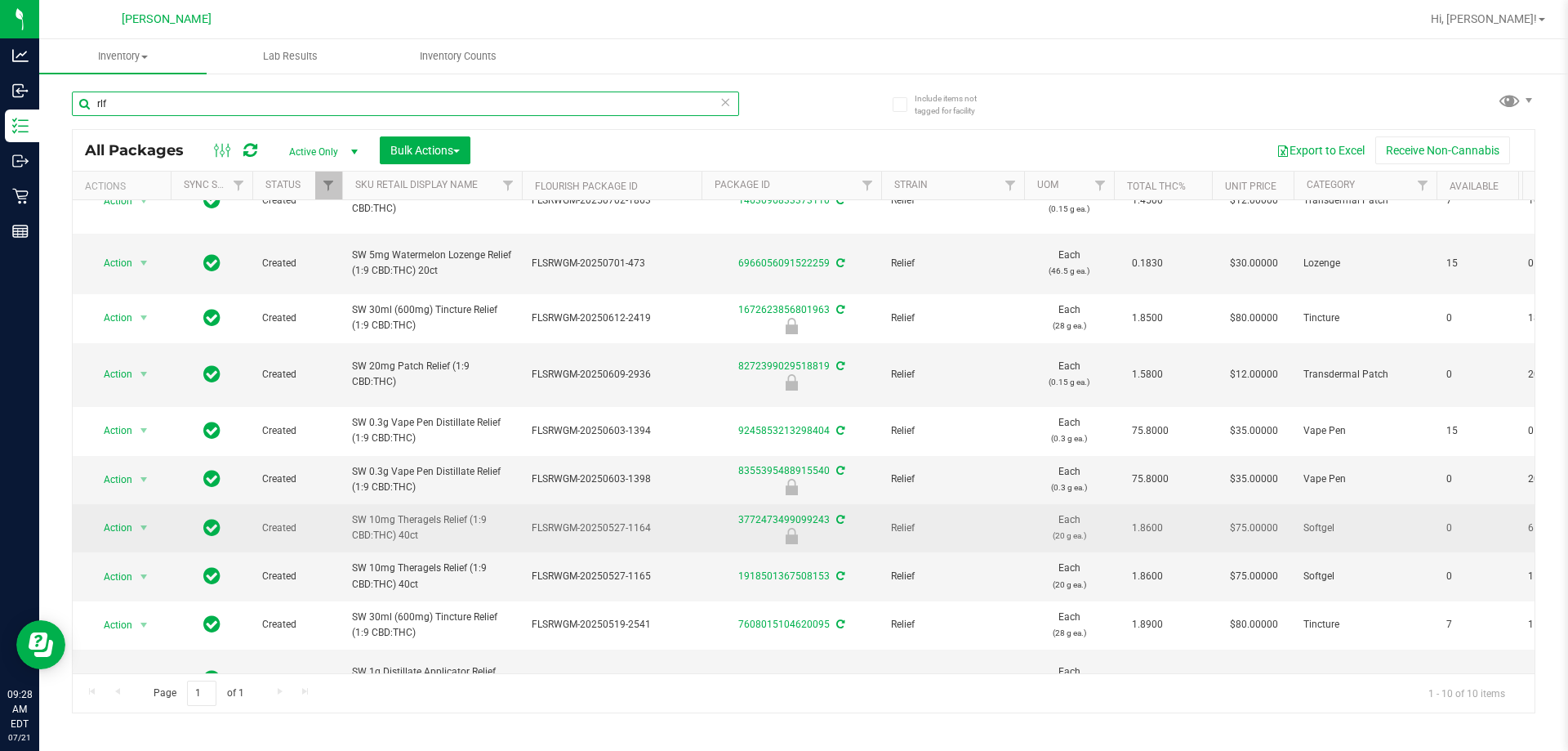 scroll, scrollTop: 48, scrollLeft: 0, axis: vertical 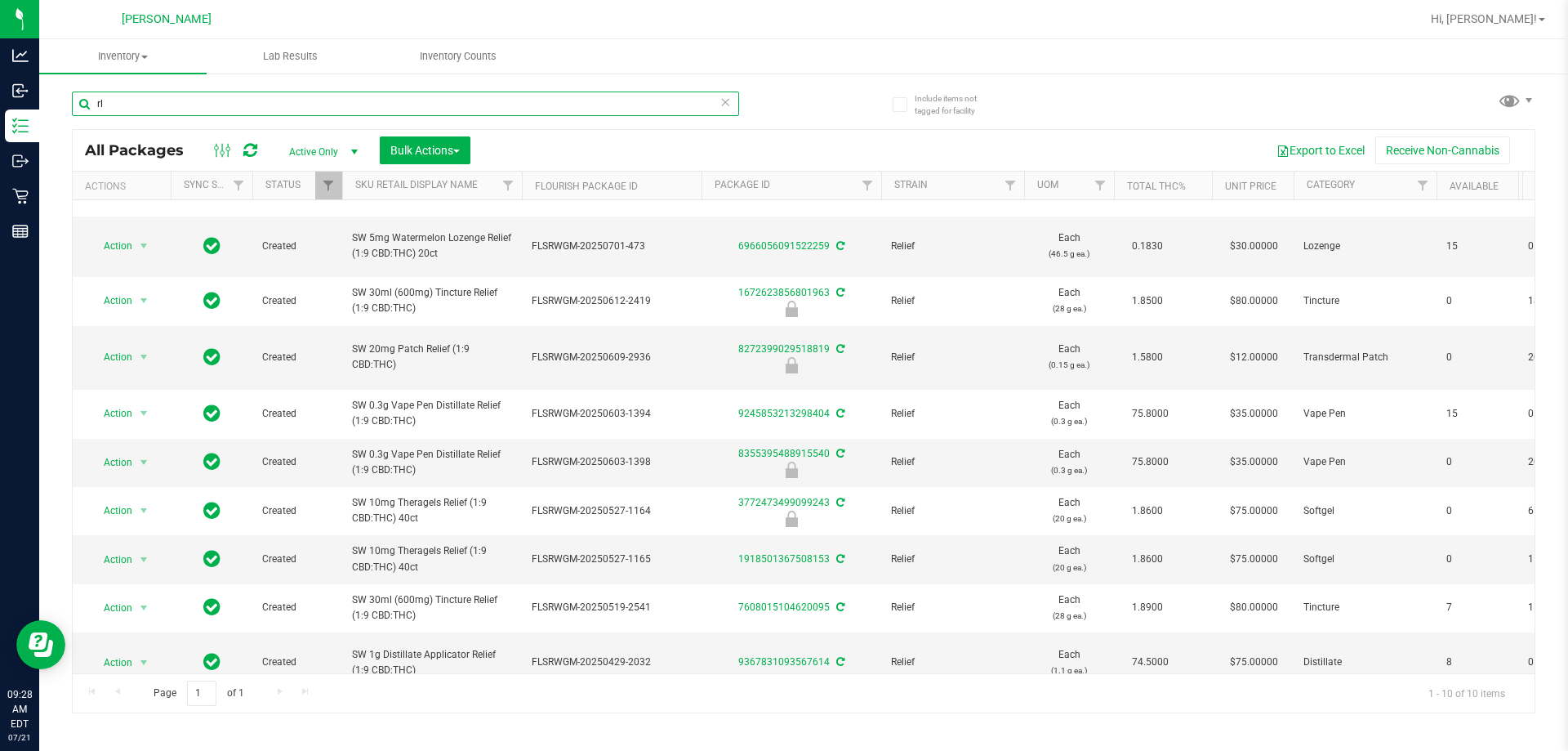 type on "r" 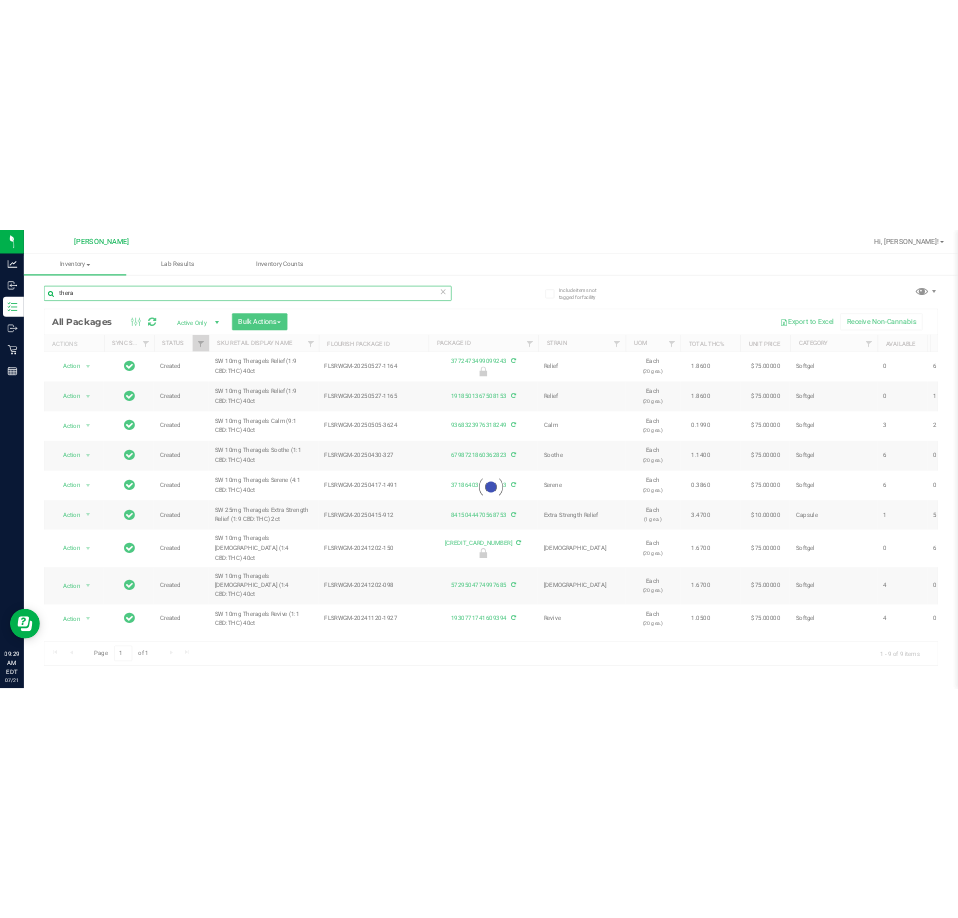 scroll, scrollTop: 0, scrollLeft: 0, axis: both 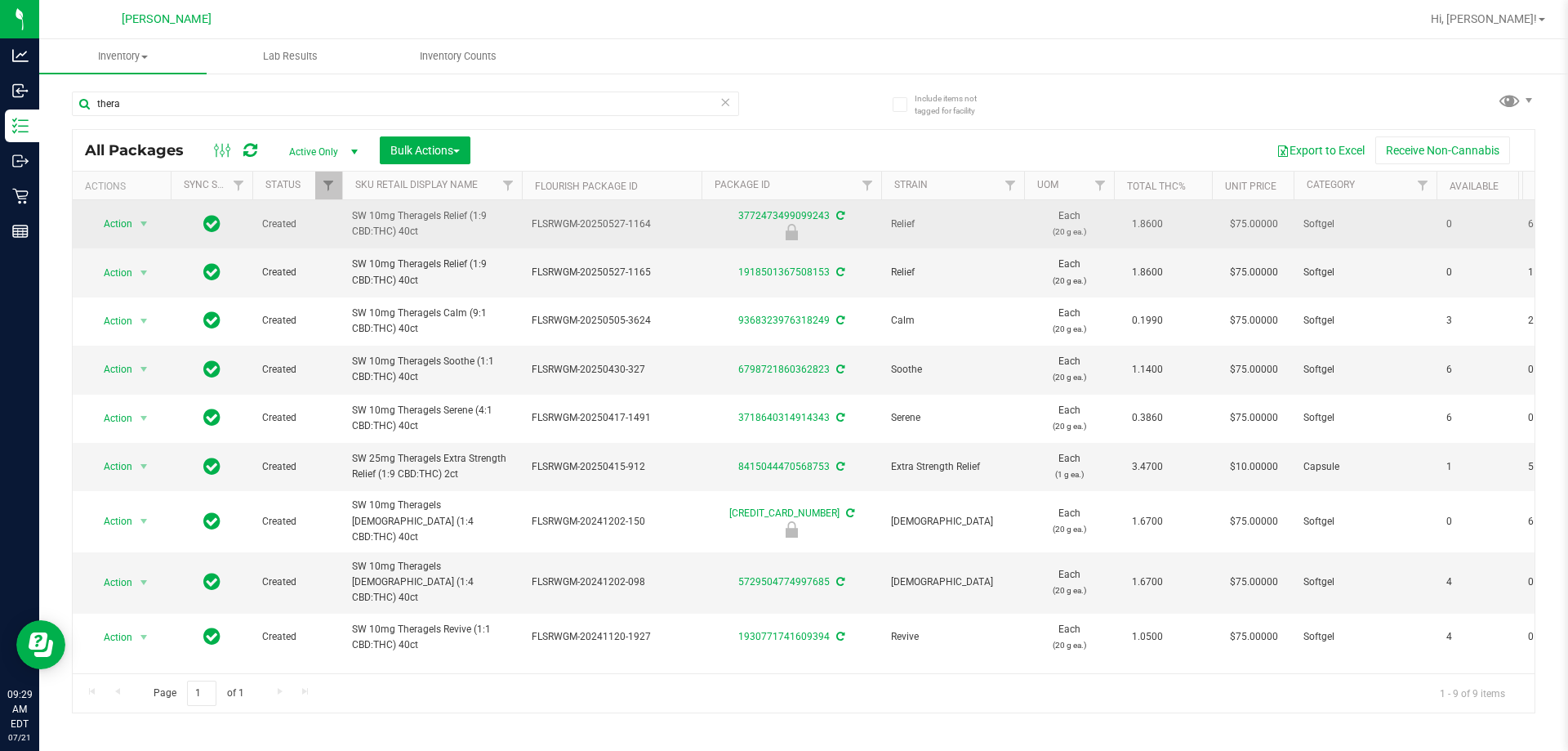 drag, startPoint x: 425, startPoint y: 235, endPoint x: 349, endPoint y: 214, distance: 78.84795 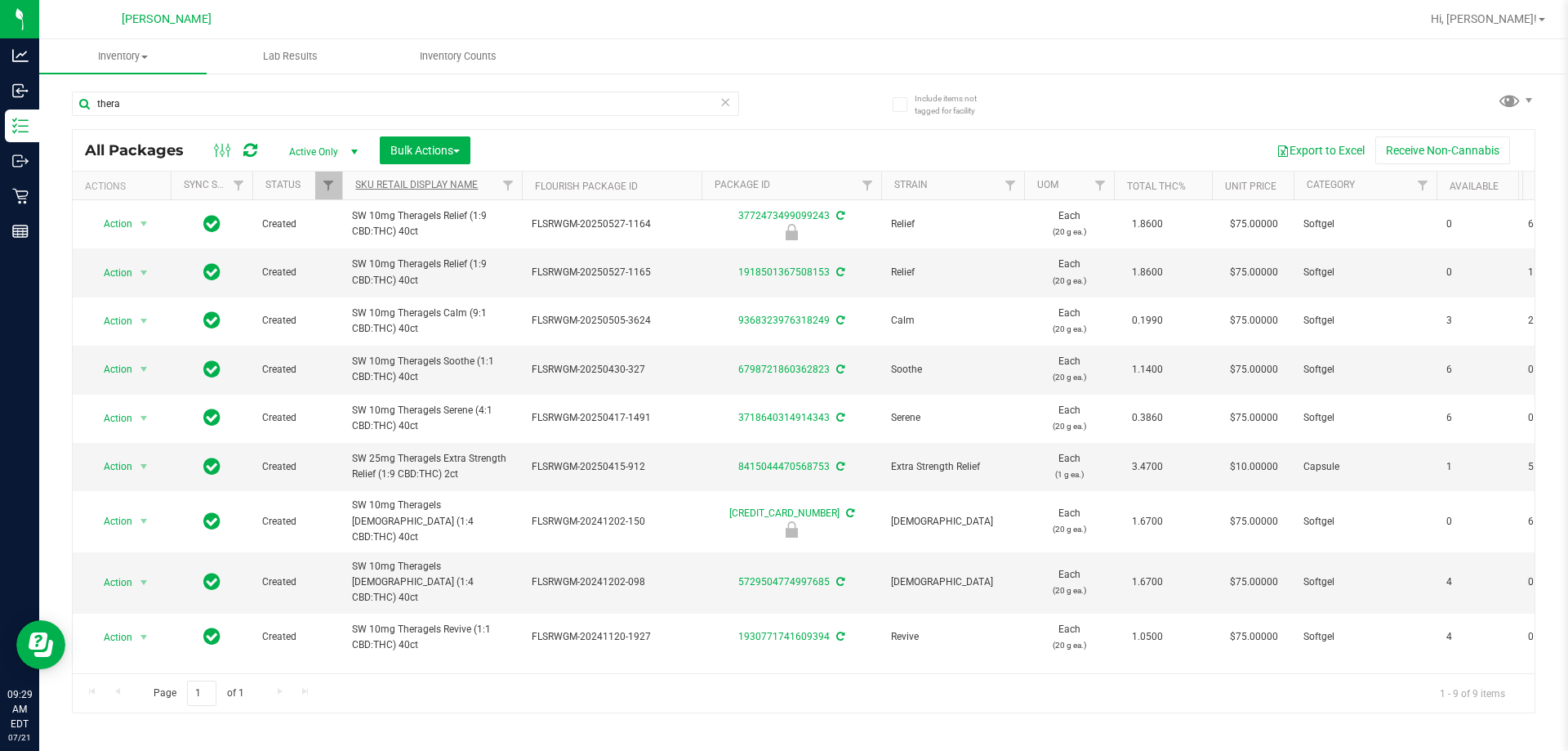 copy on "SW 10mg Theragels Relief (1:9 CBD:THC) 40ct" 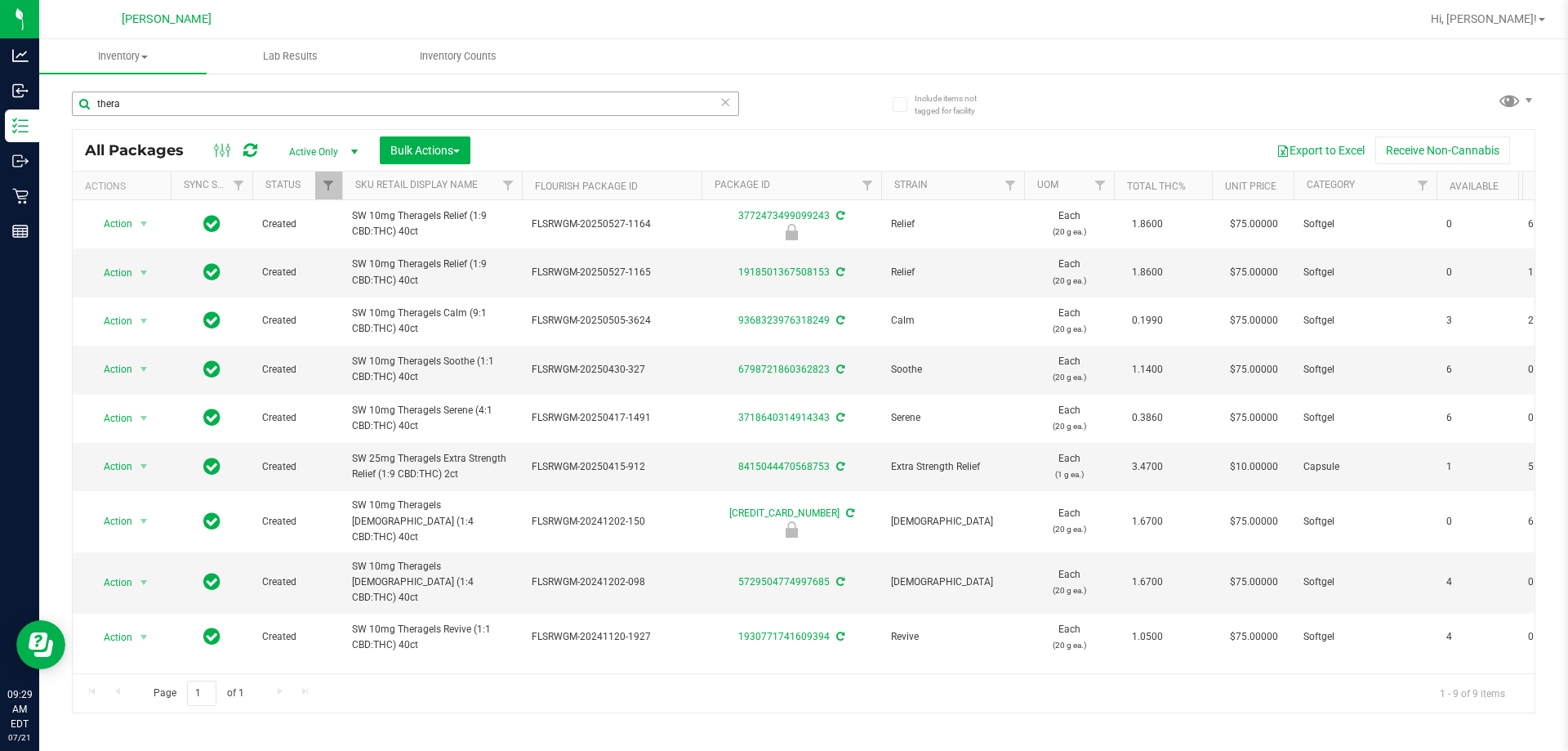 drag, startPoint x: 366, startPoint y: 117, endPoint x: 309, endPoint y: 113, distance: 57.140179 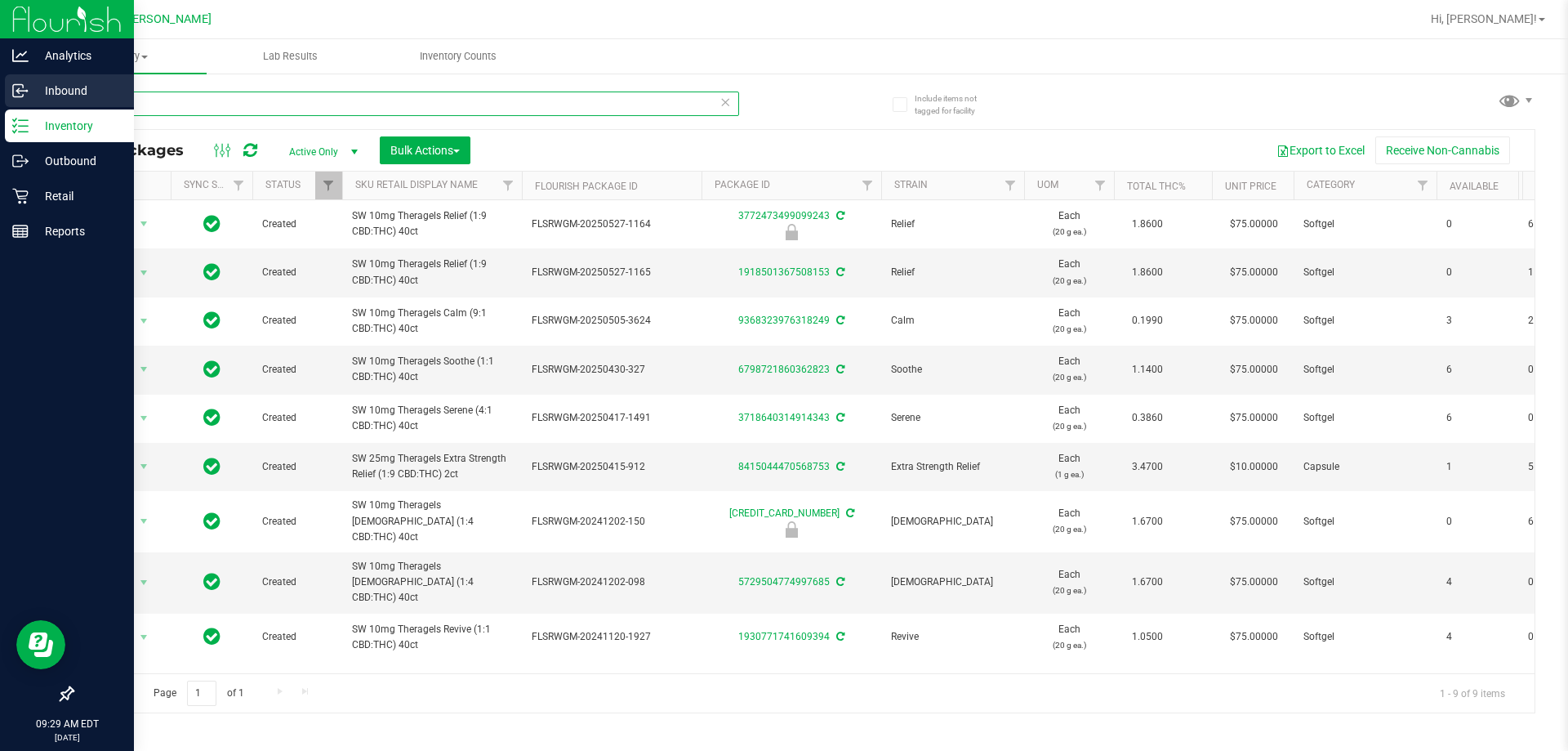 drag, startPoint x: 311, startPoint y: 110, endPoint x: 0, endPoint y: 78, distance: 312.64197 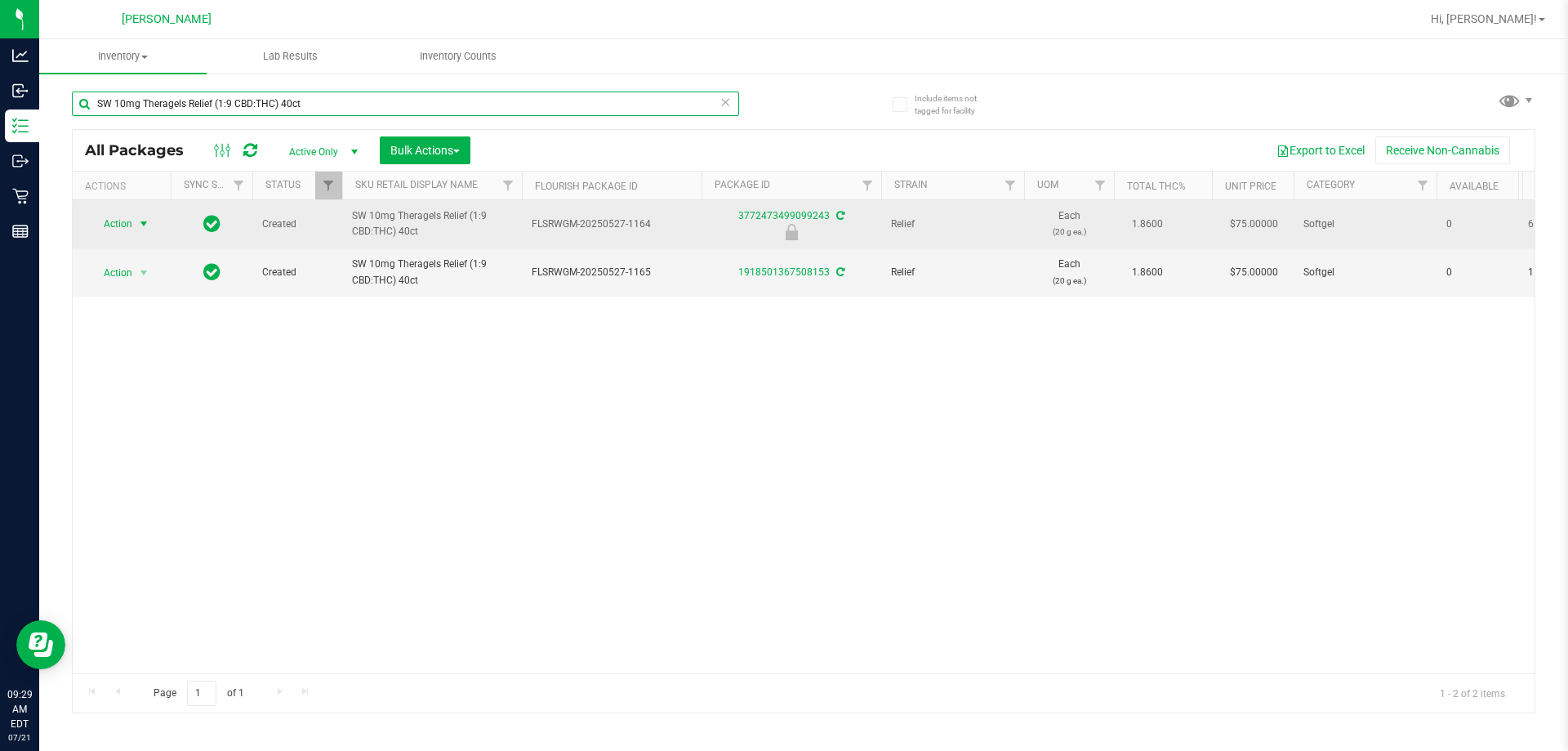 type on "SW 10mg Theragels Relief (1:9 CBD:THC) 40ct" 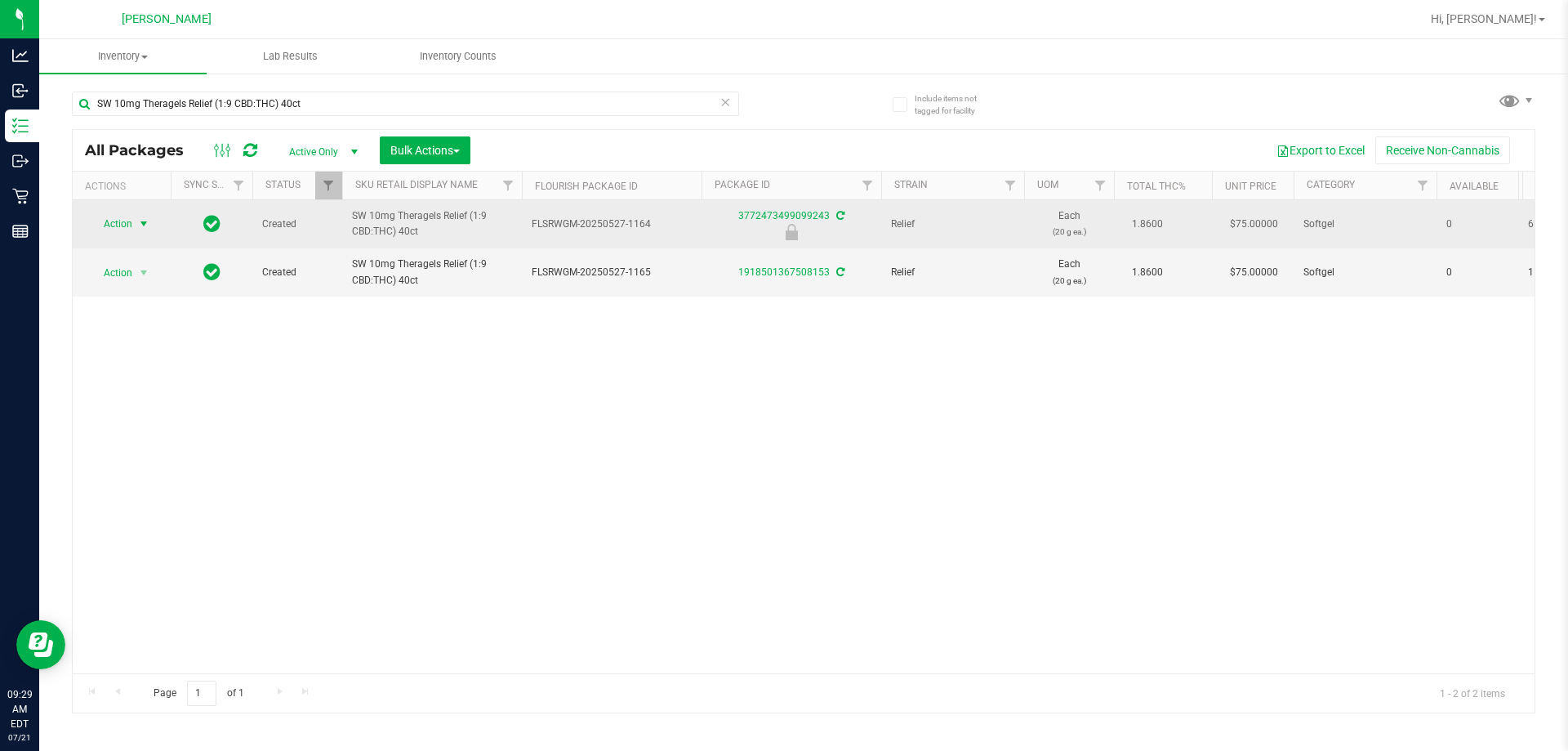 click on "Action" at bounding box center (111, 224) 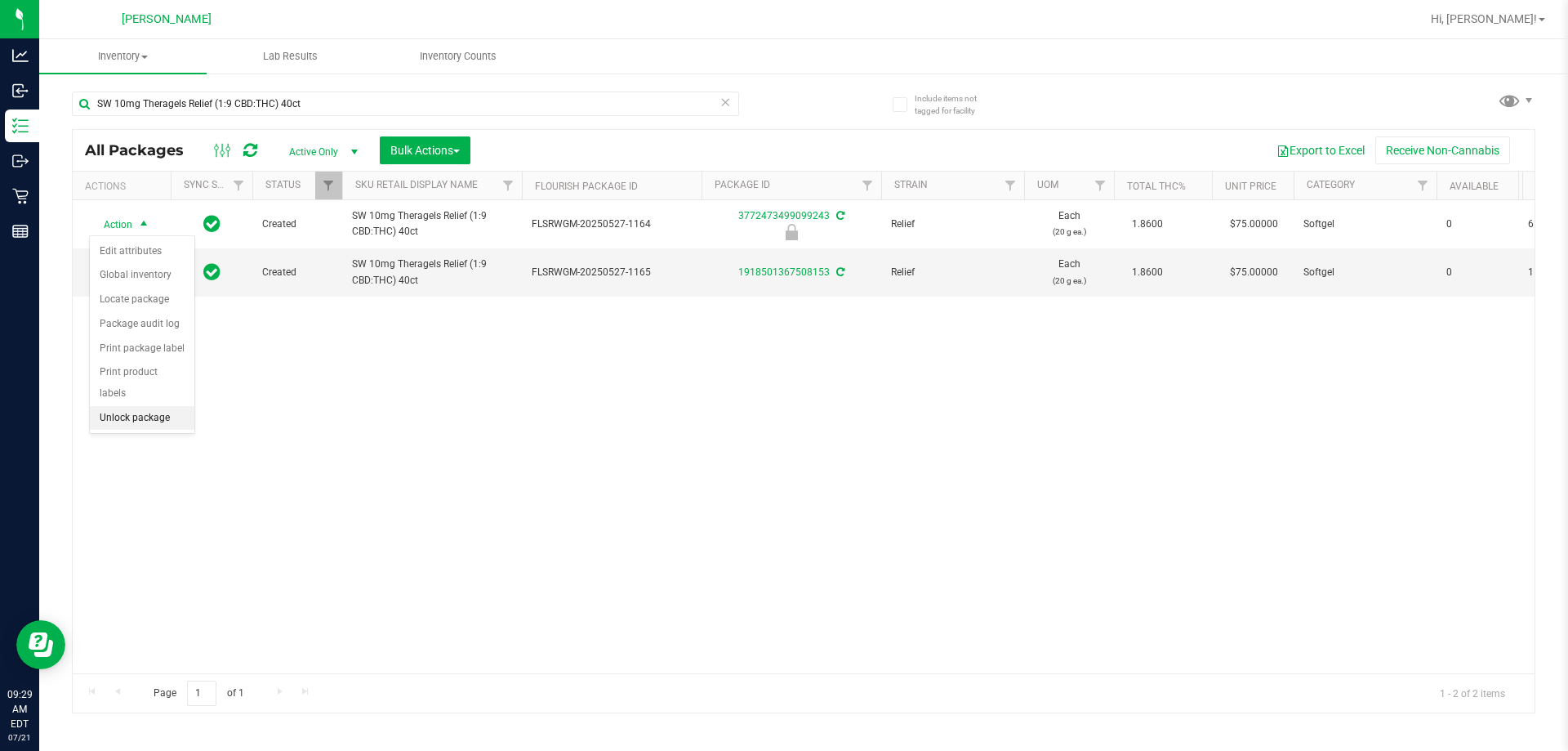 click on "Unlock package" at bounding box center [142, 418] 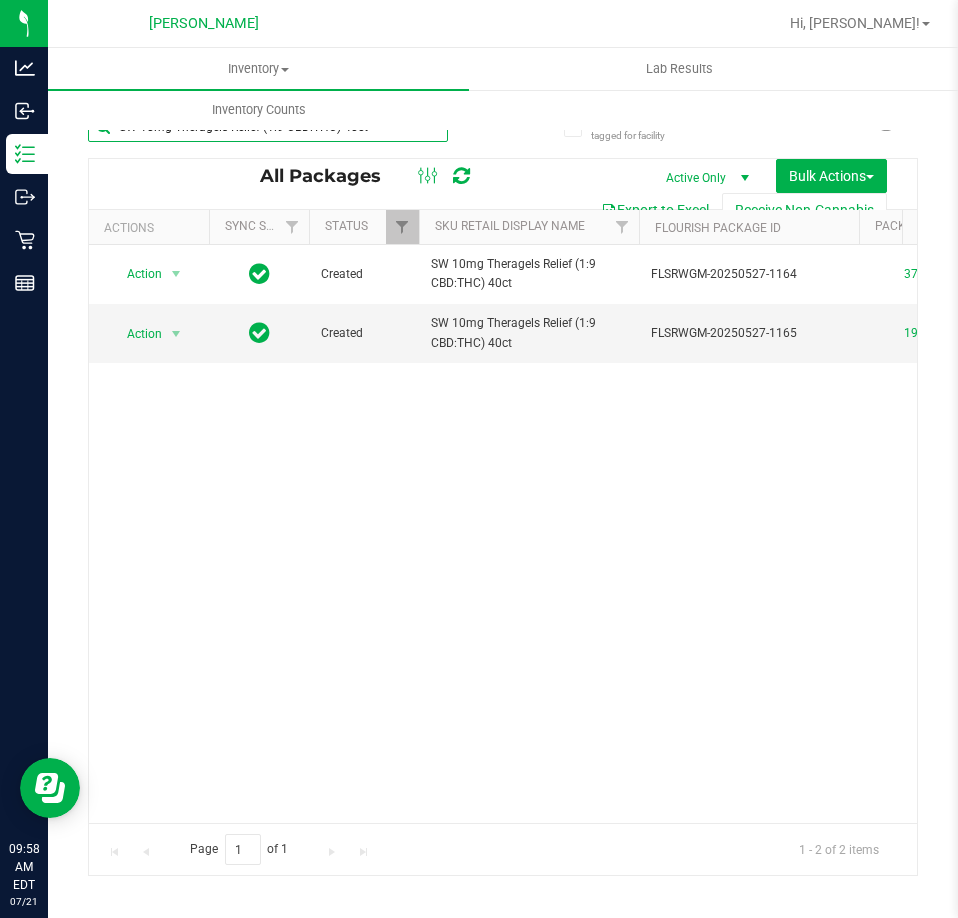 drag, startPoint x: 384, startPoint y: 134, endPoint x: -1, endPoint y: 90, distance: 387.50613 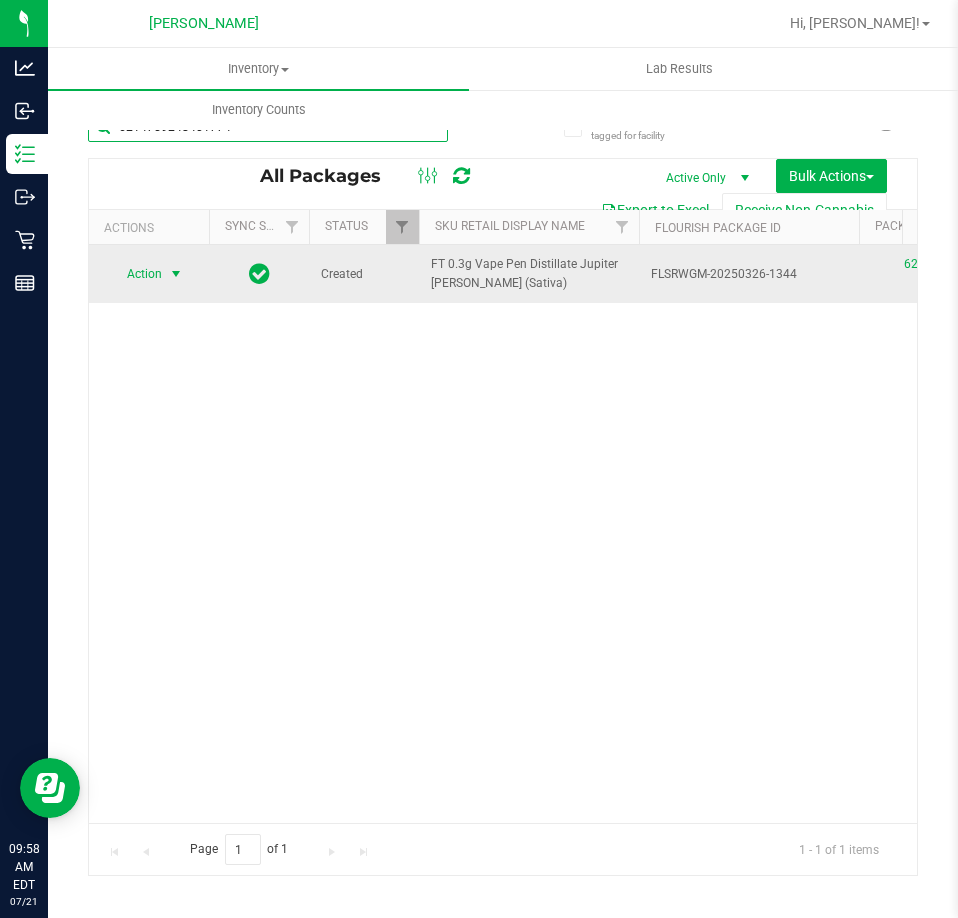 type on "6214759248401774" 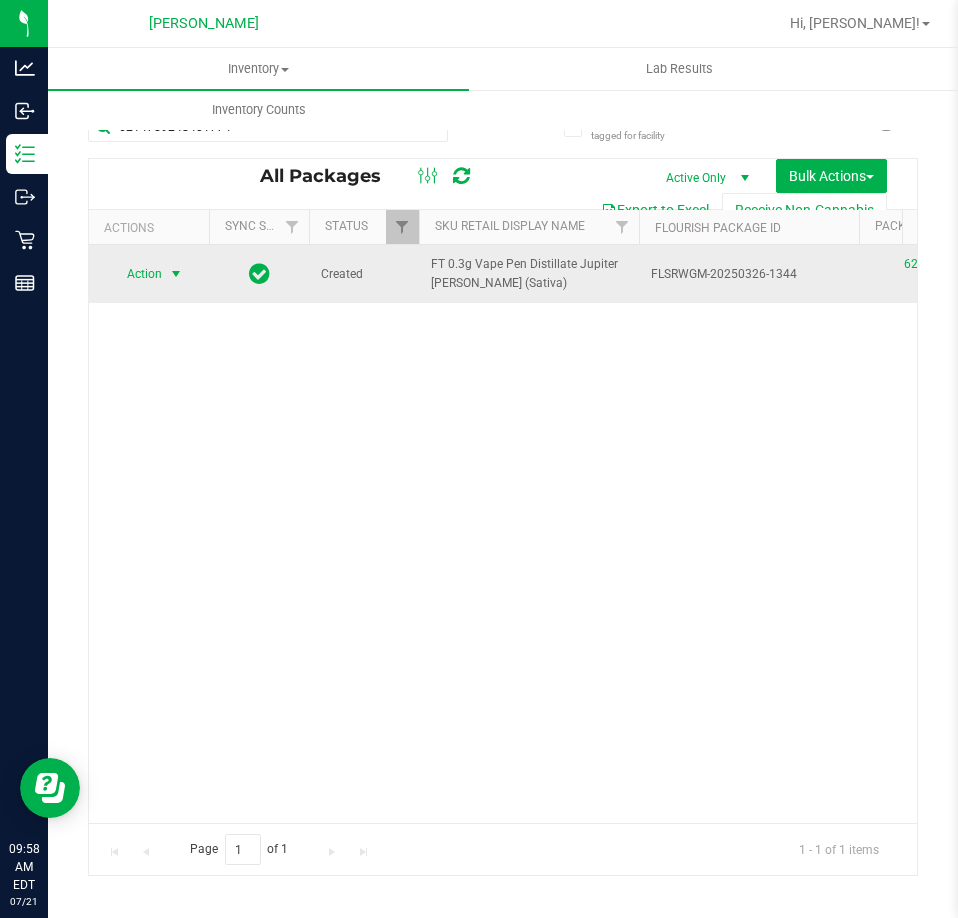 click on "Action" at bounding box center [136, 274] 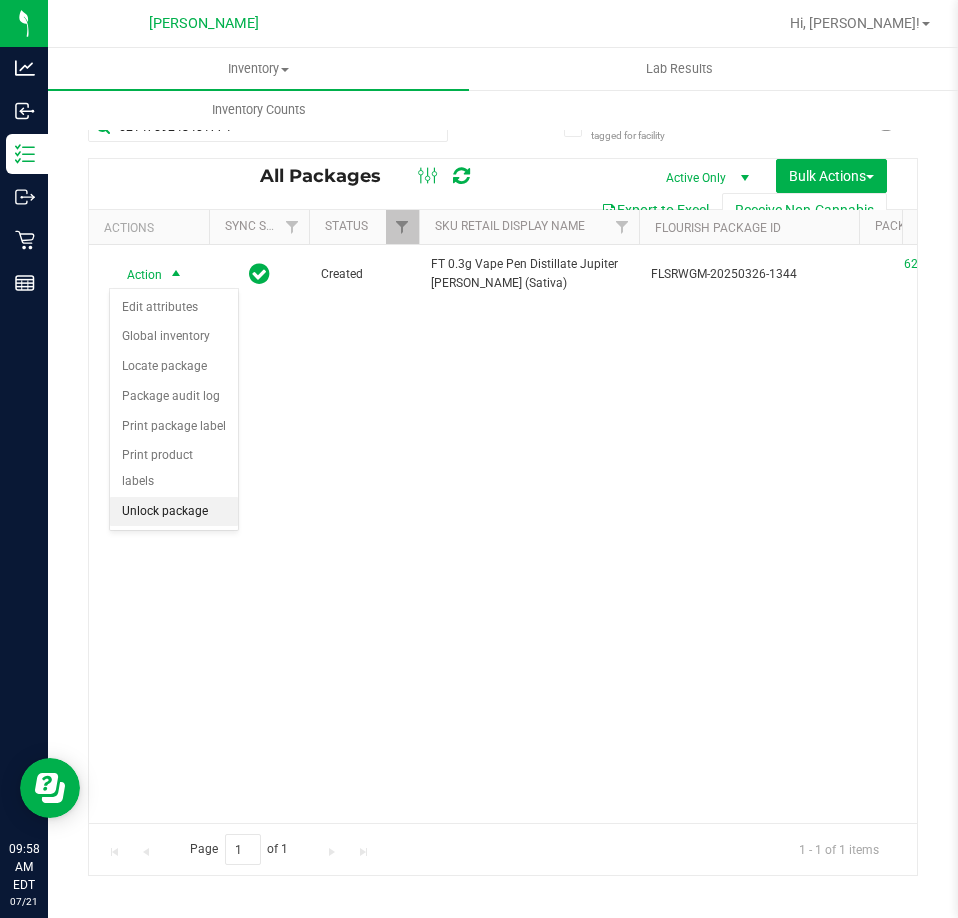 click on "Unlock package" at bounding box center (174, 512) 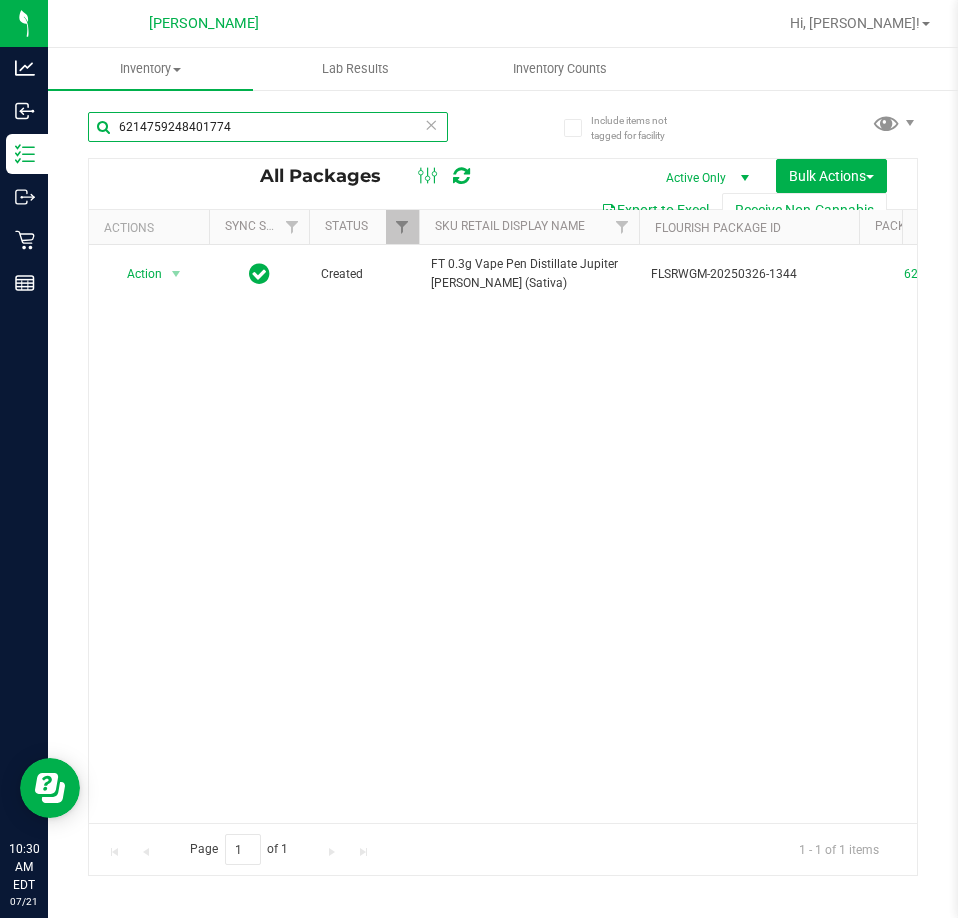 drag, startPoint x: 352, startPoint y: 120, endPoint x: -1, endPoint y: -52, distance: 392.67416 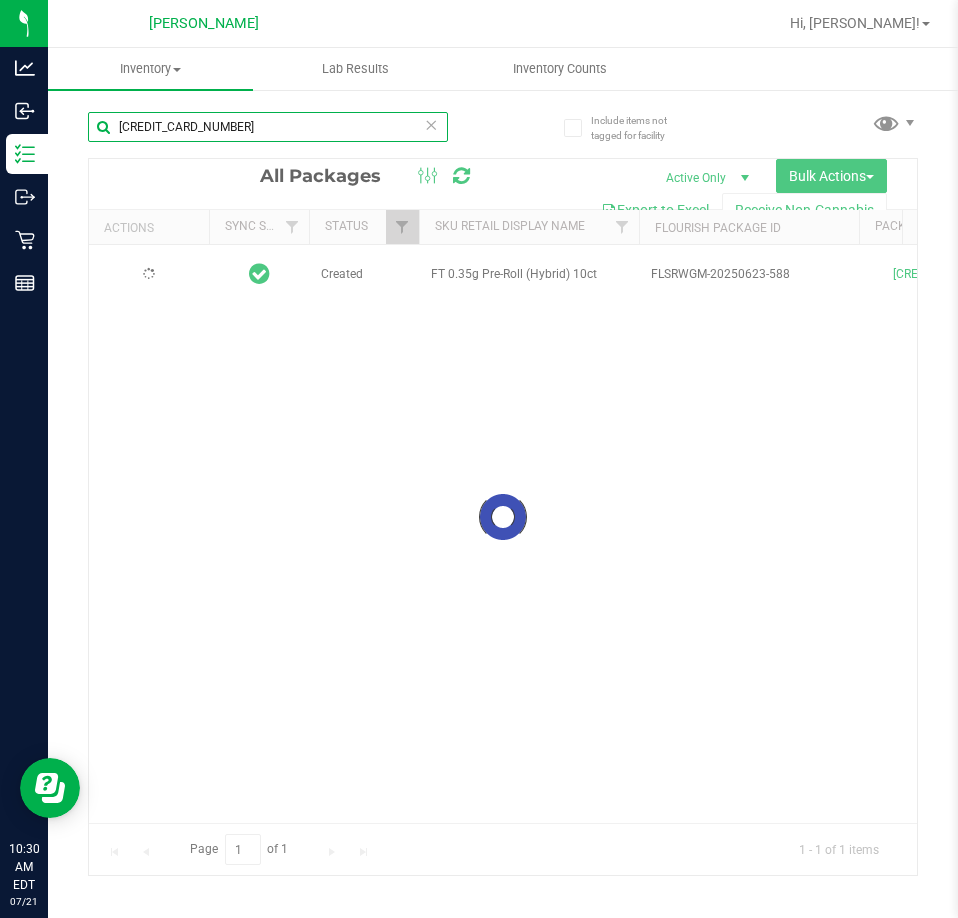 type on "5810549389028890" 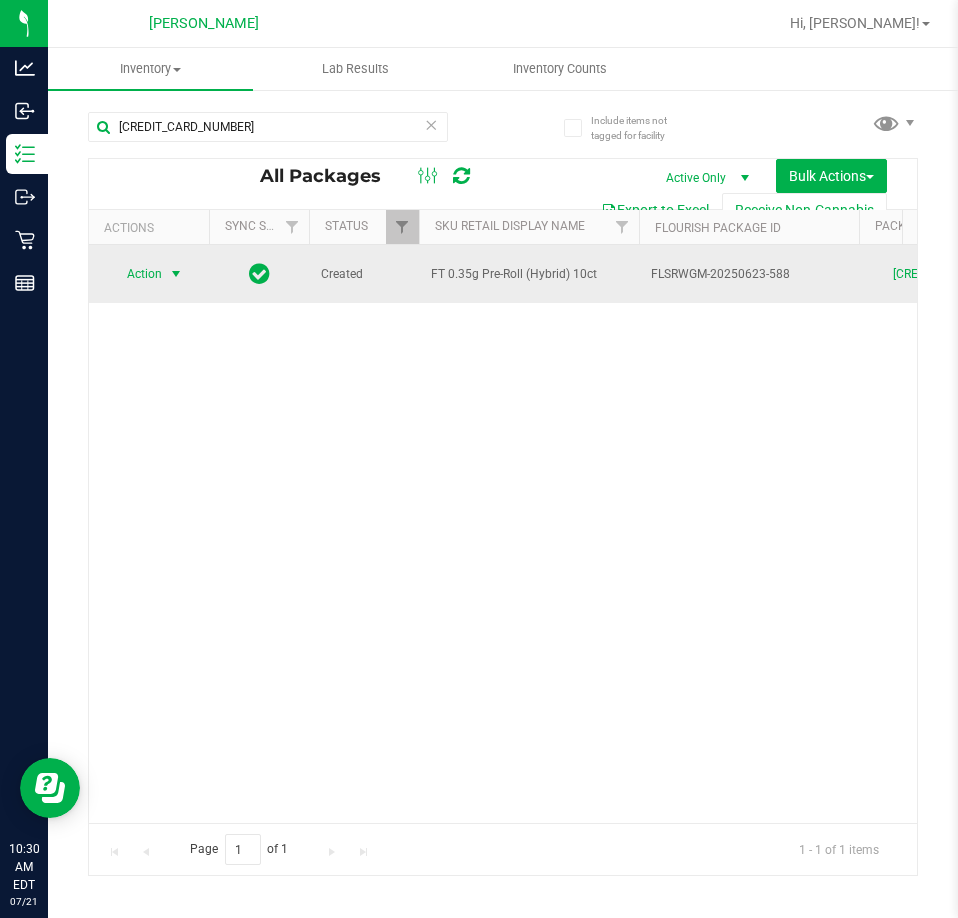 click on "Action" at bounding box center (136, 274) 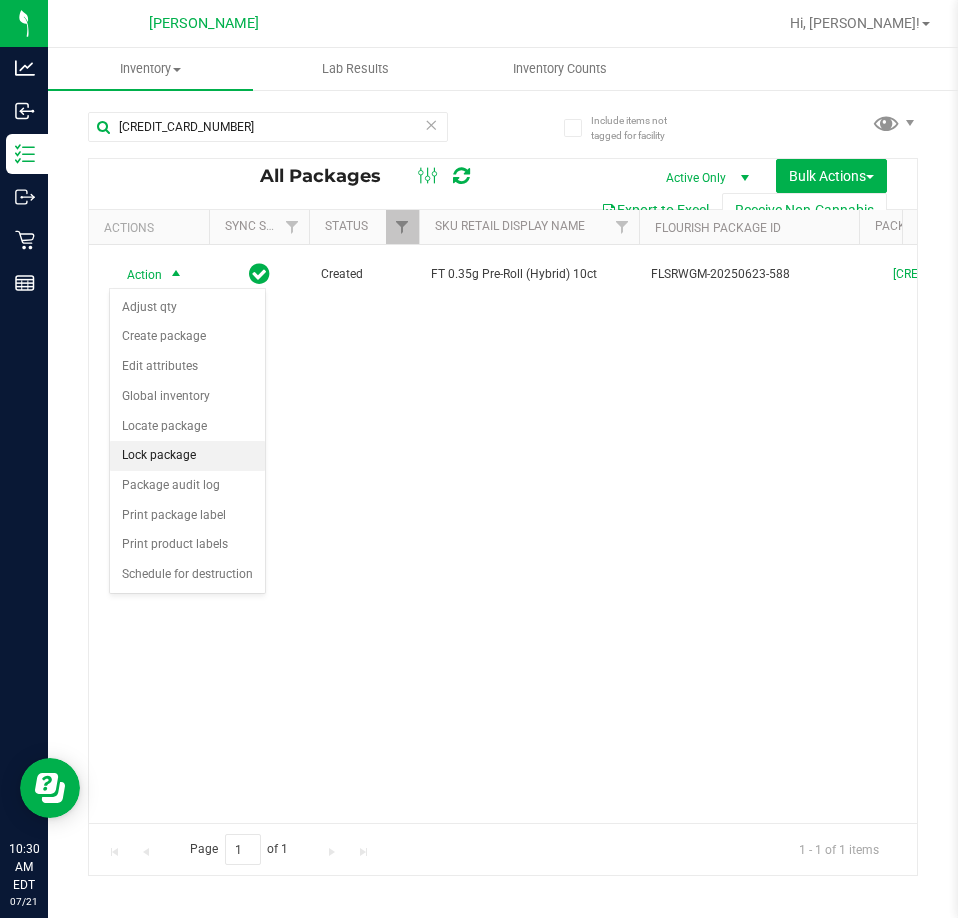 click on "Lock package" at bounding box center [187, 456] 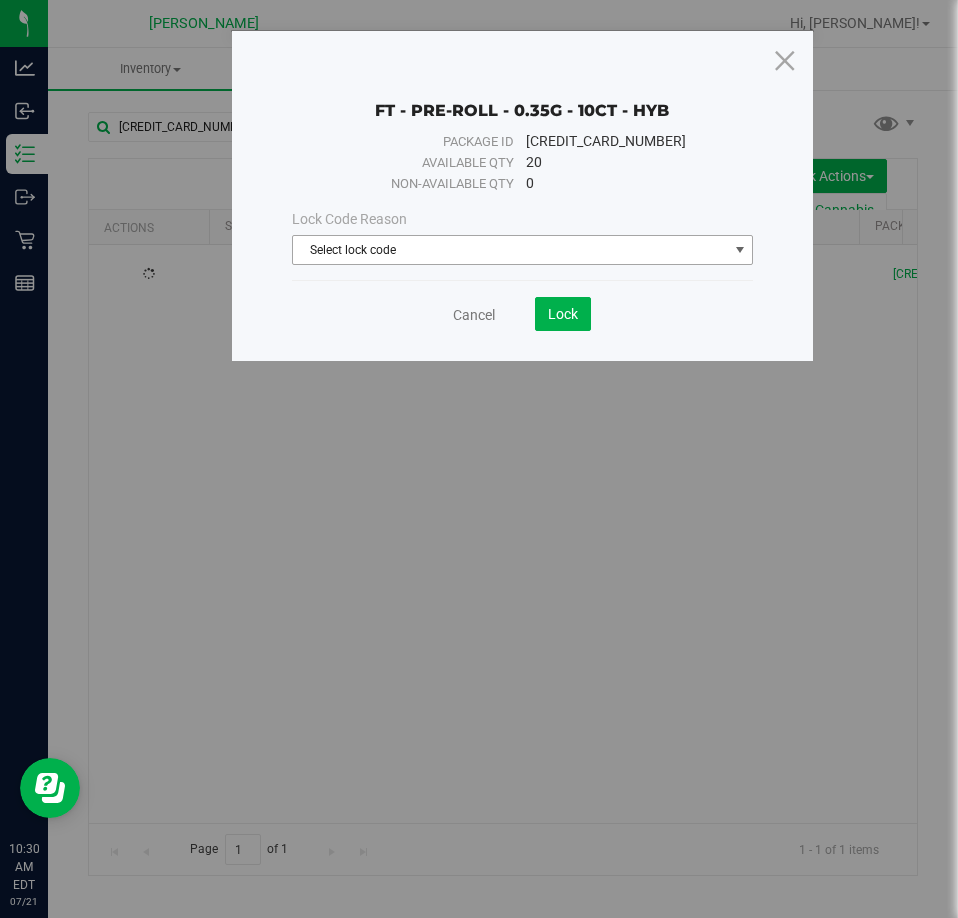 click on "Select lock code" at bounding box center (510, 250) 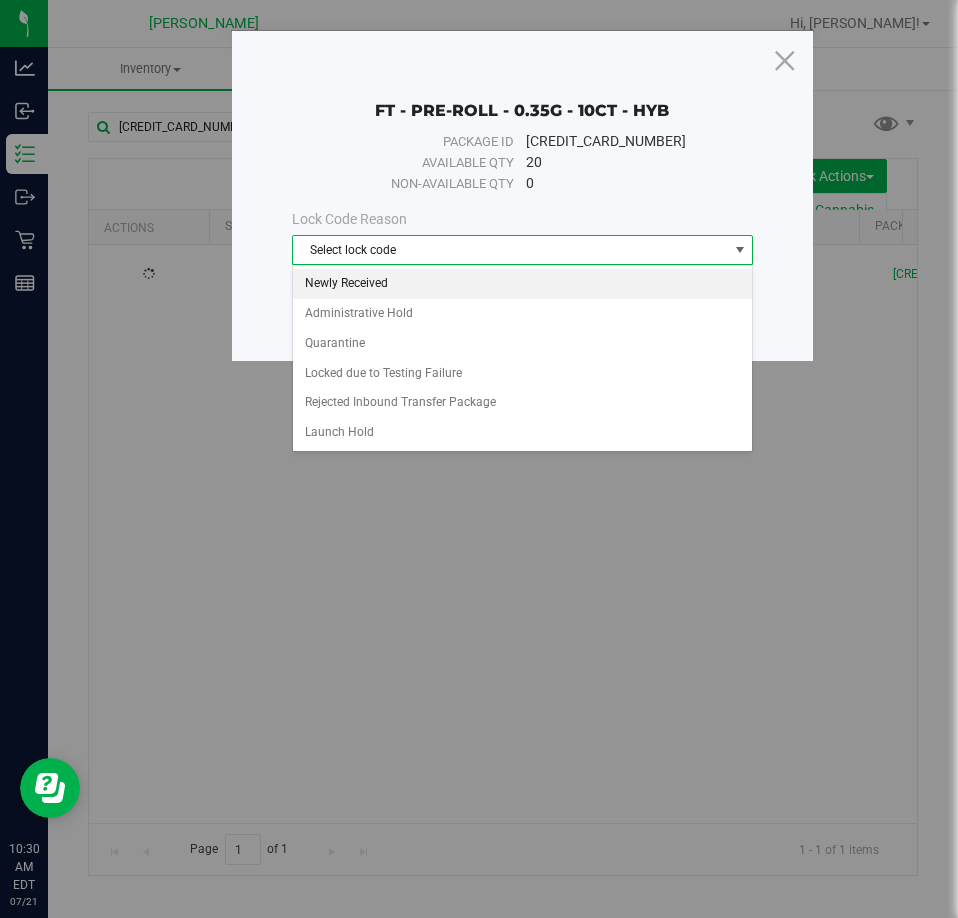 click on "Newly Received" at bounding box center [523, 284] 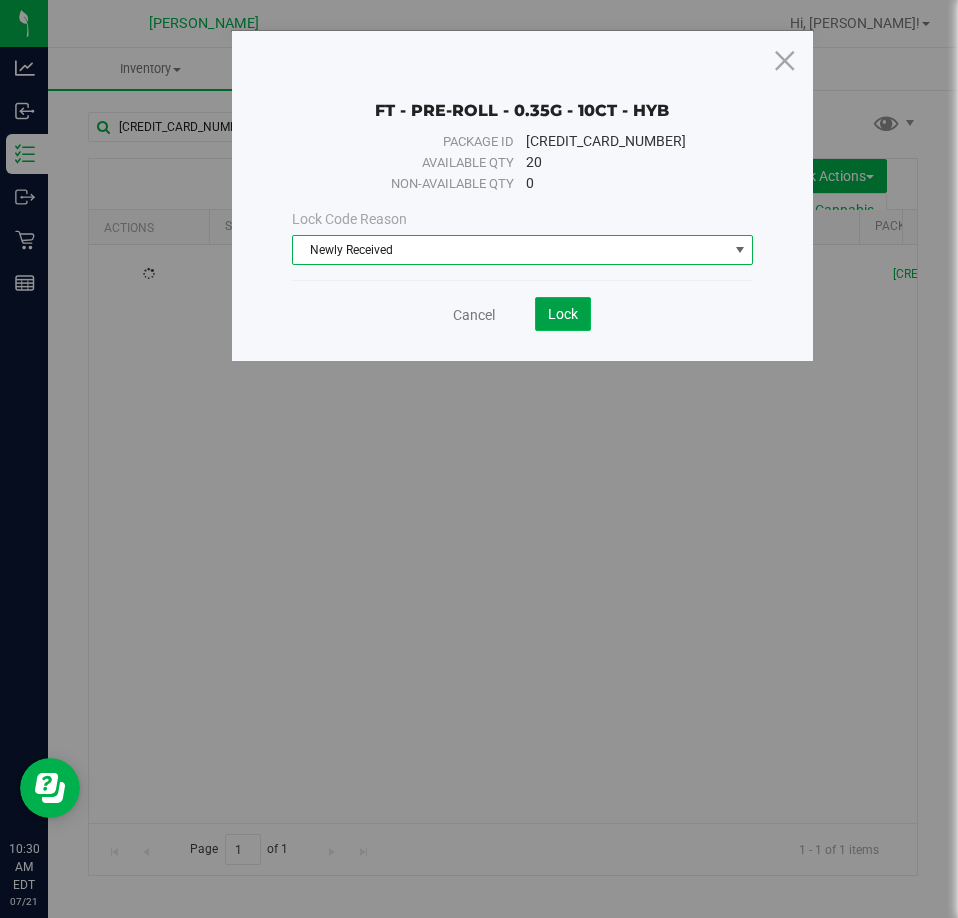 click on "Lock" 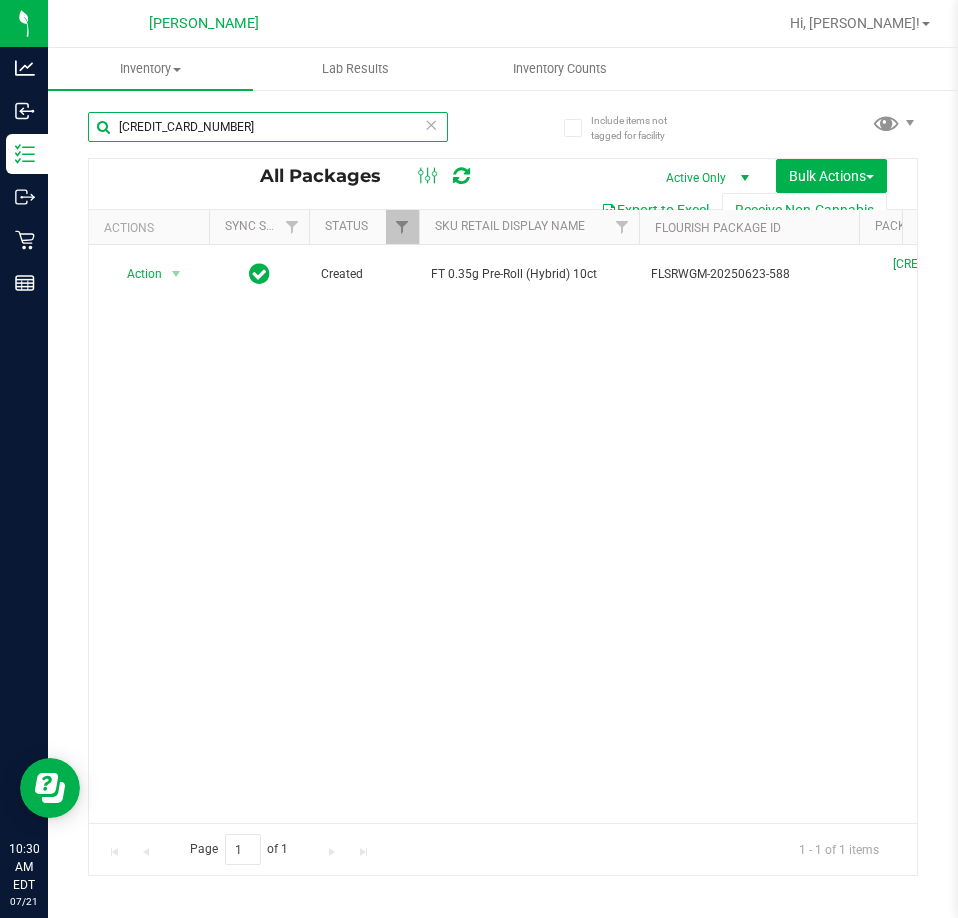 drag, startPoint x: 329, startPoint y: 129, endPoint x: -1, endPoint y: 155, distance: 331.02264 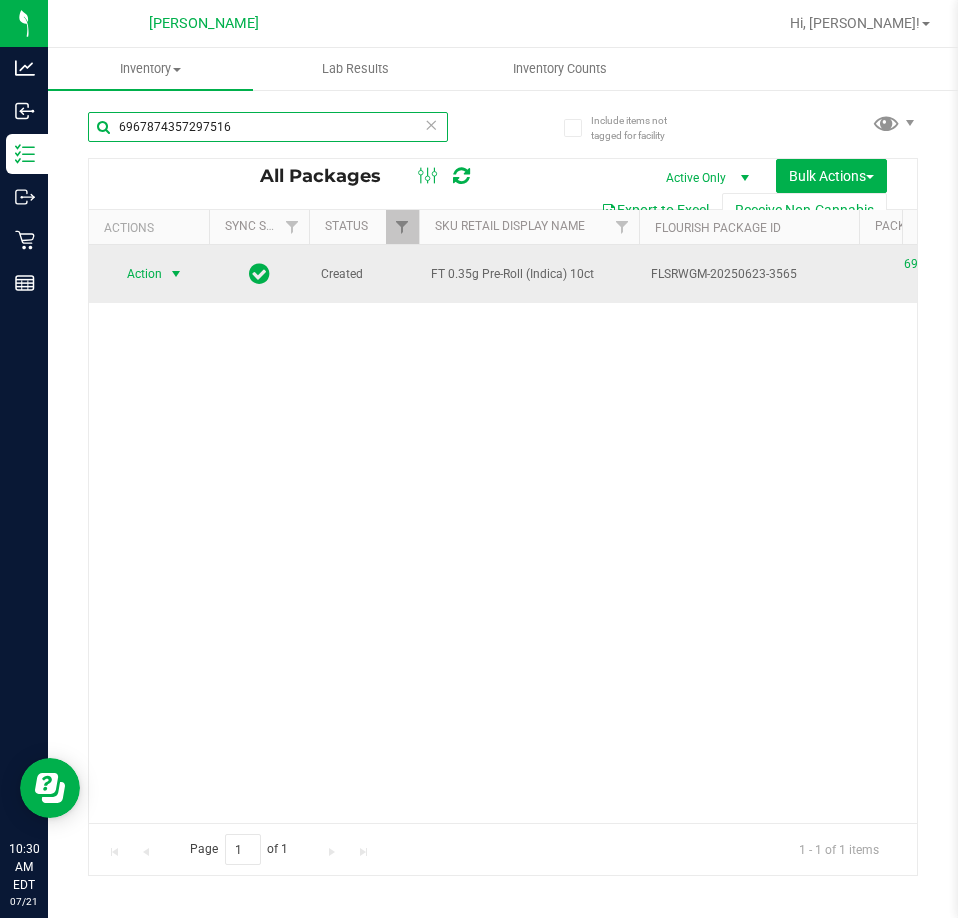 type on "6967874357297516" 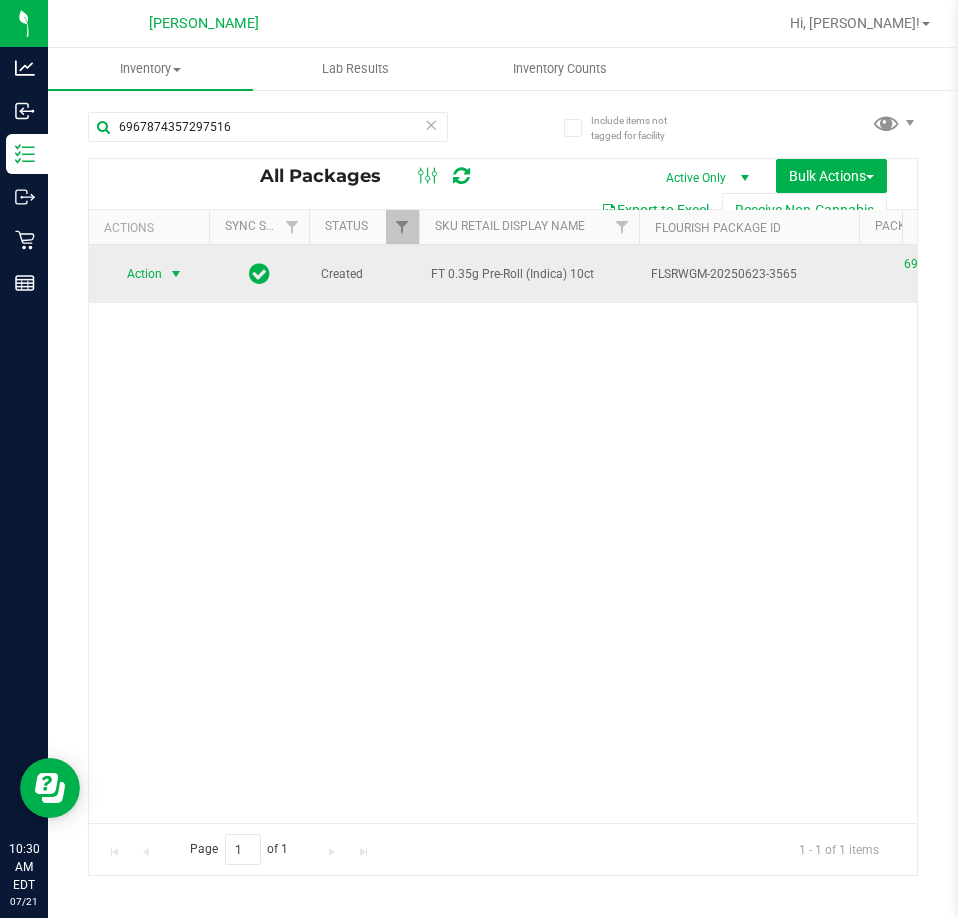 click on "Action" at bounding box center [136, 274] 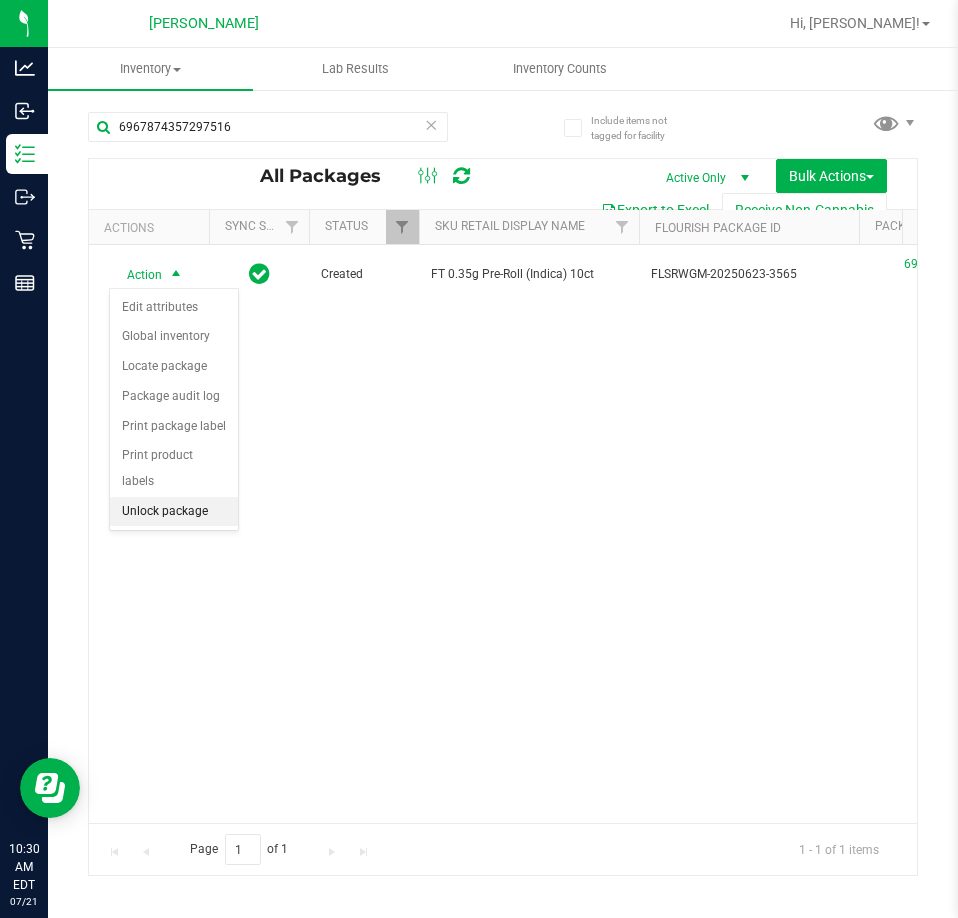 click on "Unlock package" at bounding box center [174, 512] 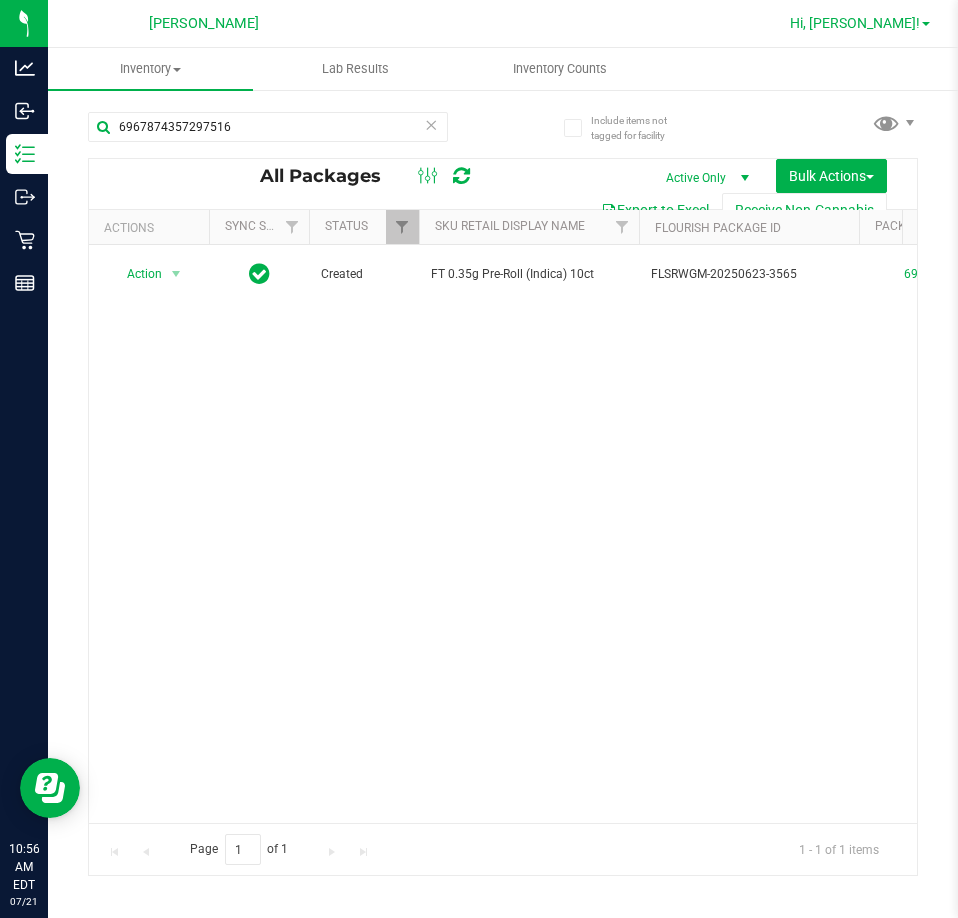 click on "Hi, Jessica!" at bounding box center [855, 23] 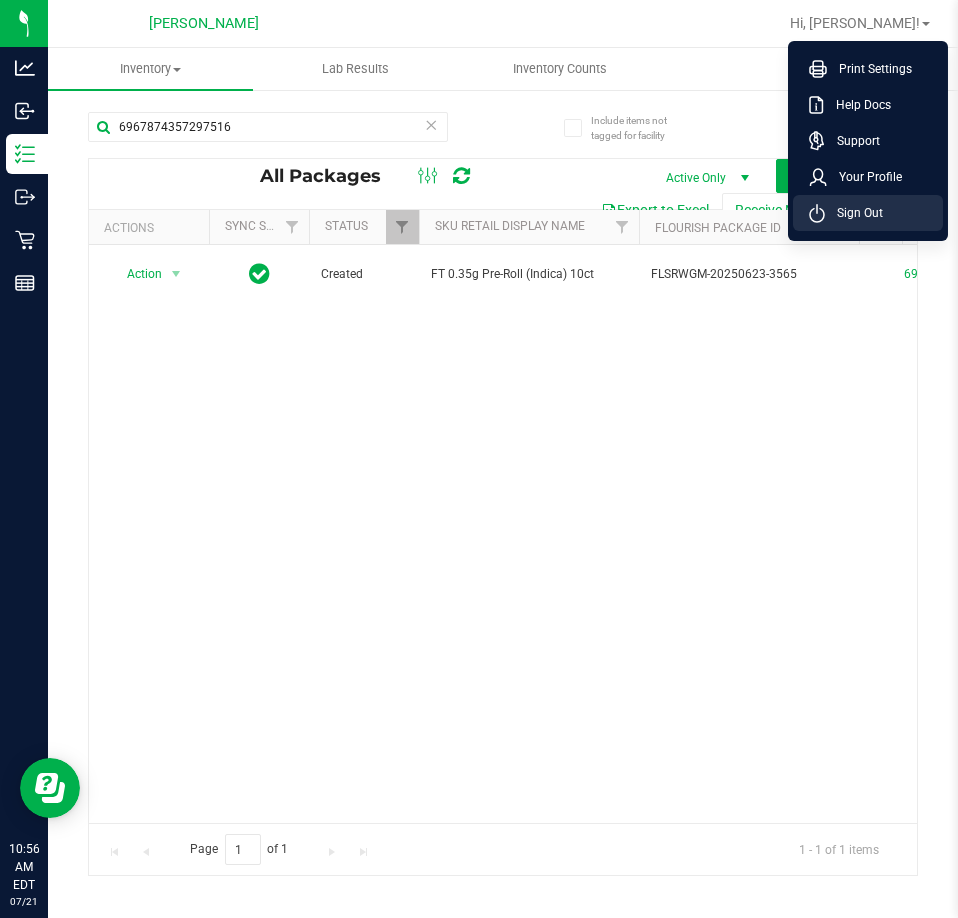 click on "Sign Out" at bounding box center [854, 213] 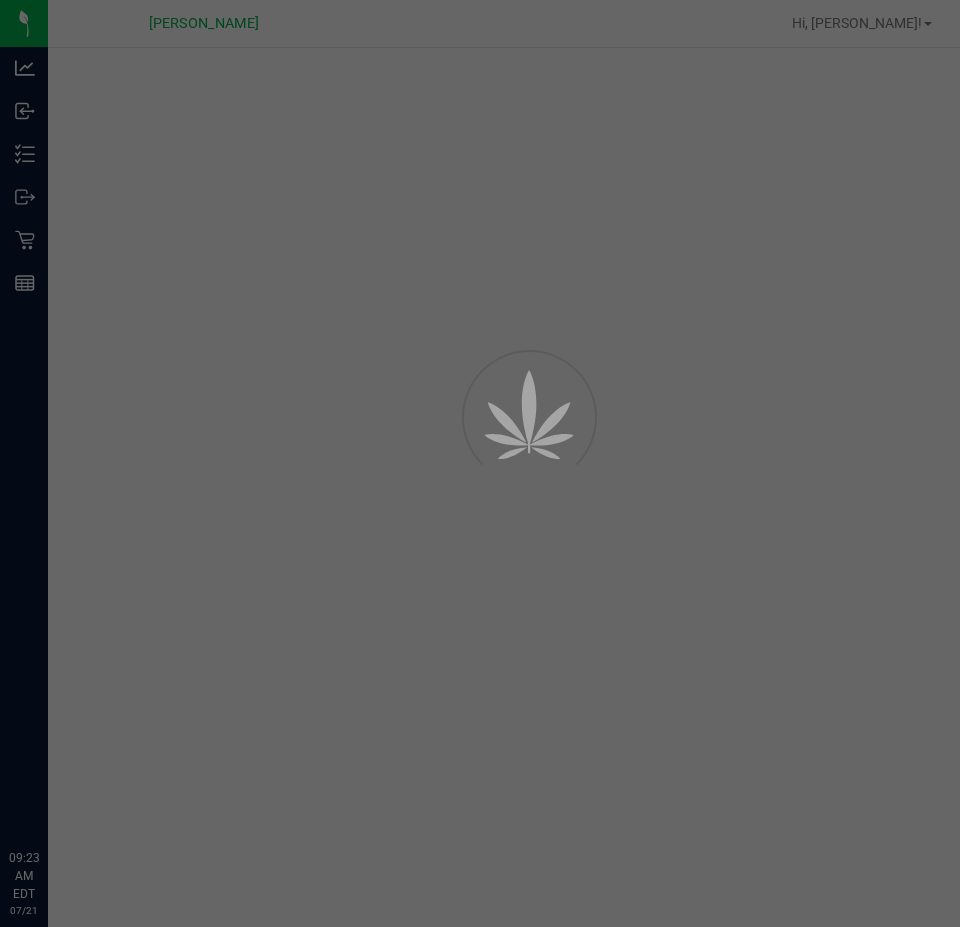 scroll, scrollTop: 0, scrollLeft: 0, axis: both 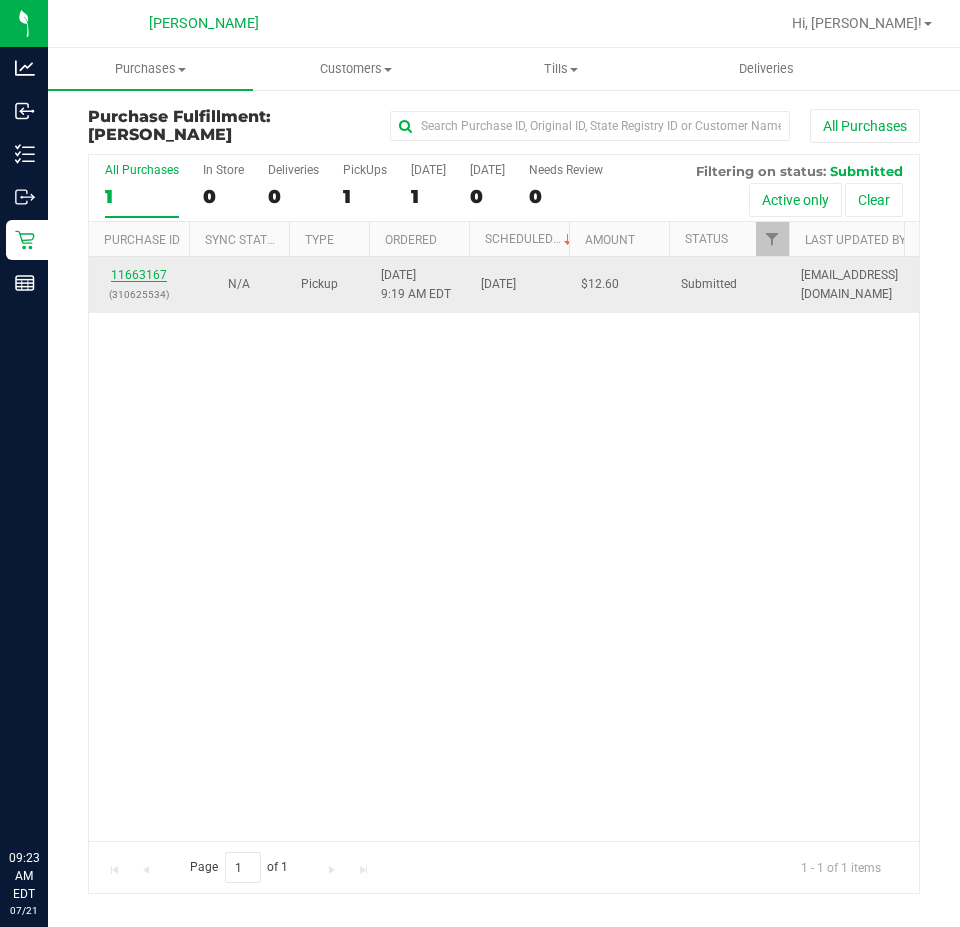 click on "11663167" at bounding box center (139, 275) 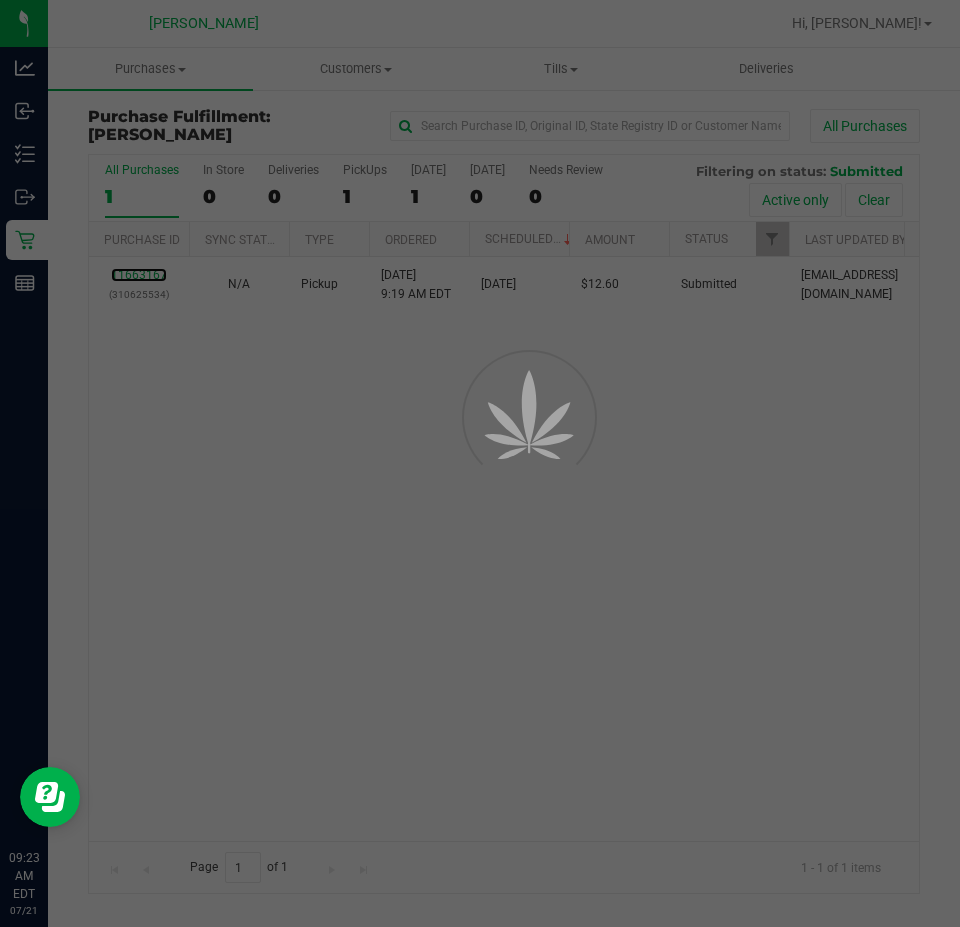scroll, scrollTop: 0, scrollLeft: 0, axis: both 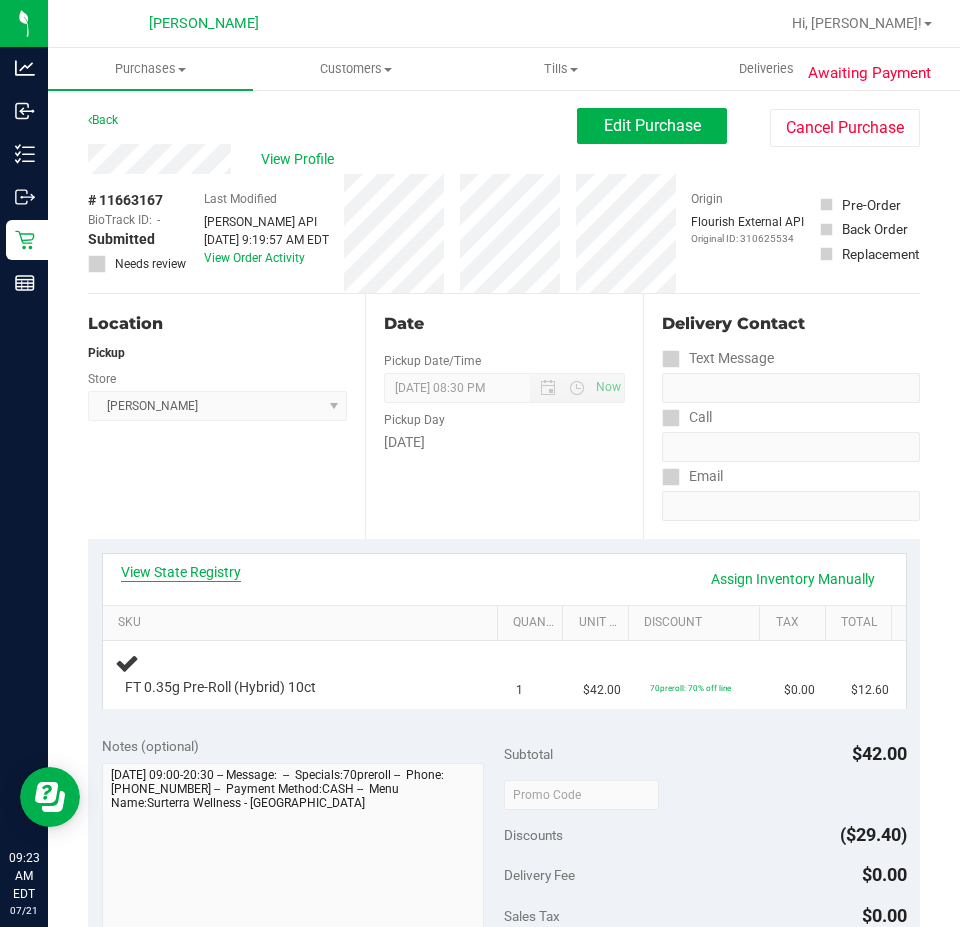 click on "View State Registry" at bounding box center (181, 572) 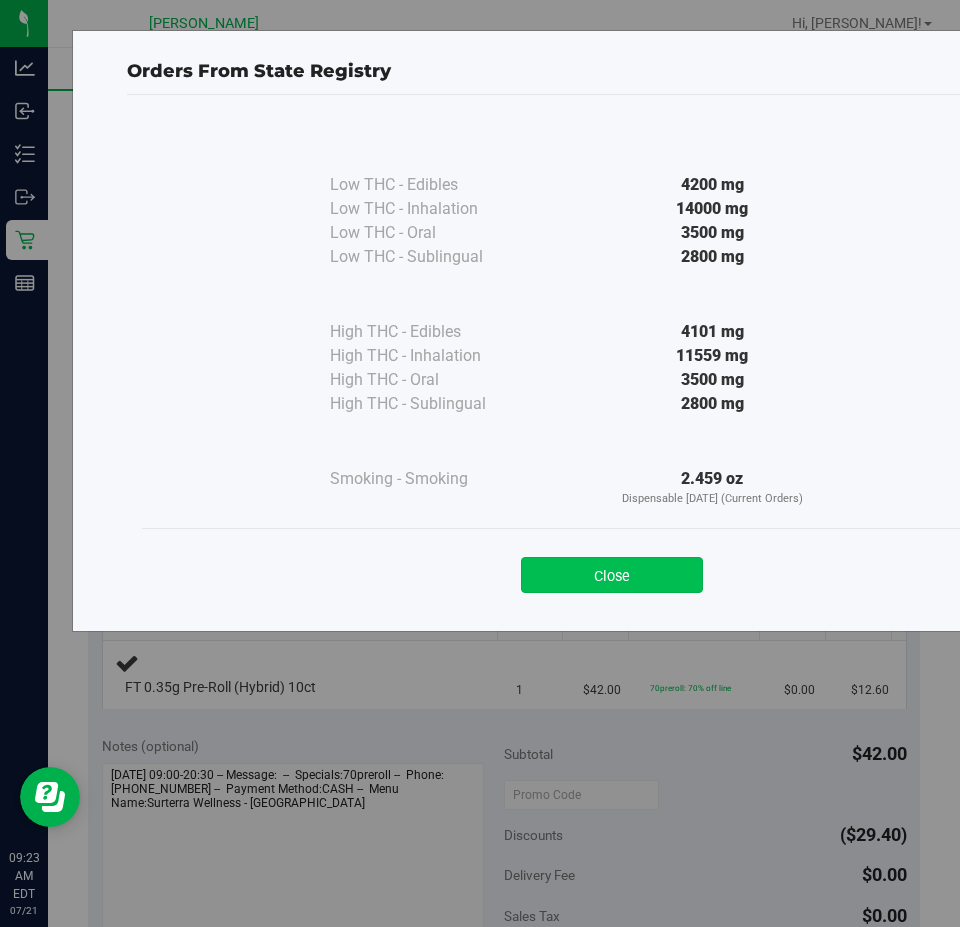 click on "Close" at bounding box center [612, 575] 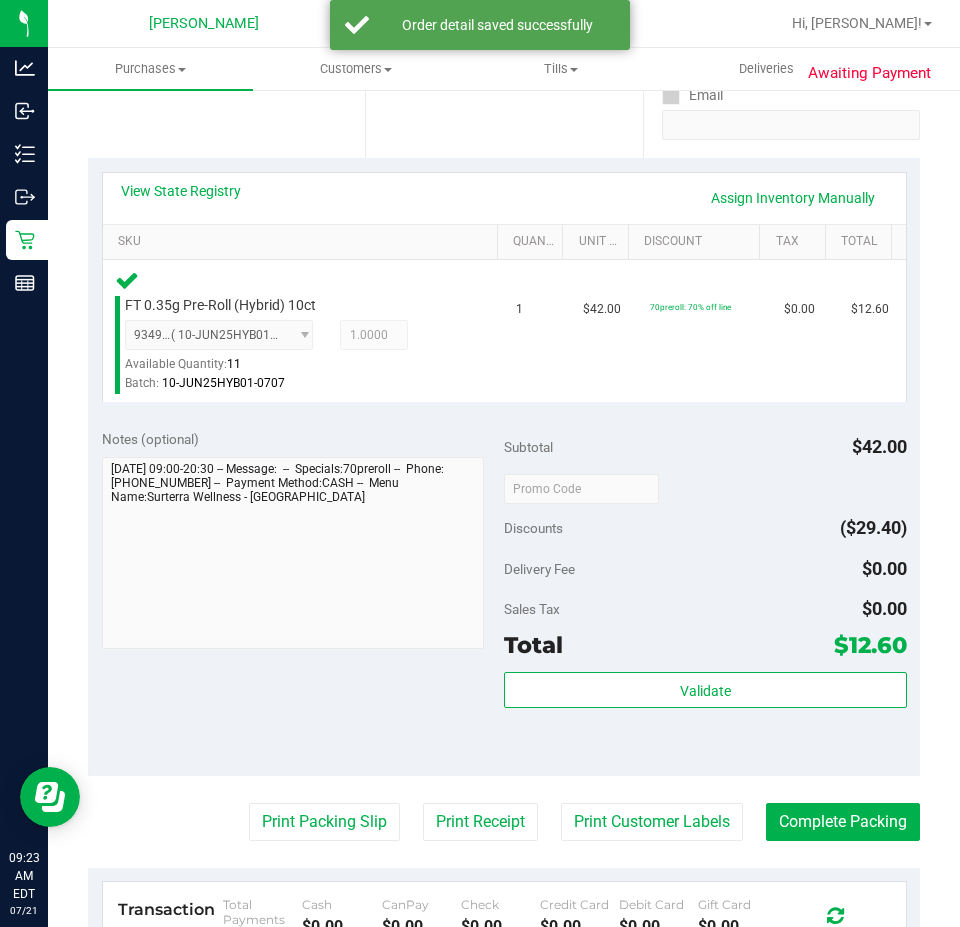scroll, scrollTop: 508, scrollLeft: 0, axis: vertical 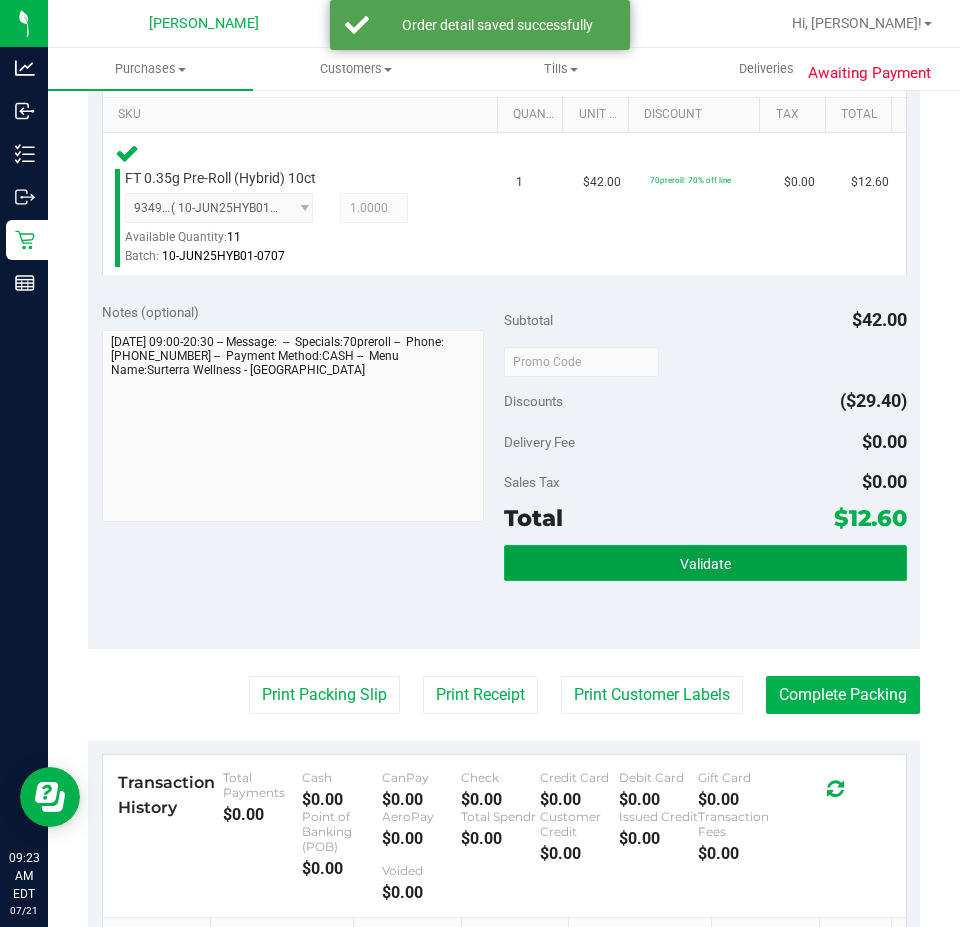 click on "Validate" at bounding box center (705, 563) 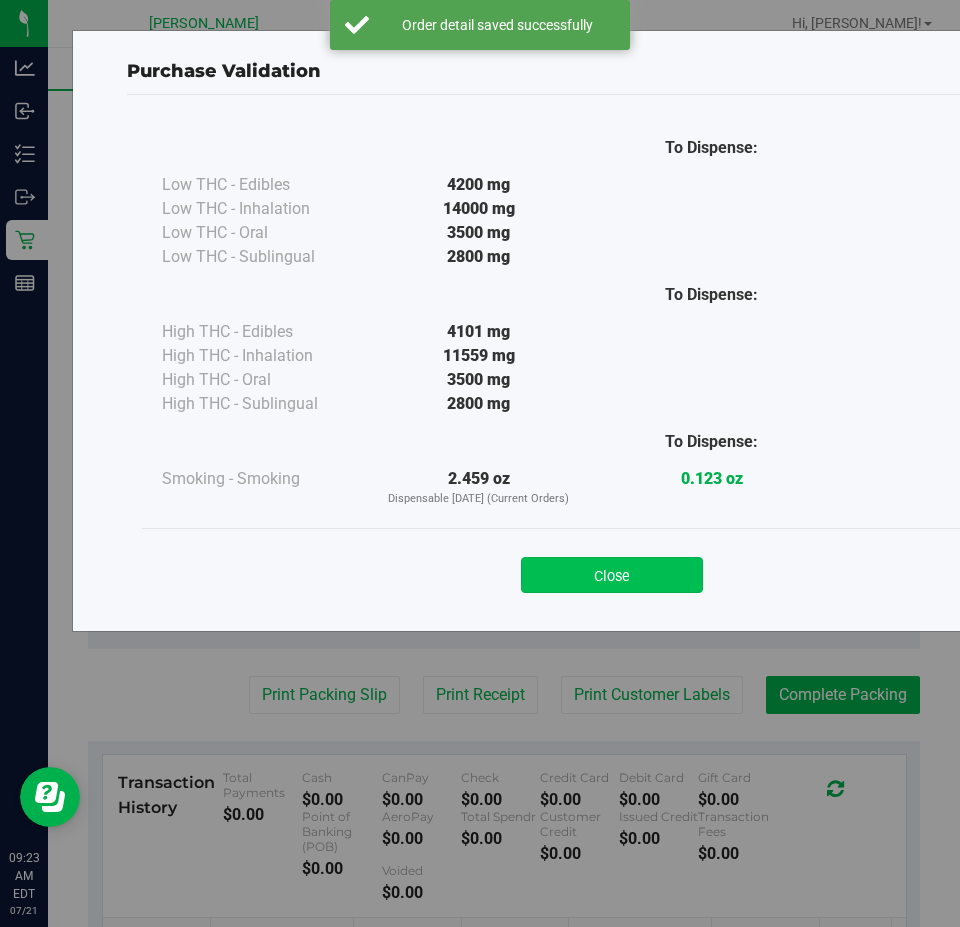 click on "Close" at bounding box center (612, 575) 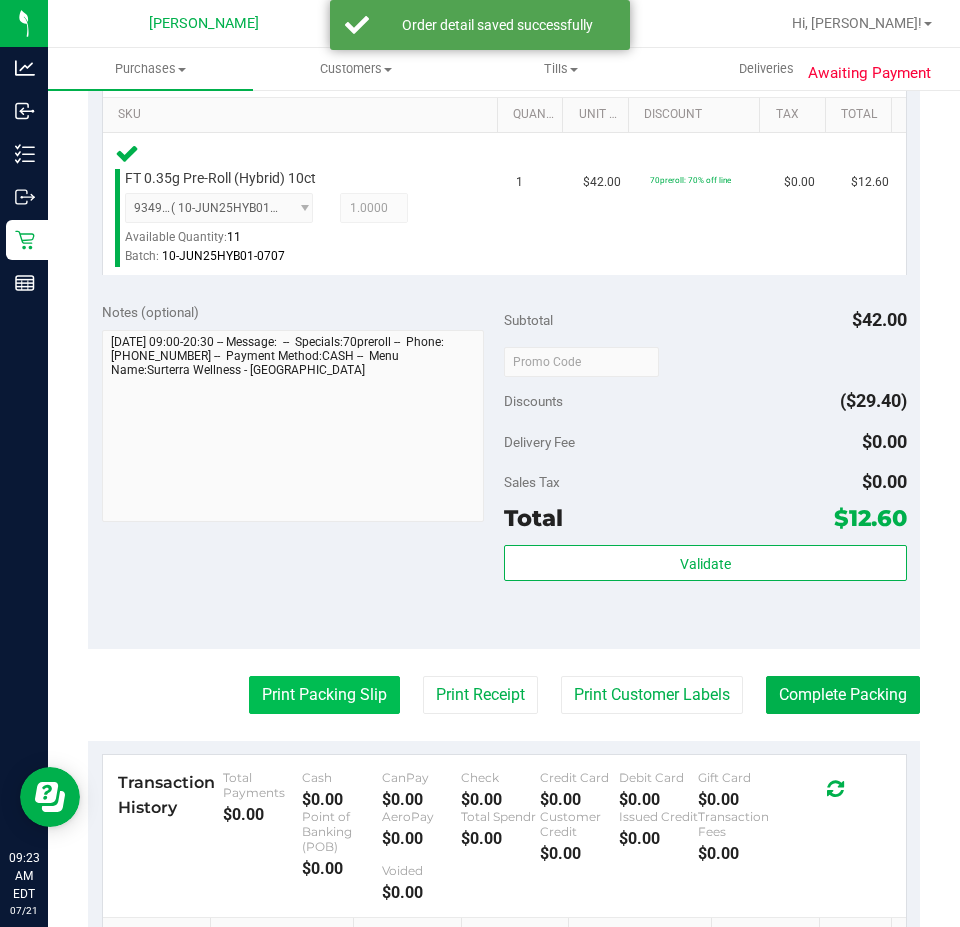 click on "Print Packing Slip" at bounding box center [324, 695] 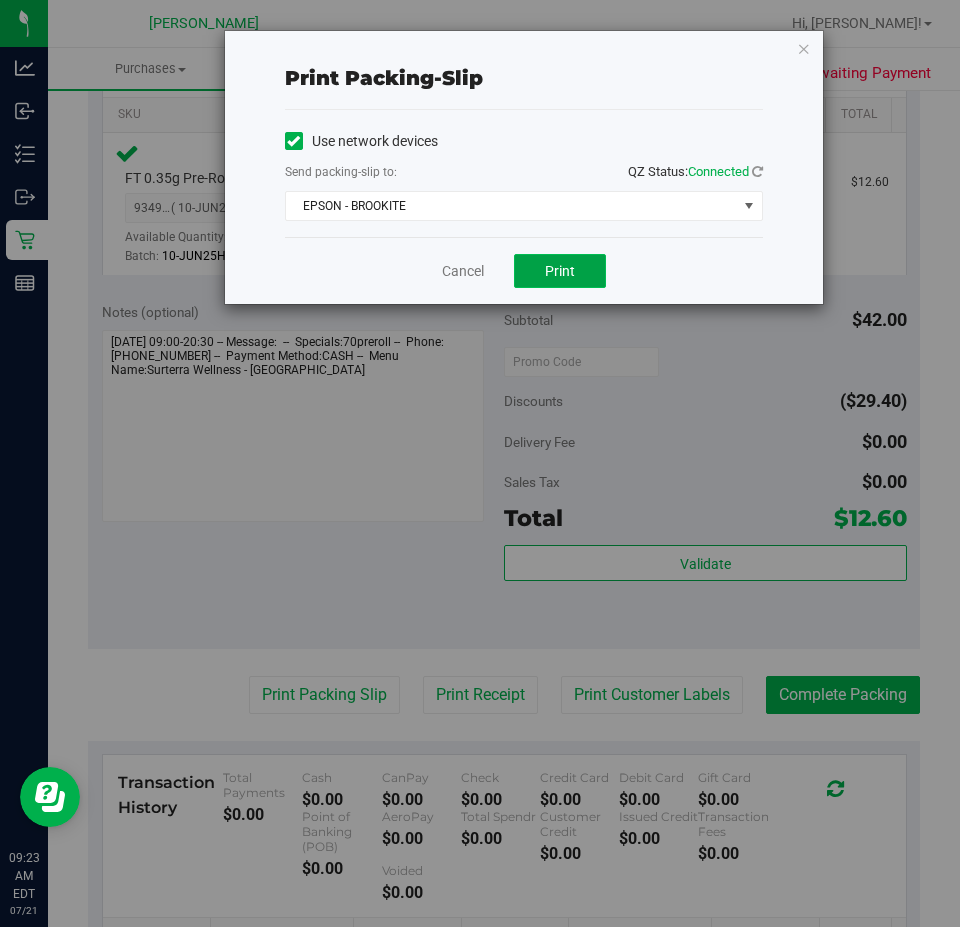 click on "Print" at bounding box center (560, 271) 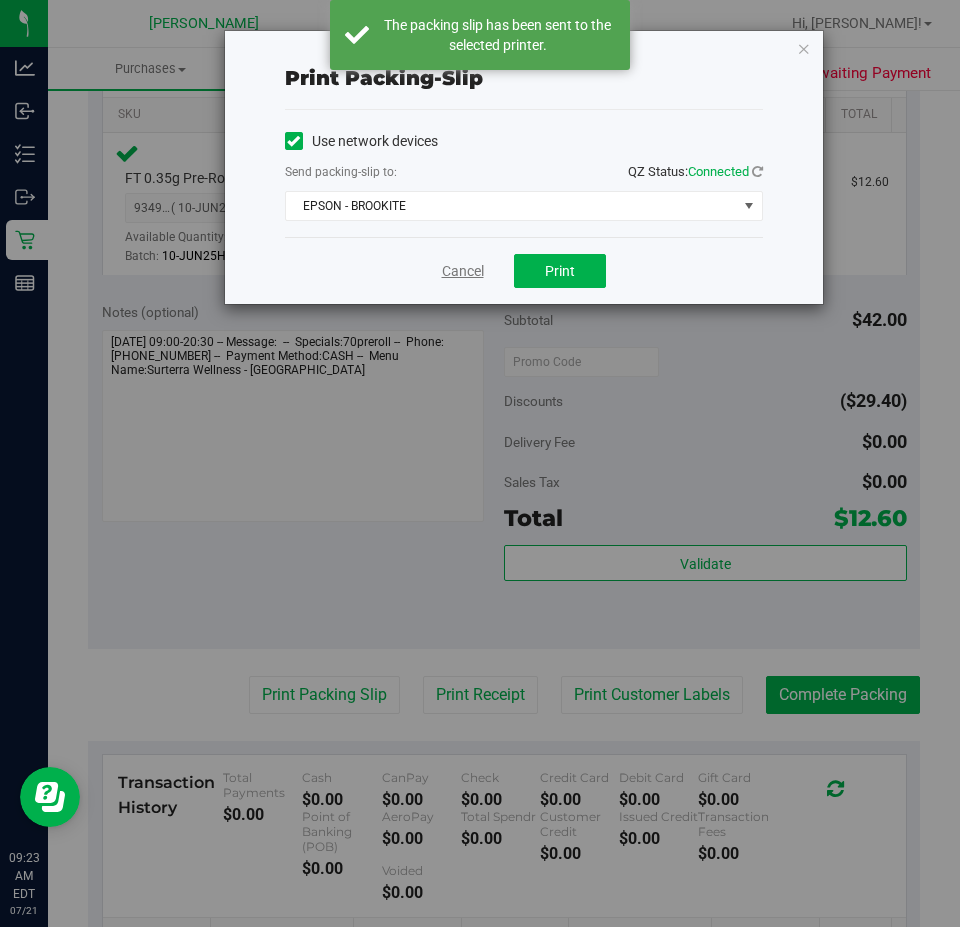click on "Cancel" at bounding box center (463, 271) 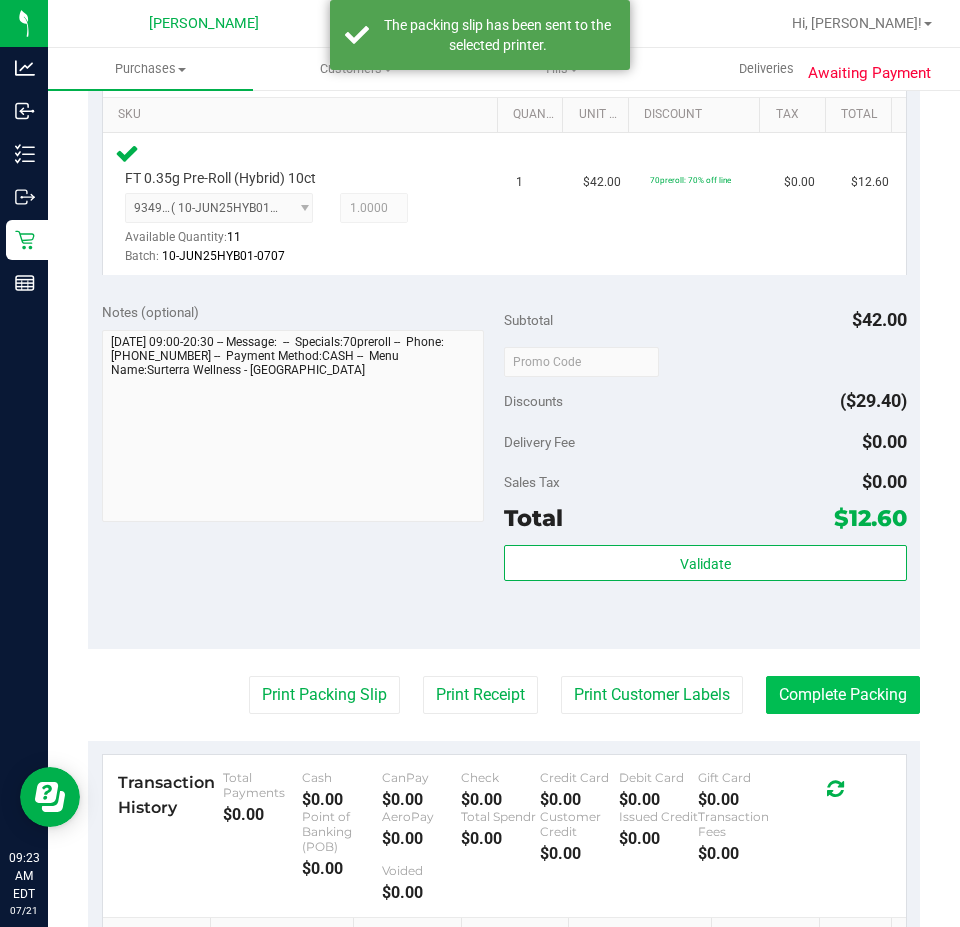 click on "Complete Packing" at bounding box center (843, 695) 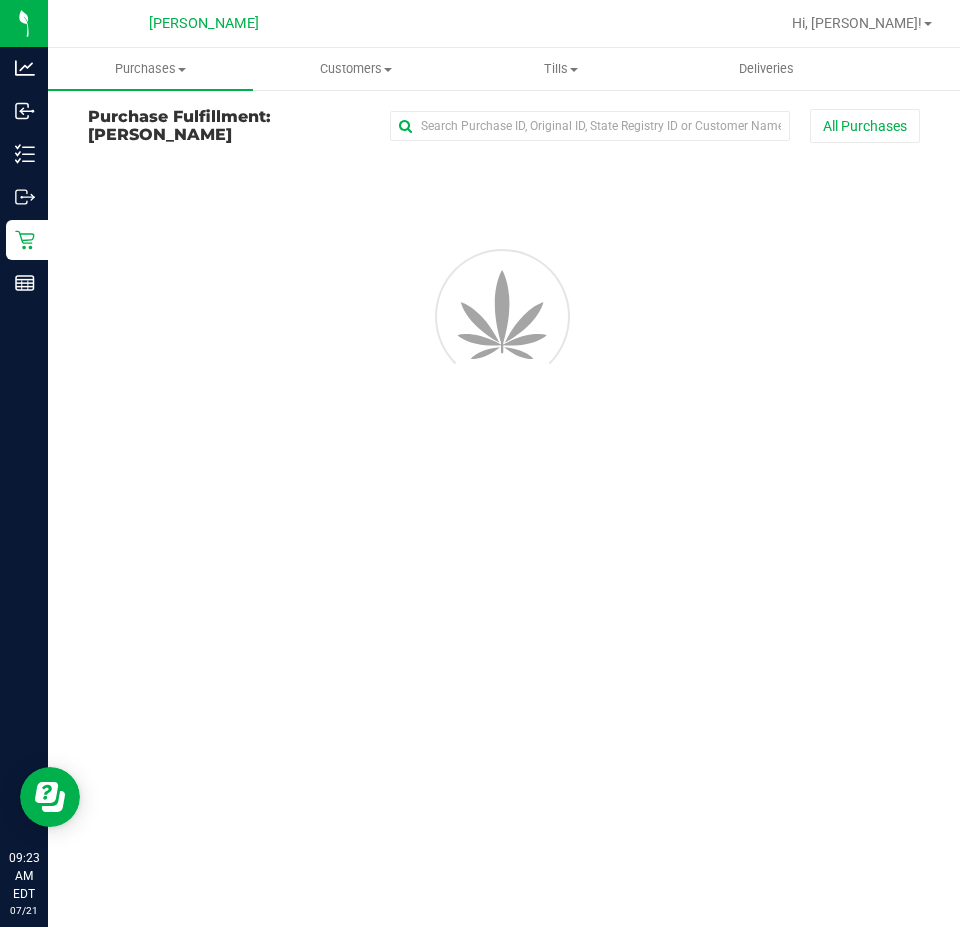 scroll, scrollTop: 0, scrollLeft: 0, axis: both 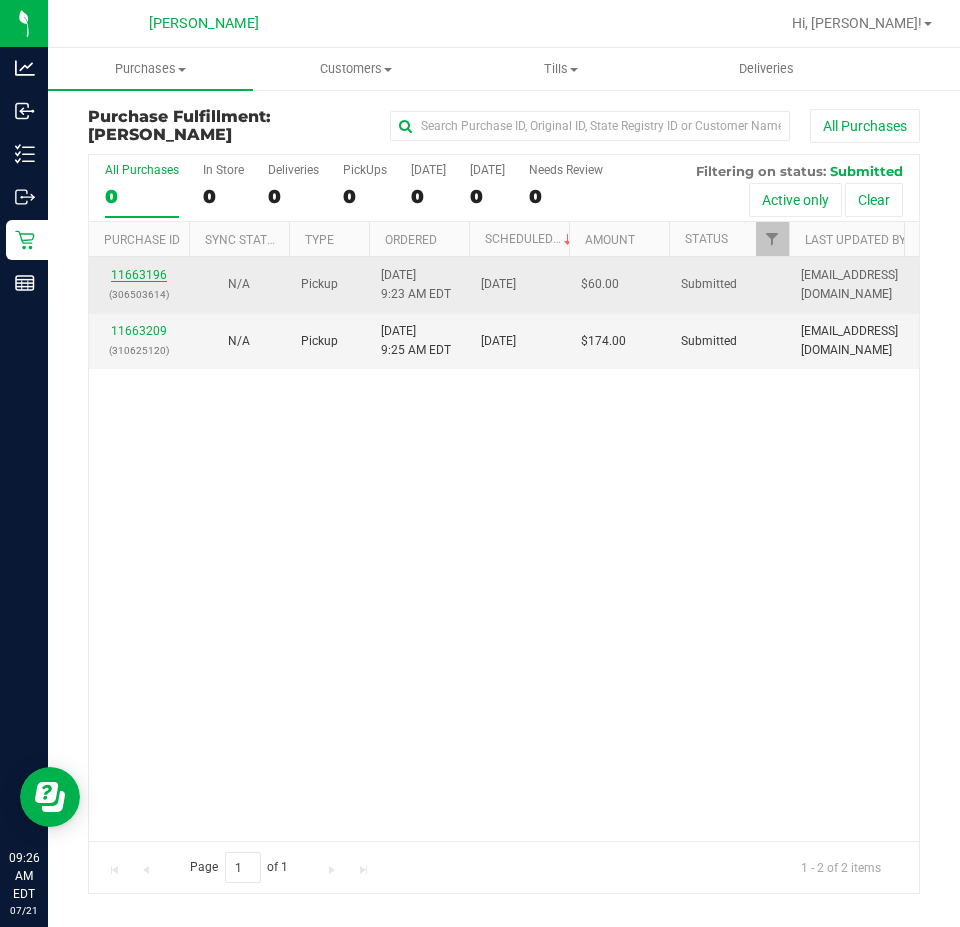 click on "11663196" at bounding box center (139, 275) 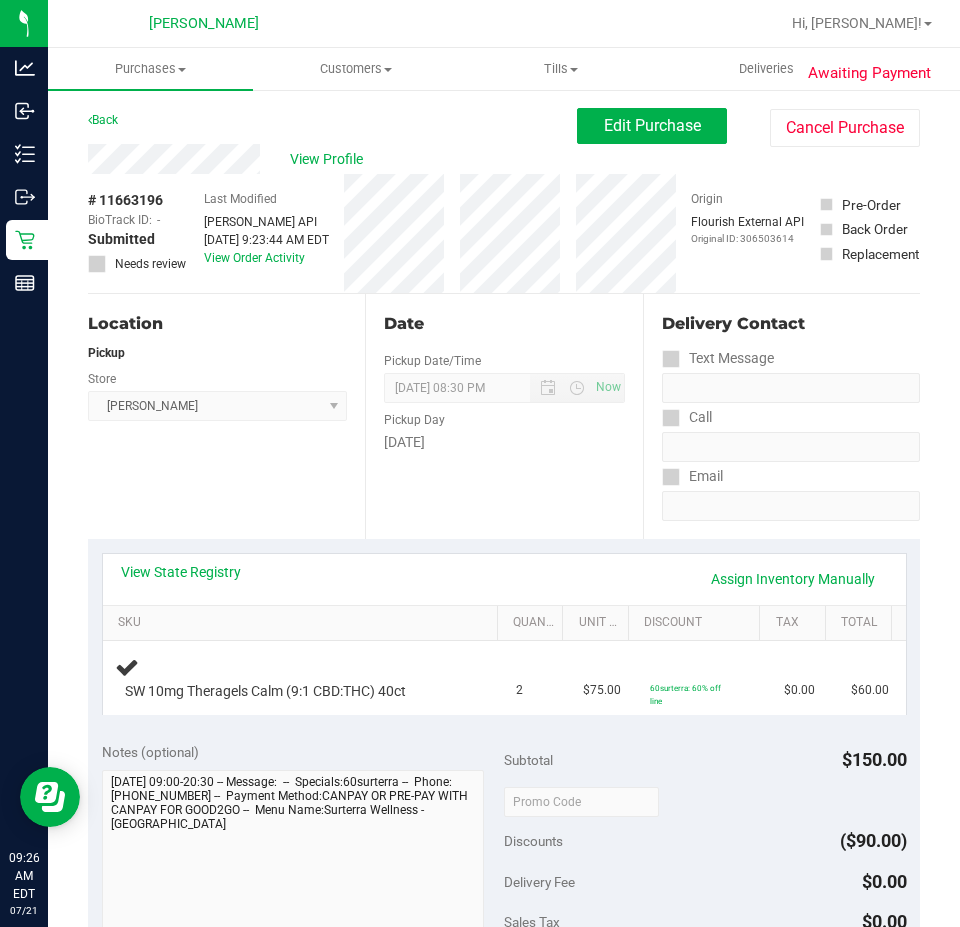 click on "View State Registry
Assign Inventory Manually" at bounding box center [504, 579] 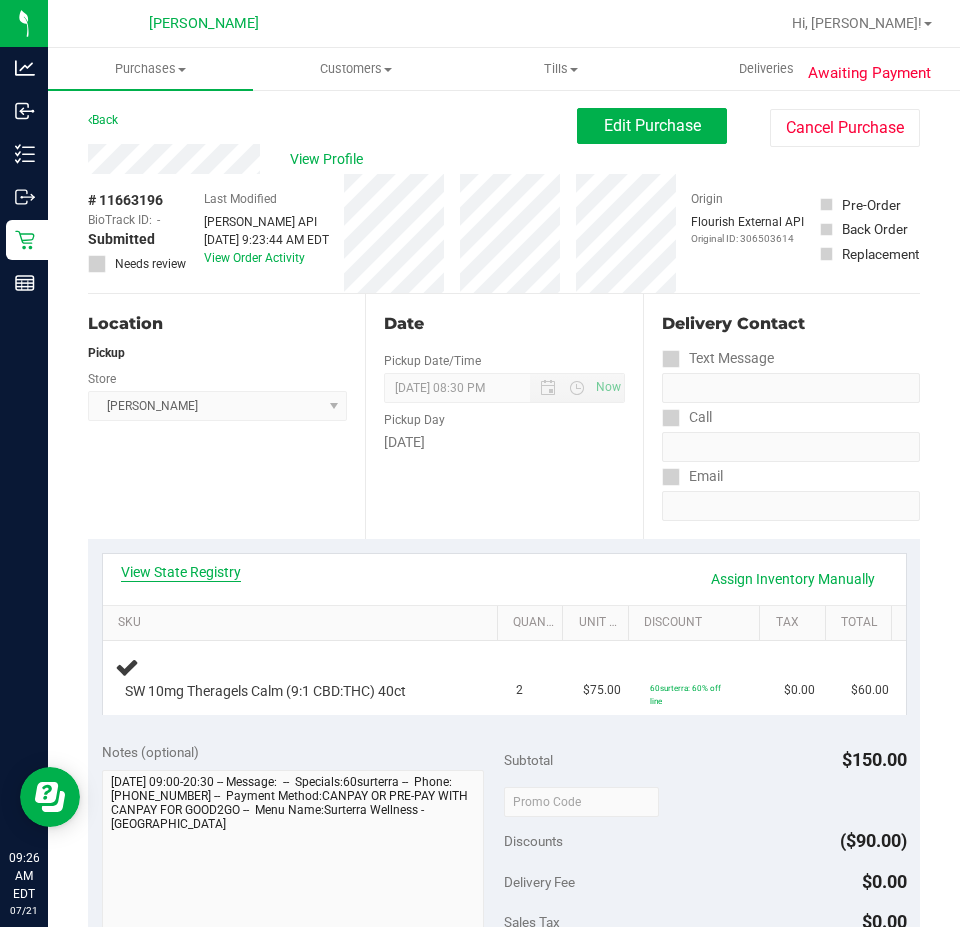 click on "View State Registry" at bounding box center (181, 572) 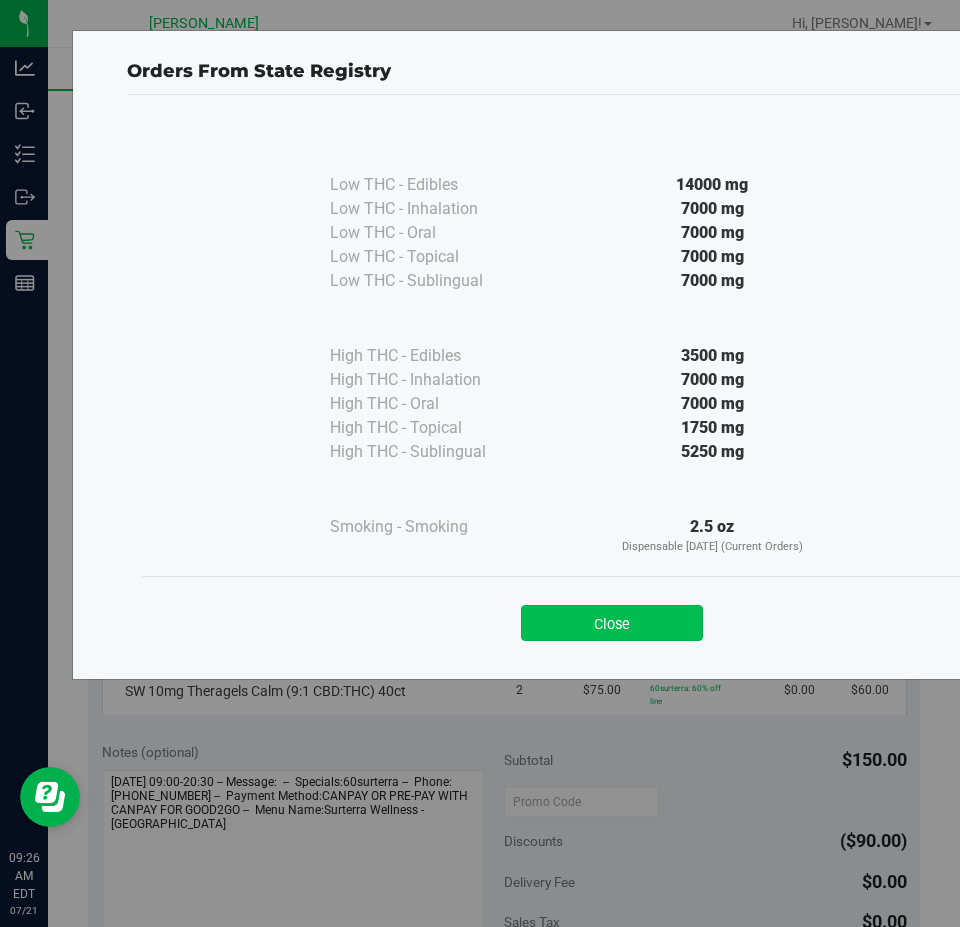 click on "Close" at bounding box center [612, 623] 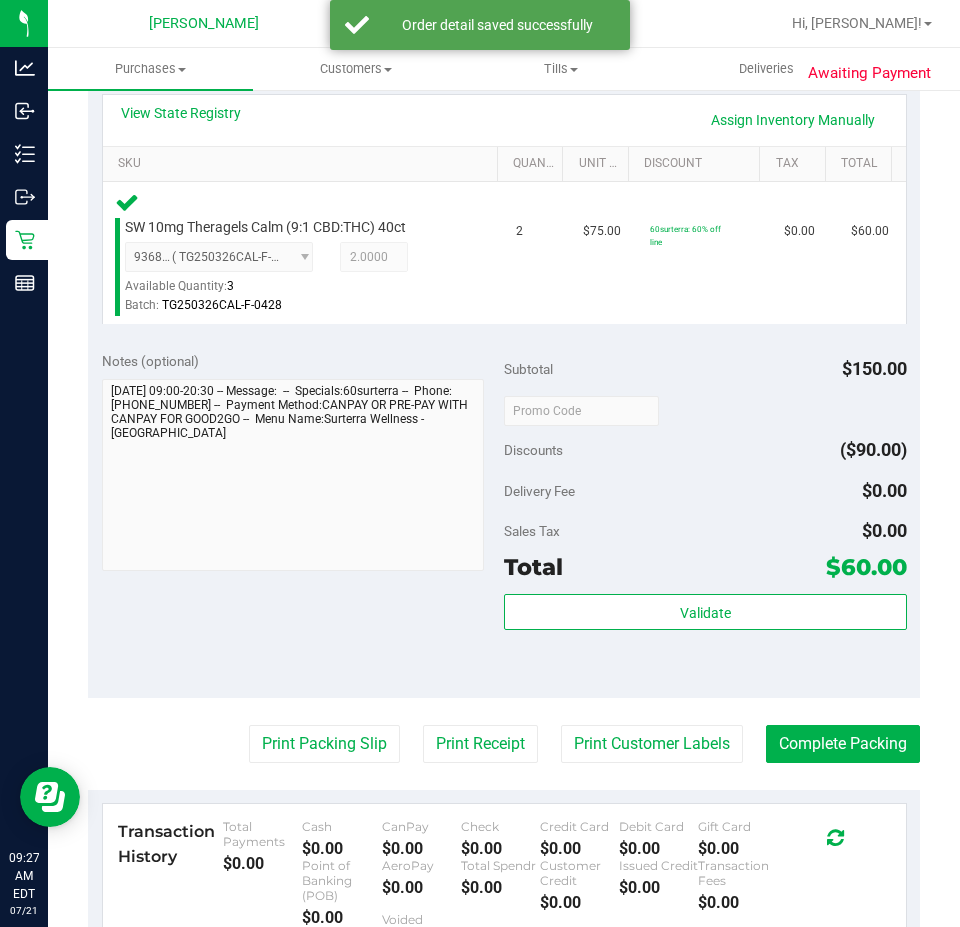 scroll, scrollTop: 528, scrollLeft: 0, axis: vertical 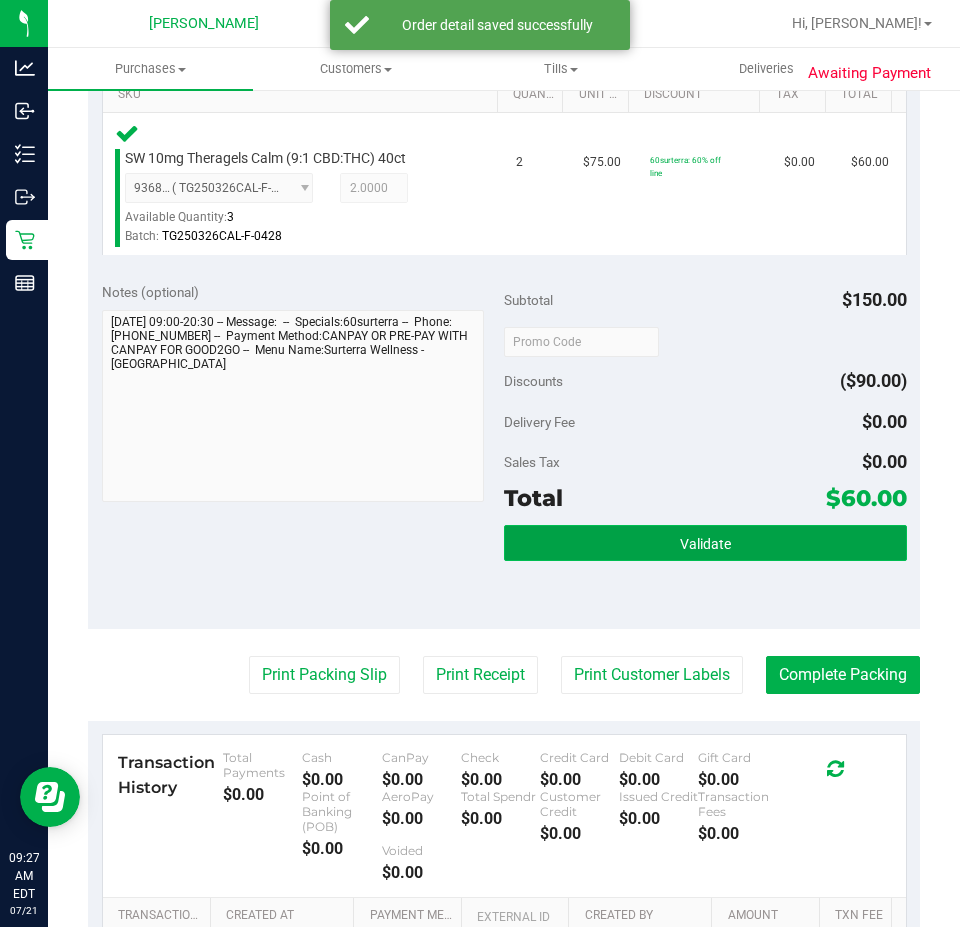 click on "Validate" at bounding box center (705, 544) 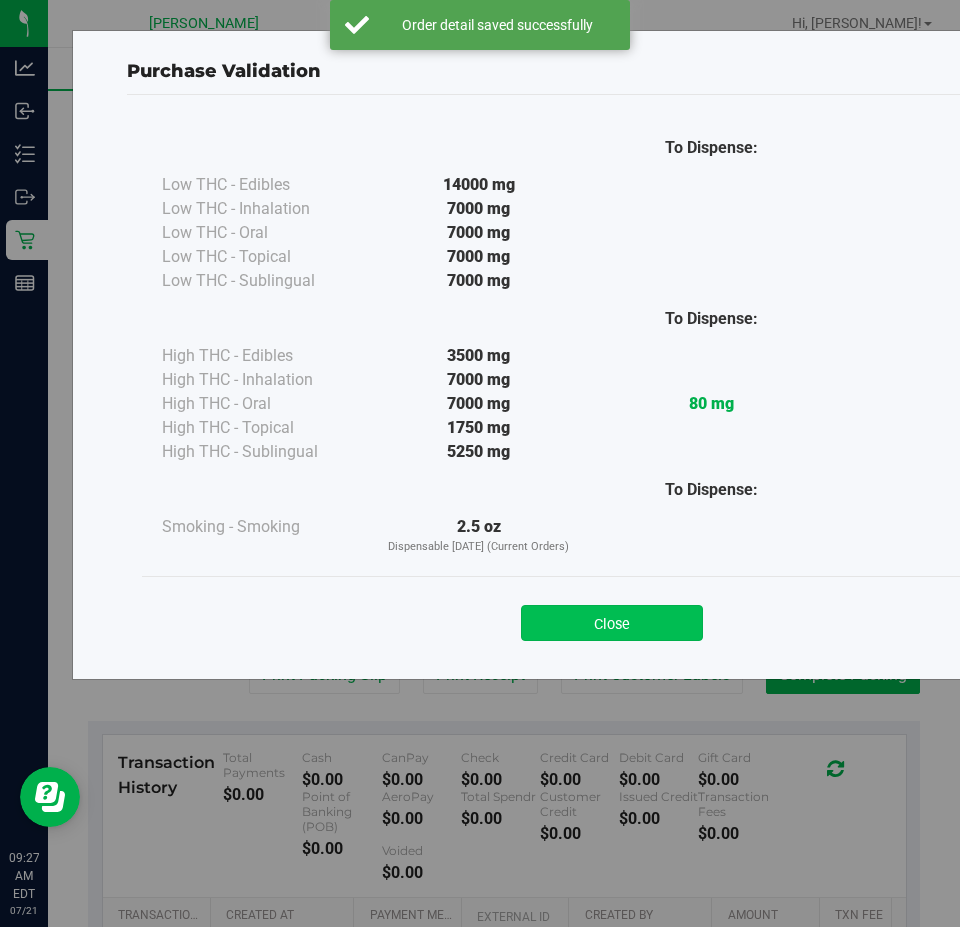 click on "Close" at bounding box center (612, 623) 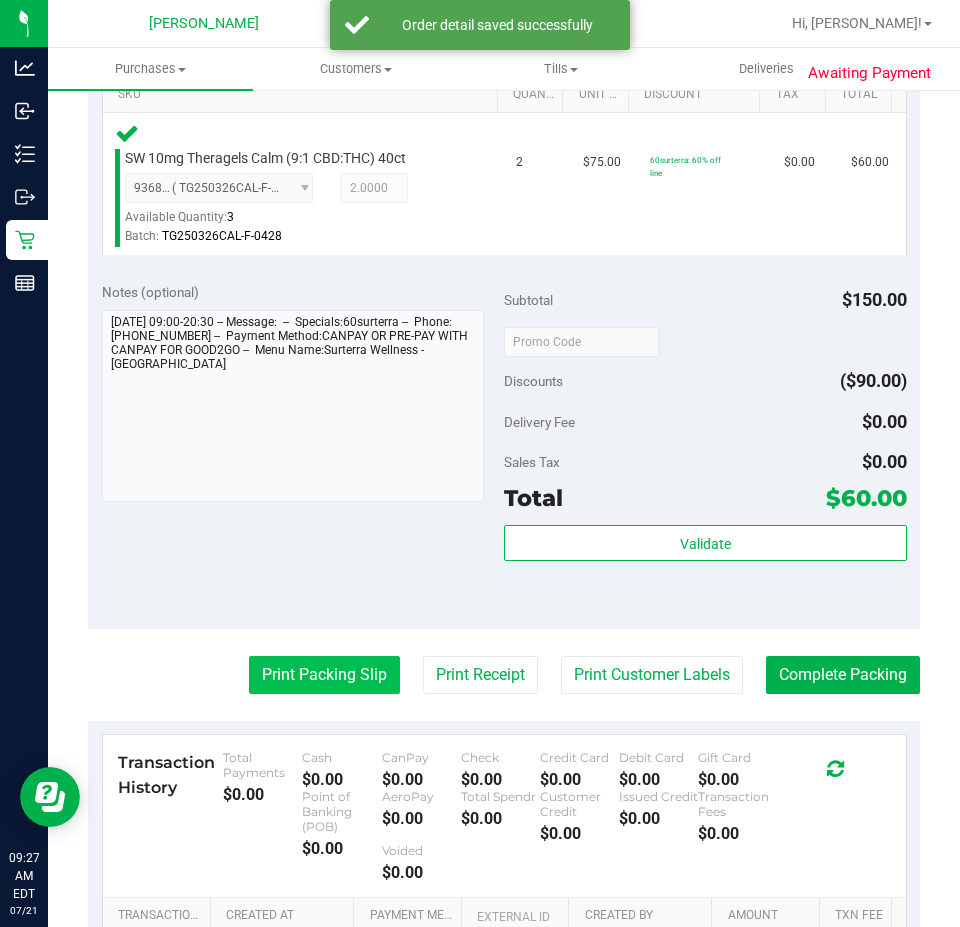 click on "Print Packing Slip" at bounding box center (324, 675) 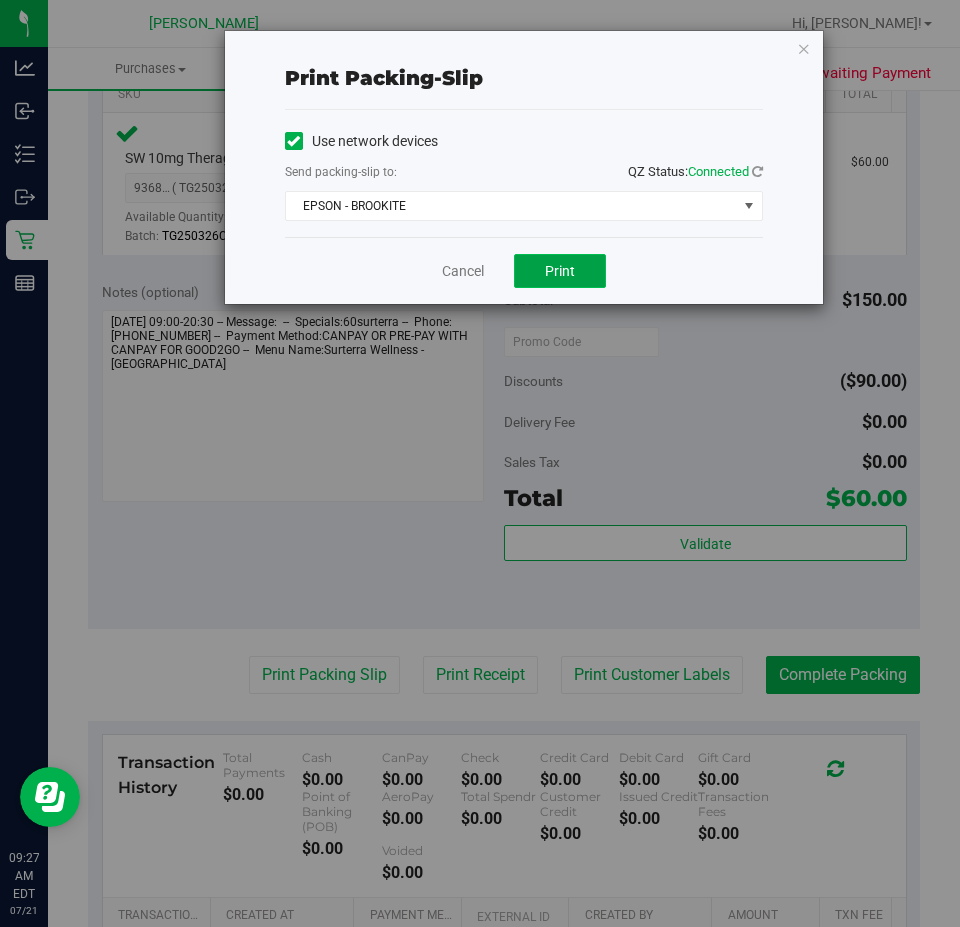 click on "Print" at bounding box center (560, 271) 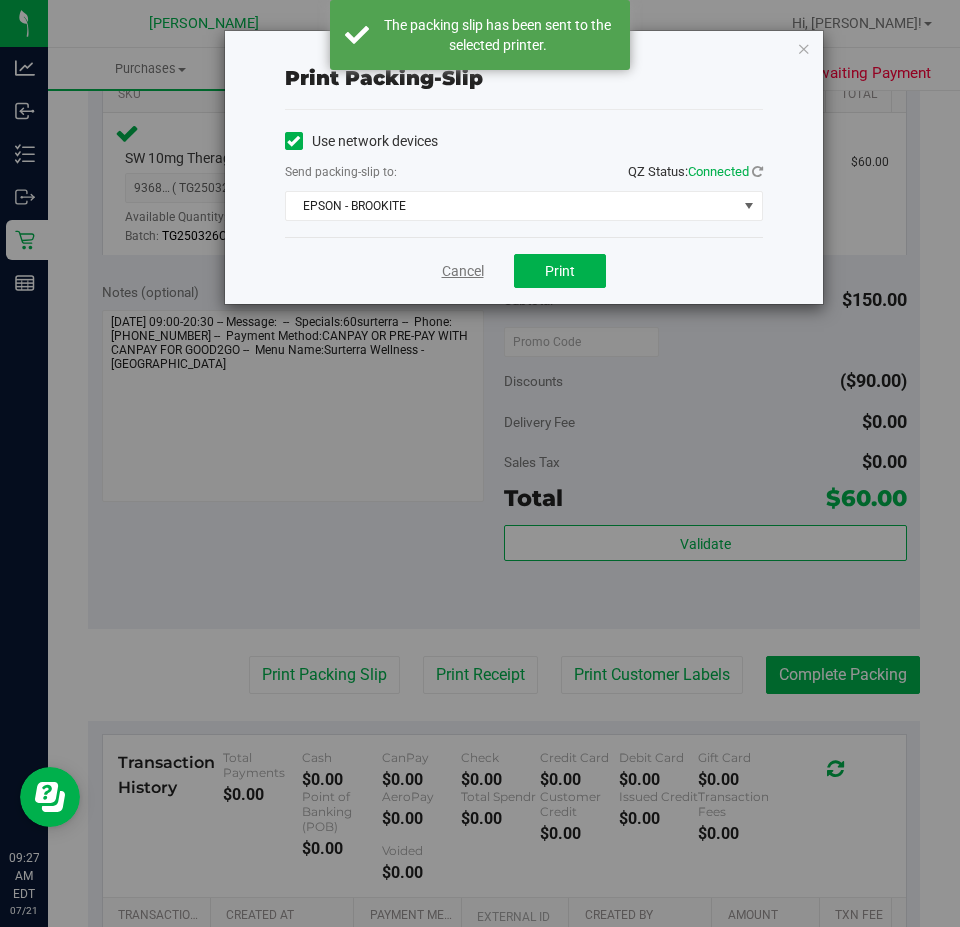 click on "Cancel" at bounding box center (463, 271) 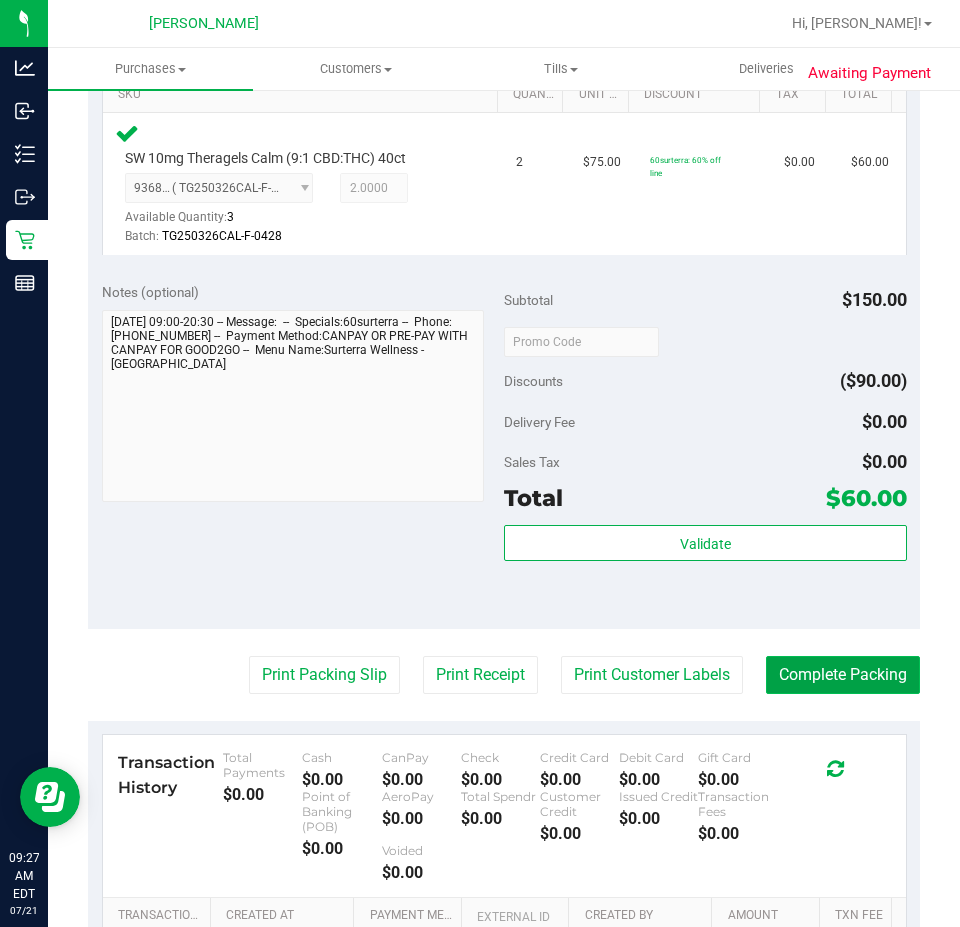 click on "Complete Packing" at bounding box center [843, 675] 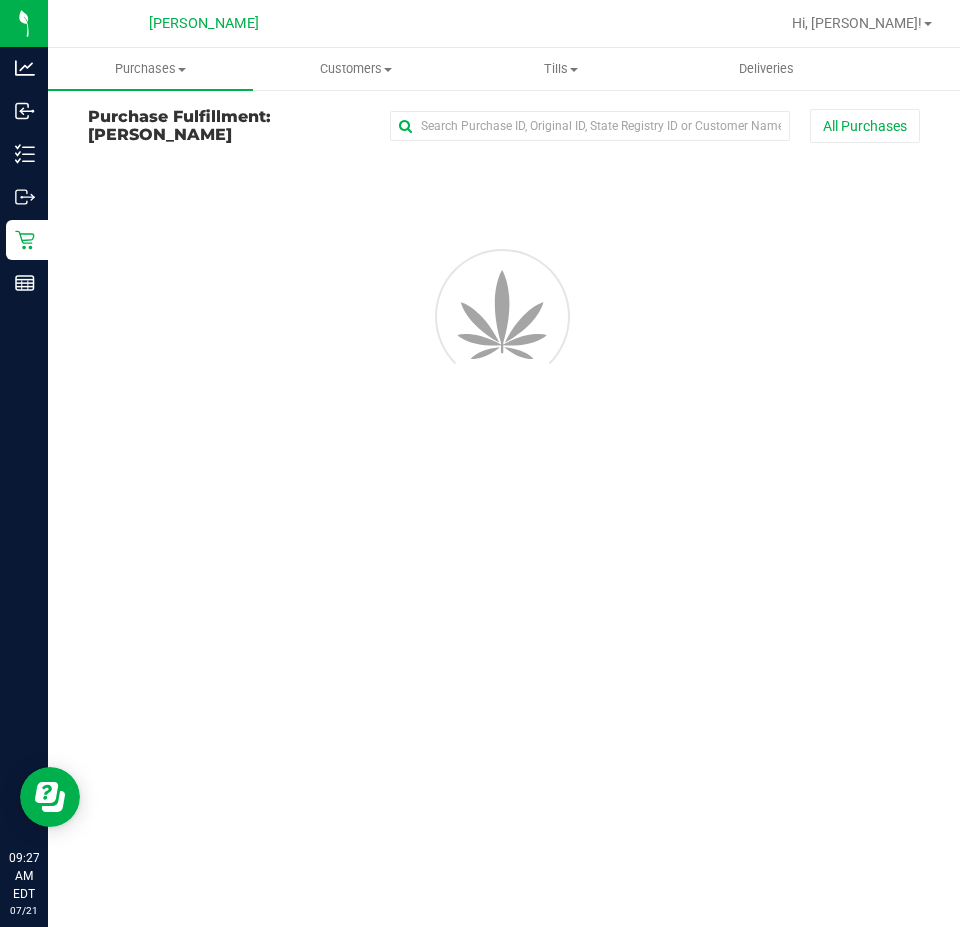 scroll, scrollTop: 0, scrollLeft: 0, axis: both 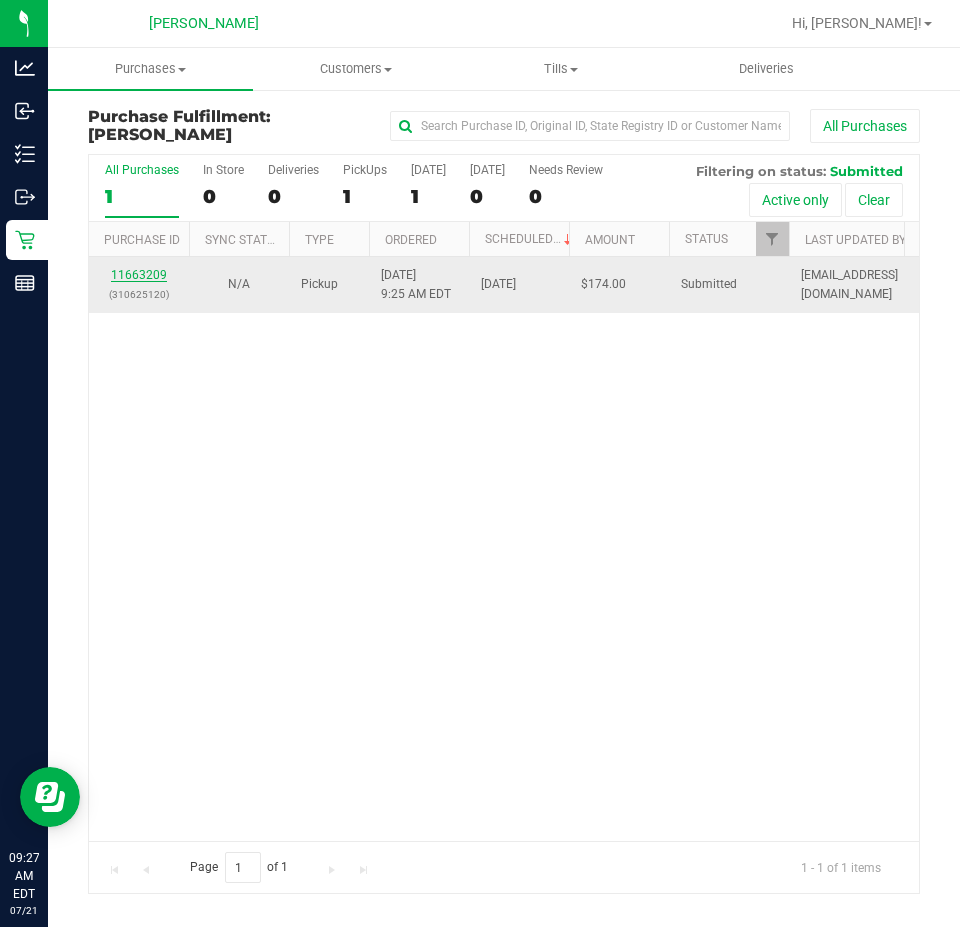 click on "11663209" at bounding box center [139, 275] 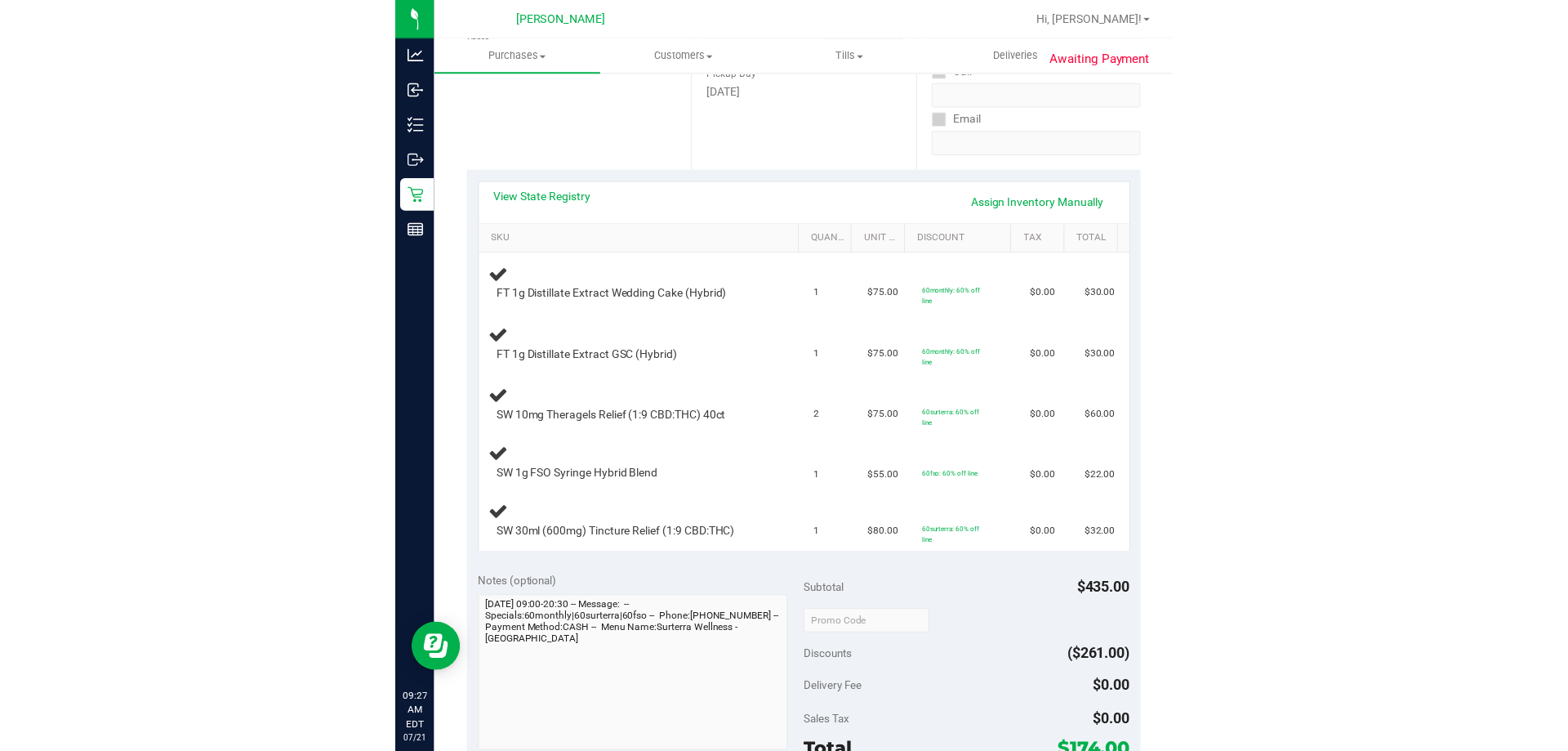 scroll, scrollTop: 257, scrollLeft: 0, axis: vertical 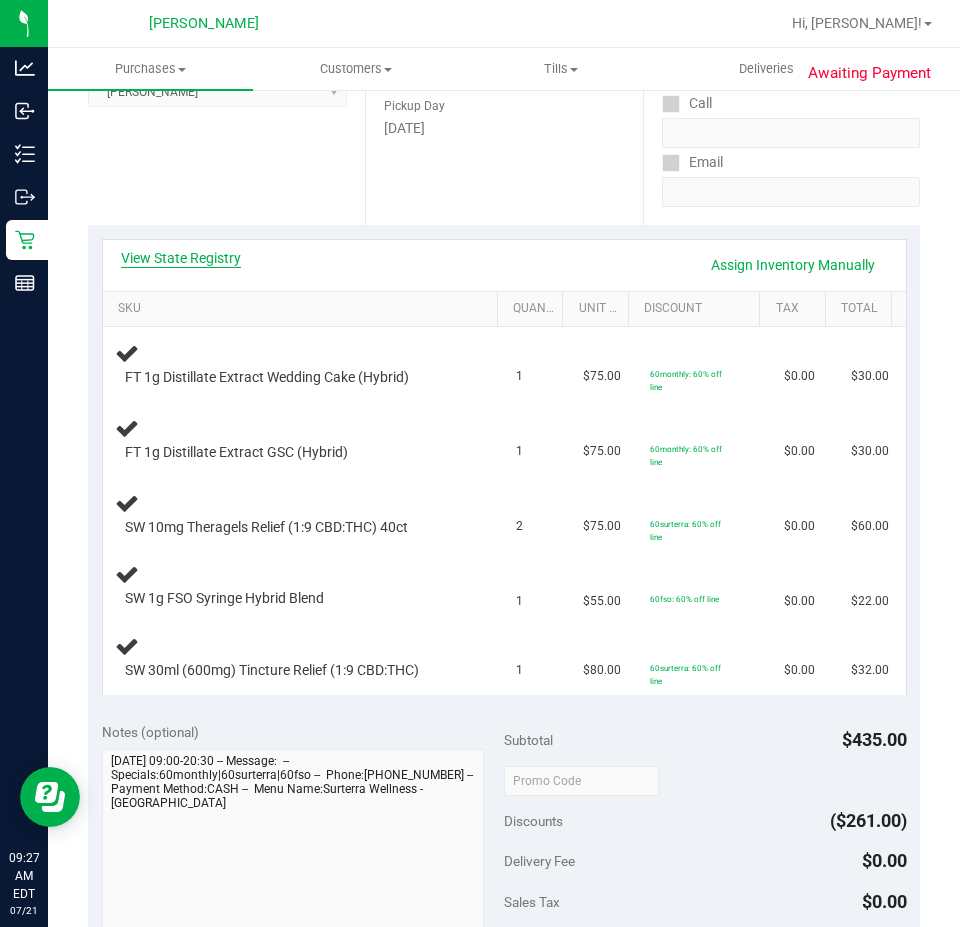 click on "View State Registry" at bounding box center [181, 258] 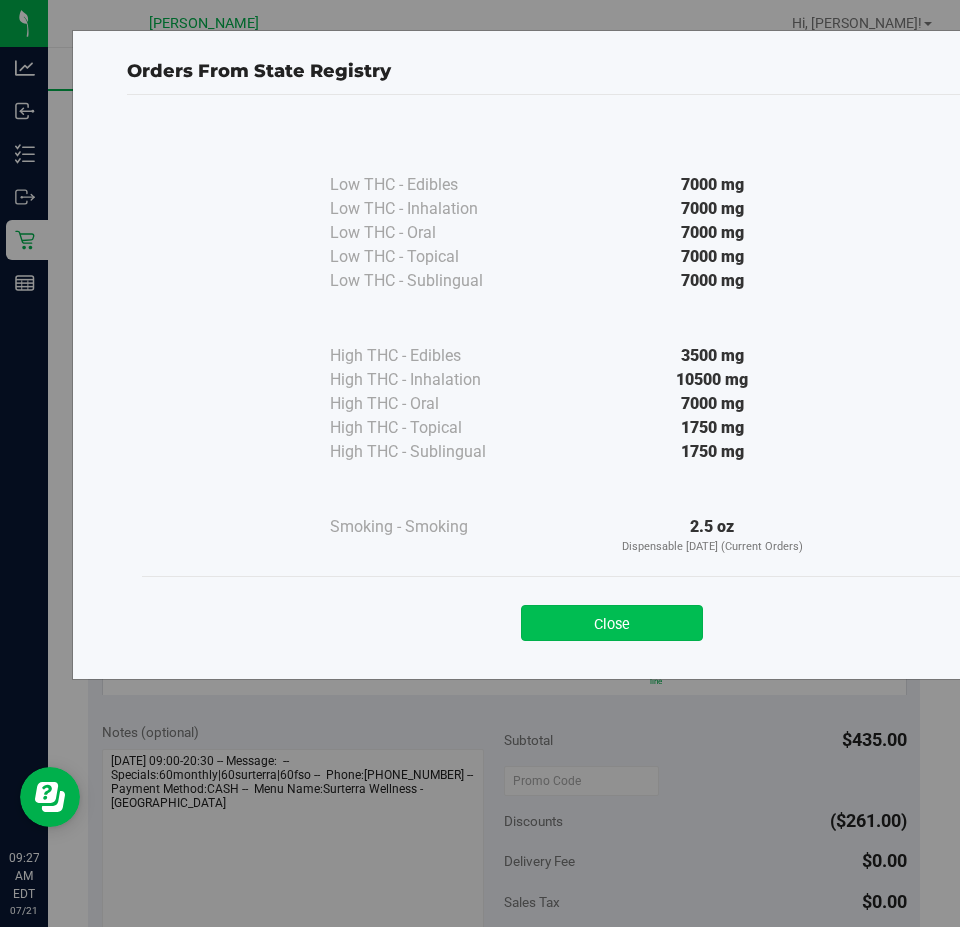click on "Close" at bounding box center [612, 623] 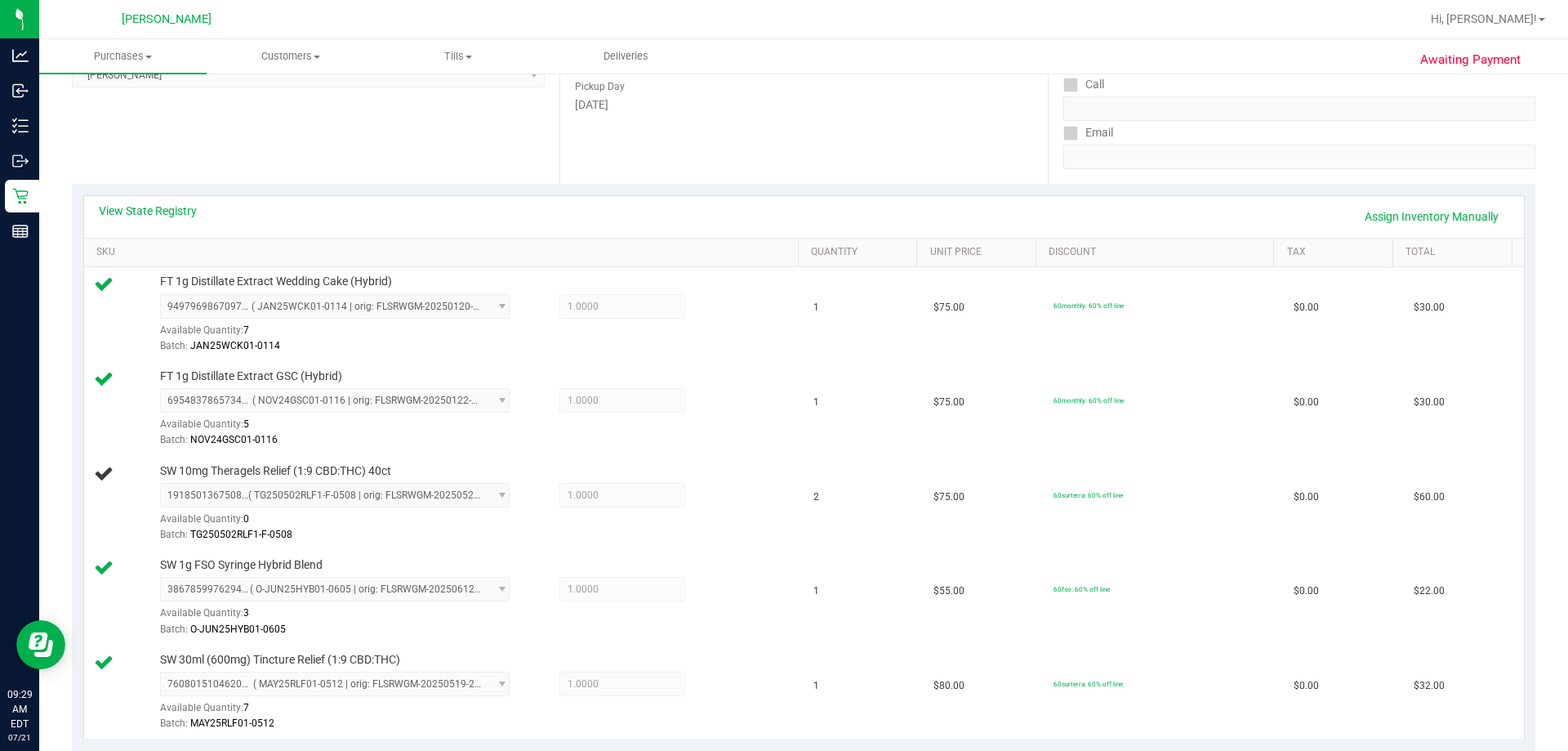 click on "View State Registry
Assign Inventory Manually" at bounding box center [804, 217] 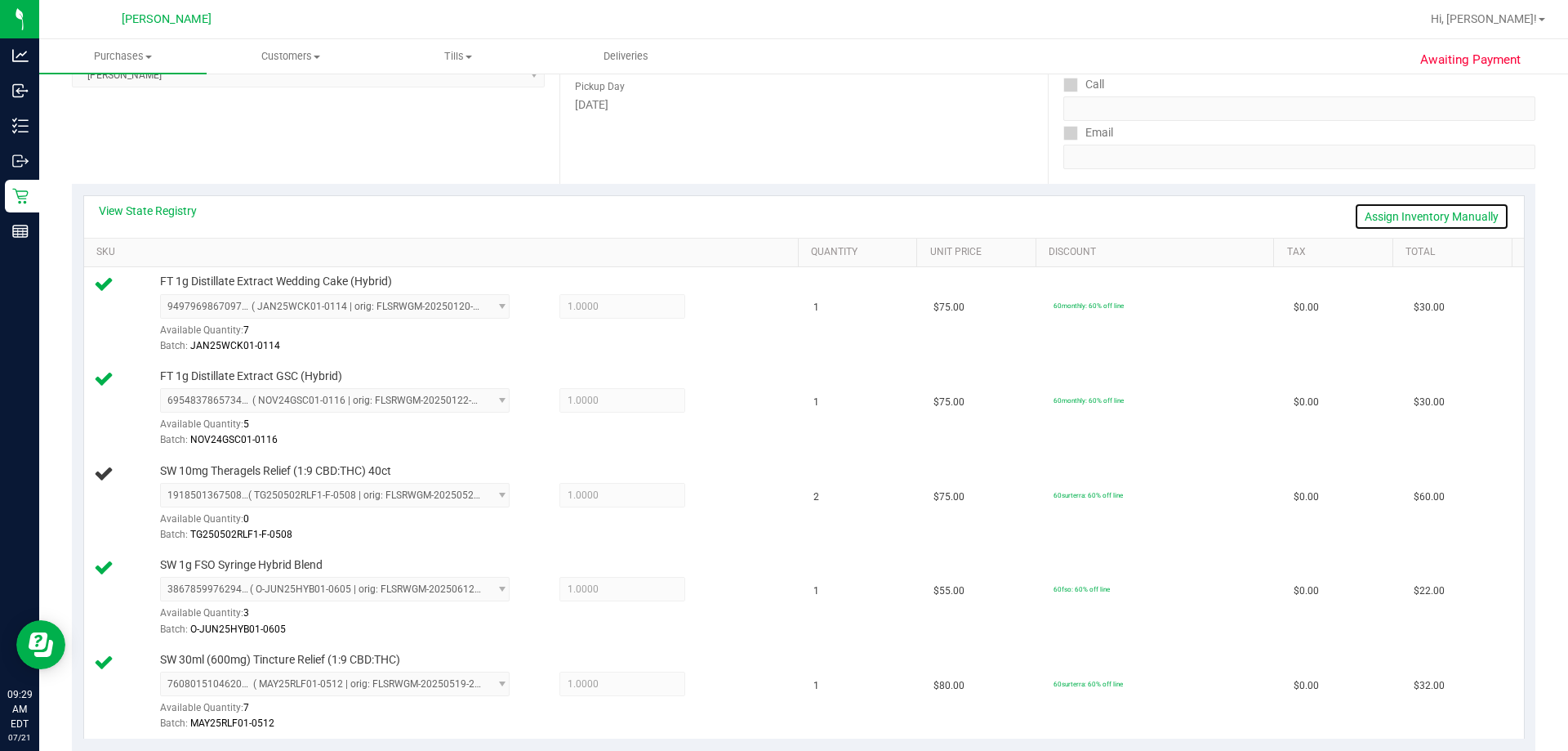click on "Assign Inventory Manually" at bounding box center [1432, 217] 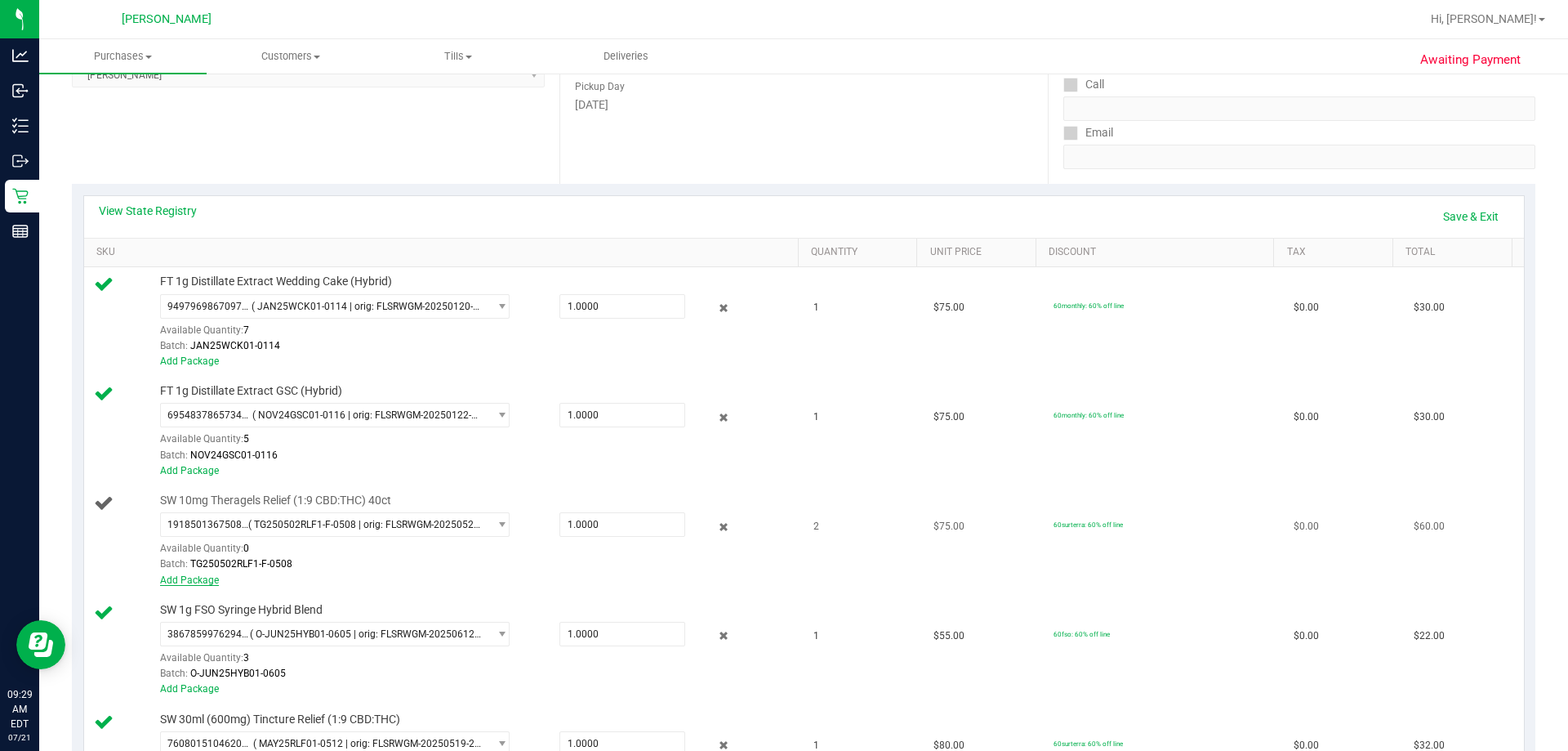 click on "Add Package" at bounding box center (189, 580) 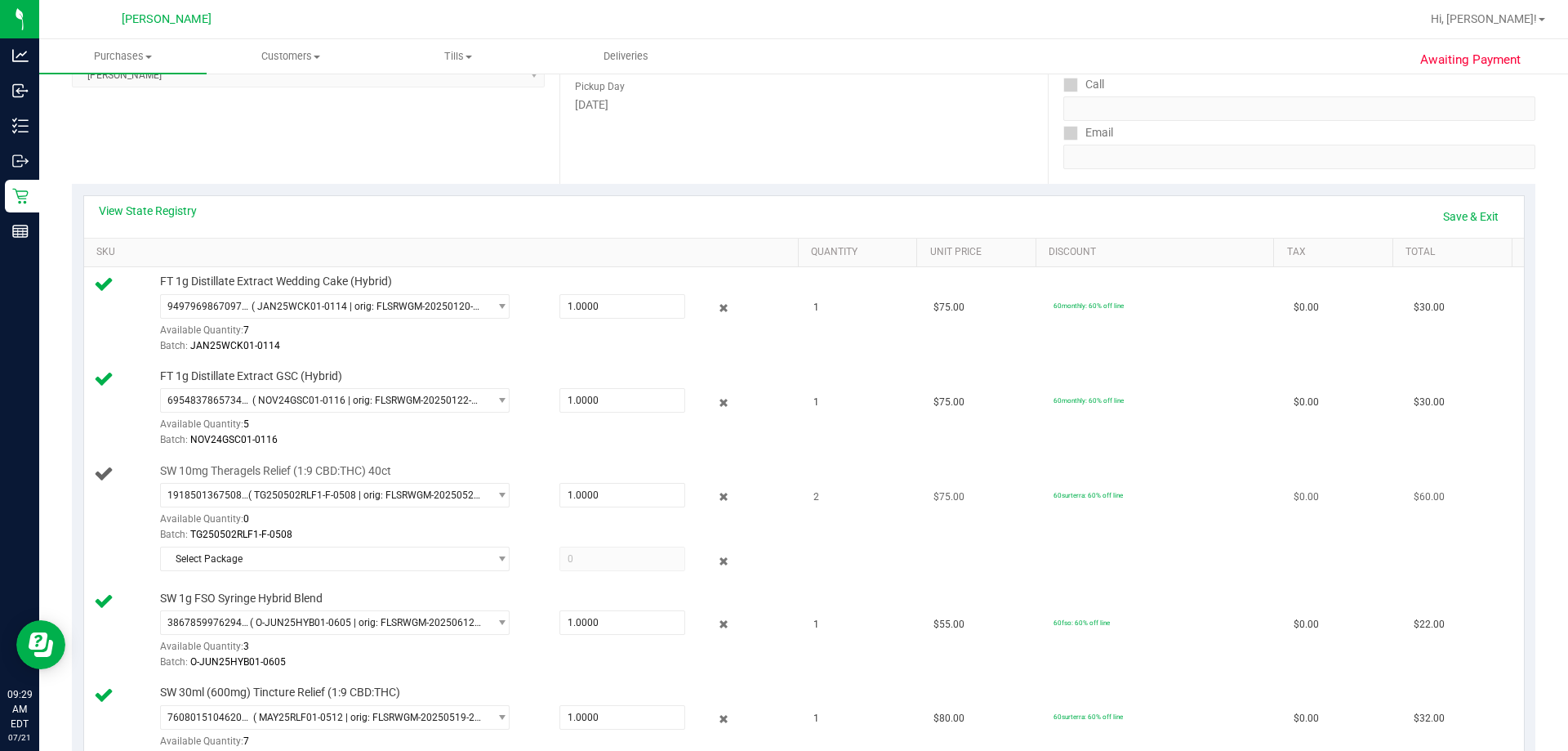 click at bounding box center (622, 559) 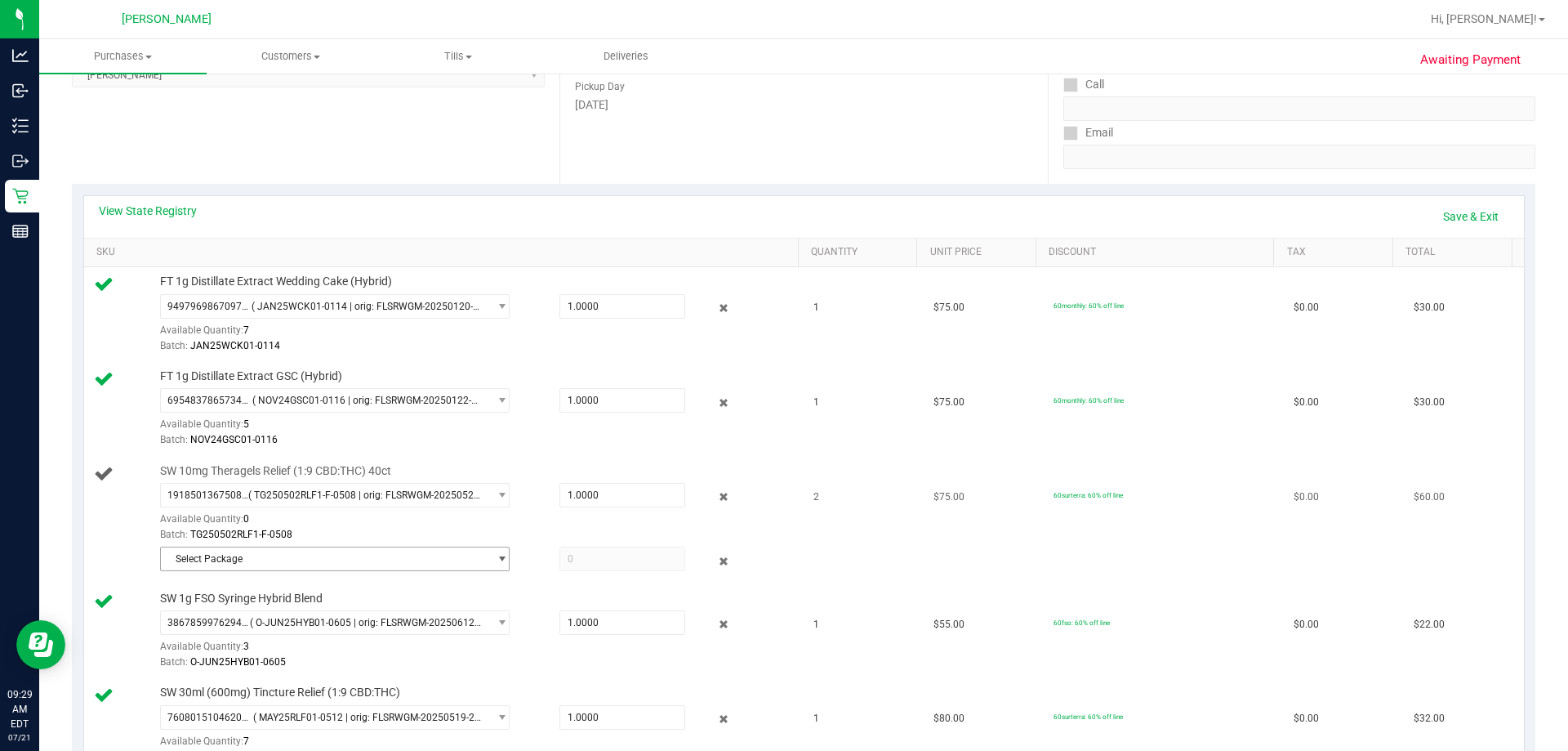 click on "Select Package" at bounding box center [324, 559] 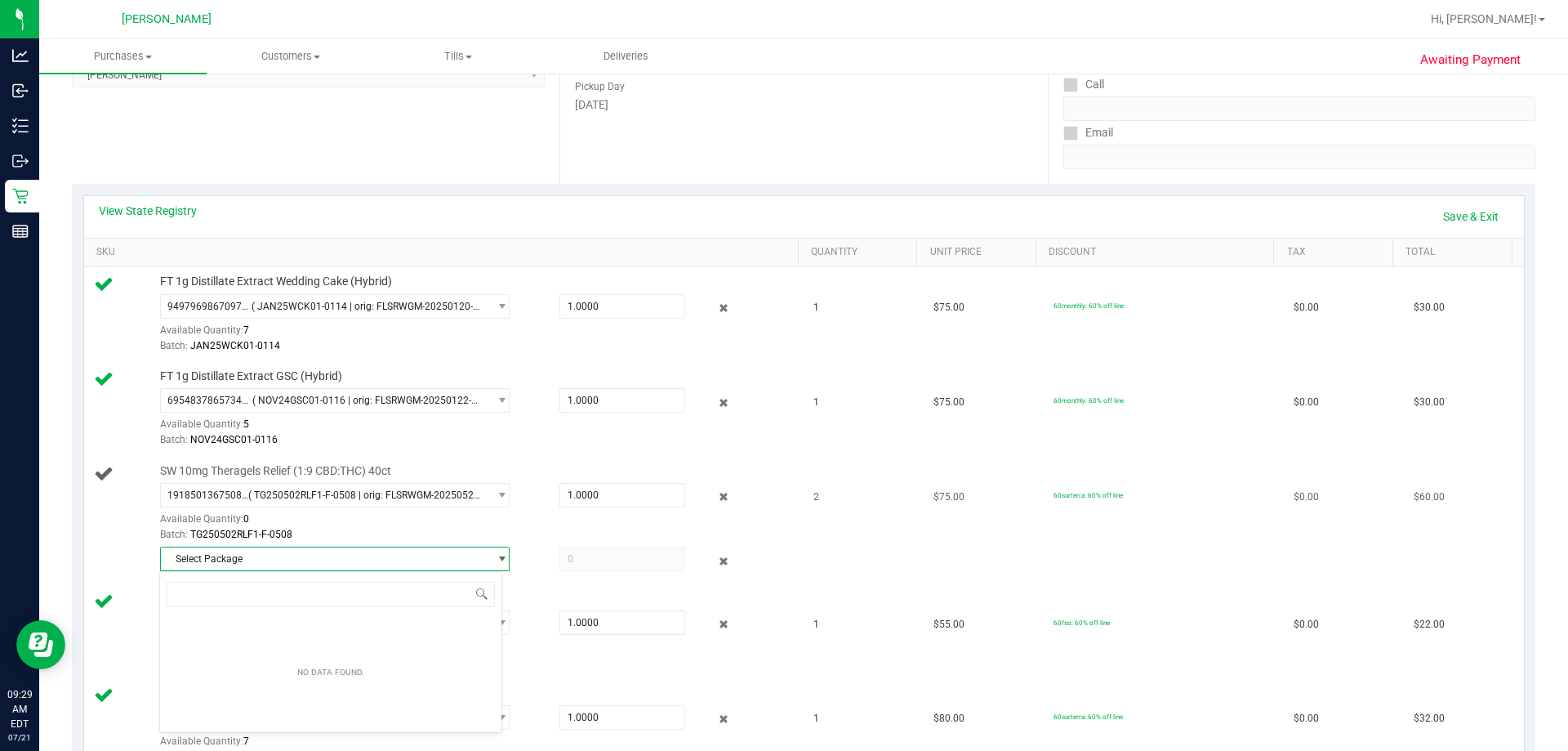 click on "Select Package" at bounding box center (475, 561) 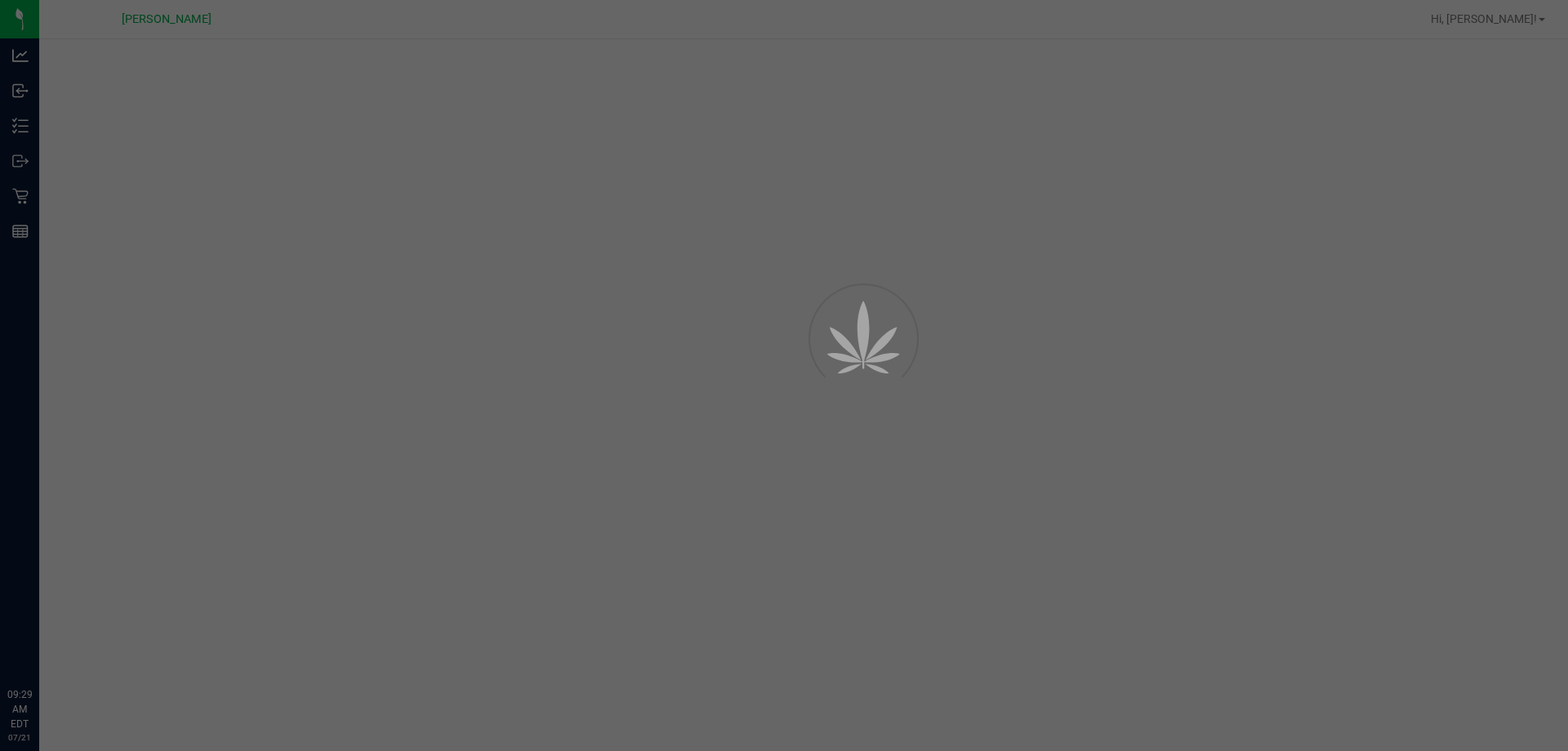scroll, scrollTop: 0, scrollLeft: 0, axis: both 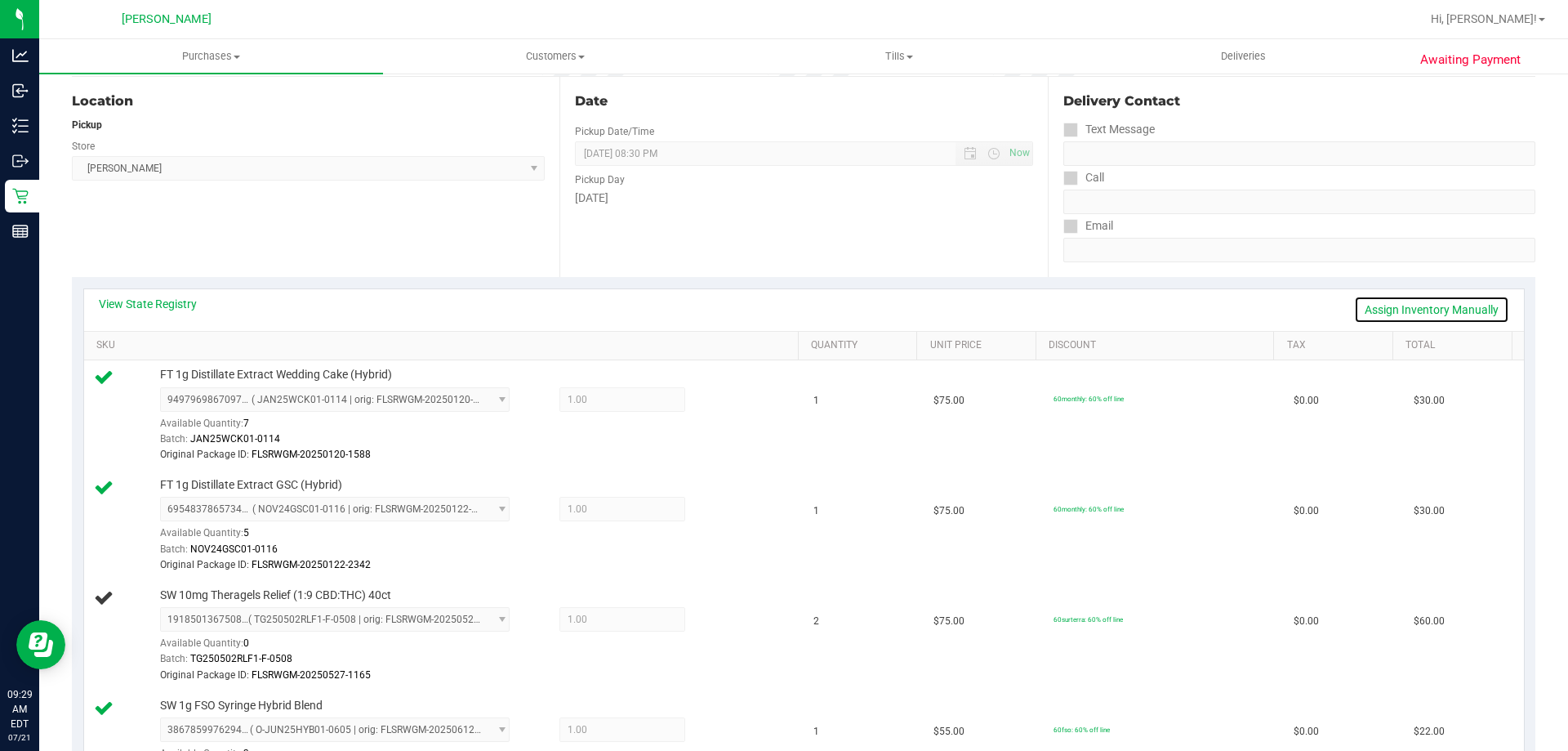 click on "Assign Inventory Manually" at bounding box center [1432, 310] 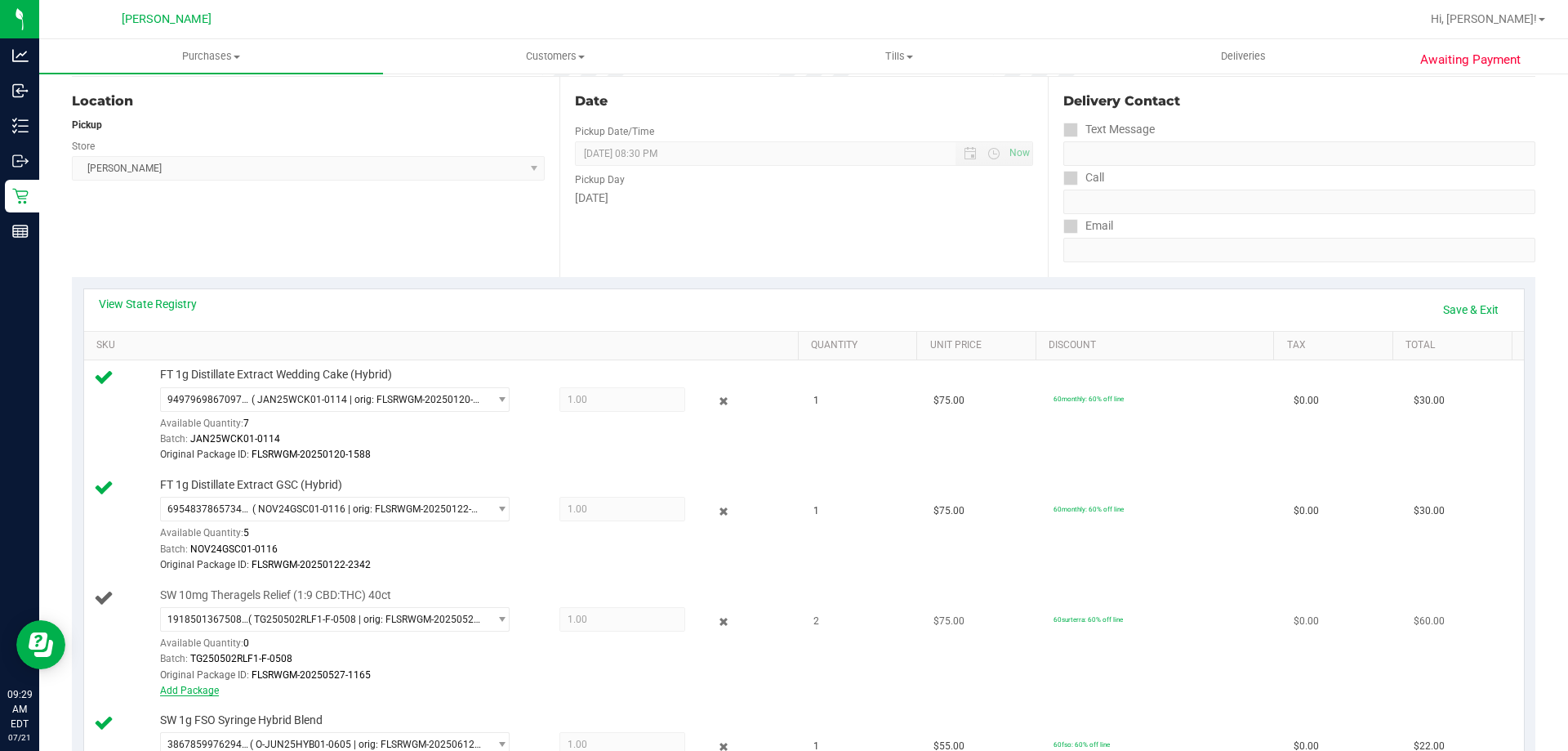 click on "Add Package" at bounding box center (189, 691) 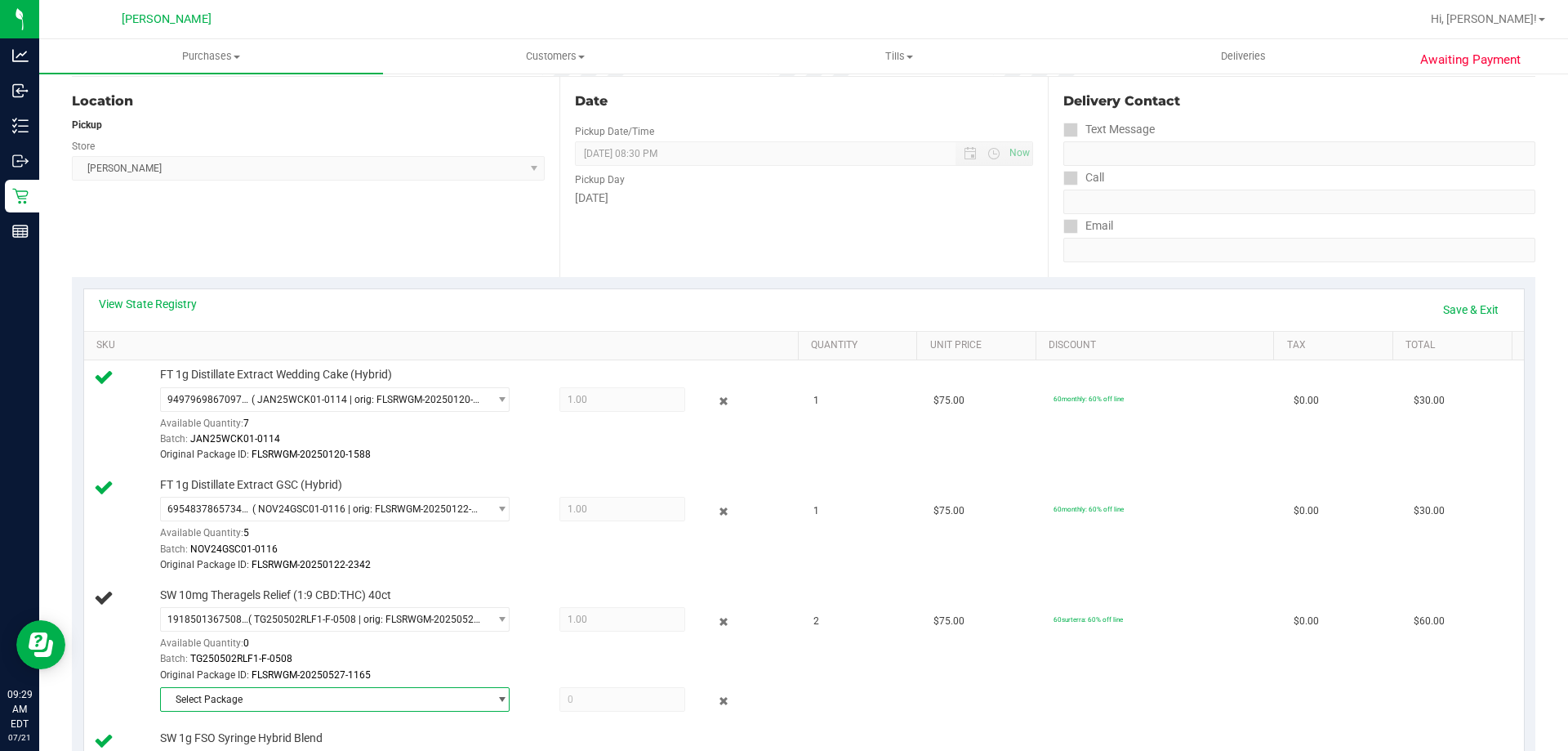 scroll, scrollTop: 490, scrollLeft: 0, axis: vertical 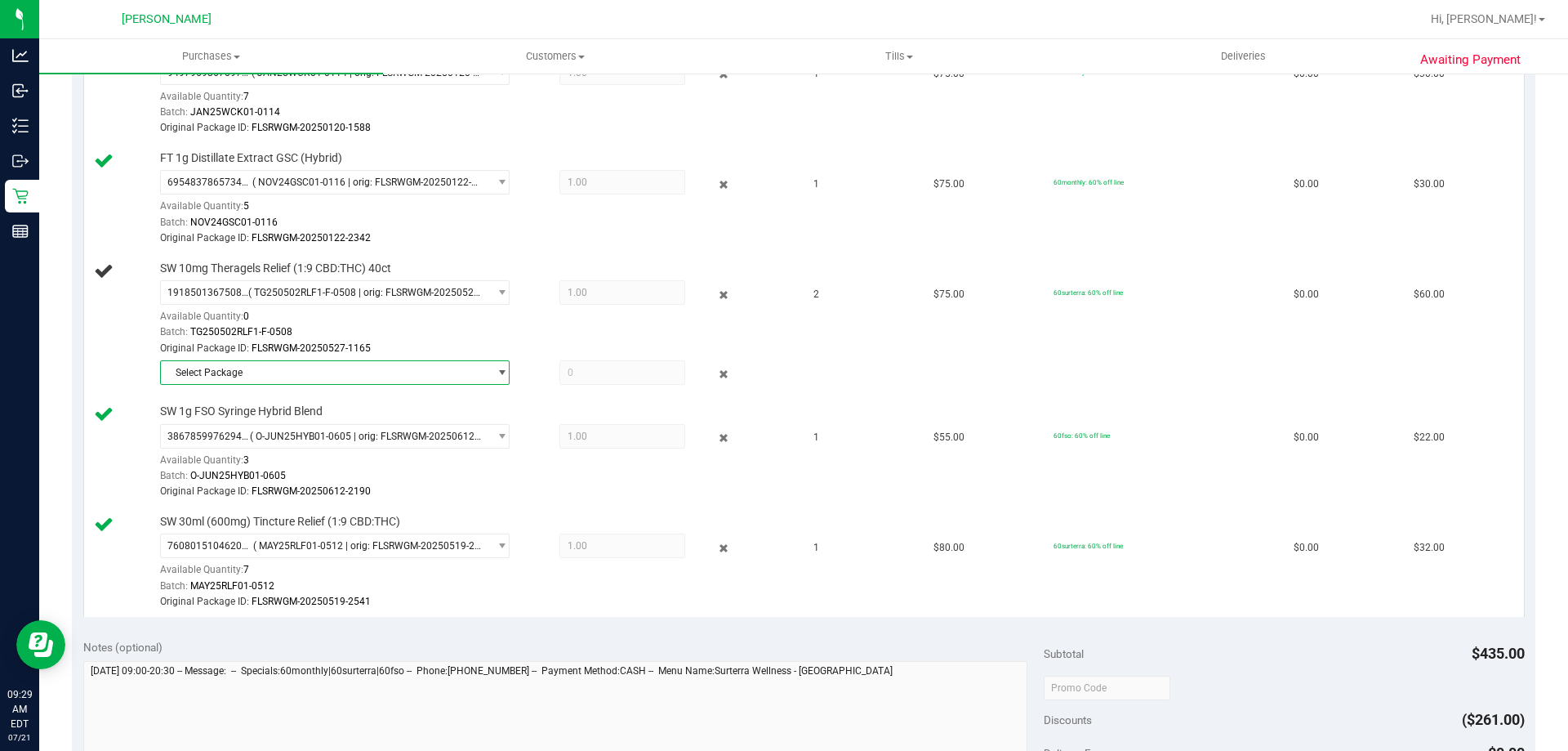 click on "Select Package" at bounding box center (324, 373) 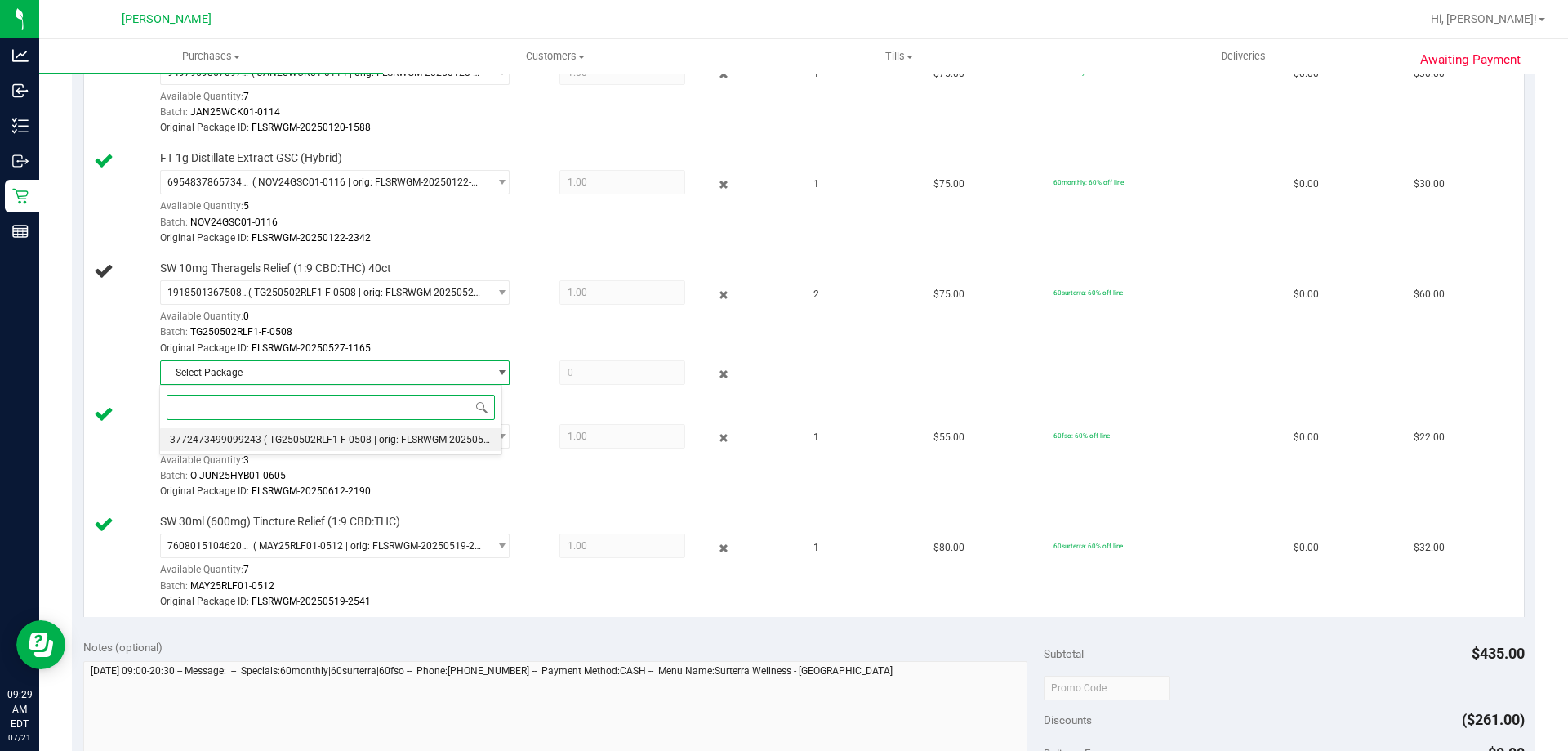click on "(
TG250502RLF1-F-0508 | orig: FLSRWGM-20250527-1164
)" at bounding box center [394, 440] 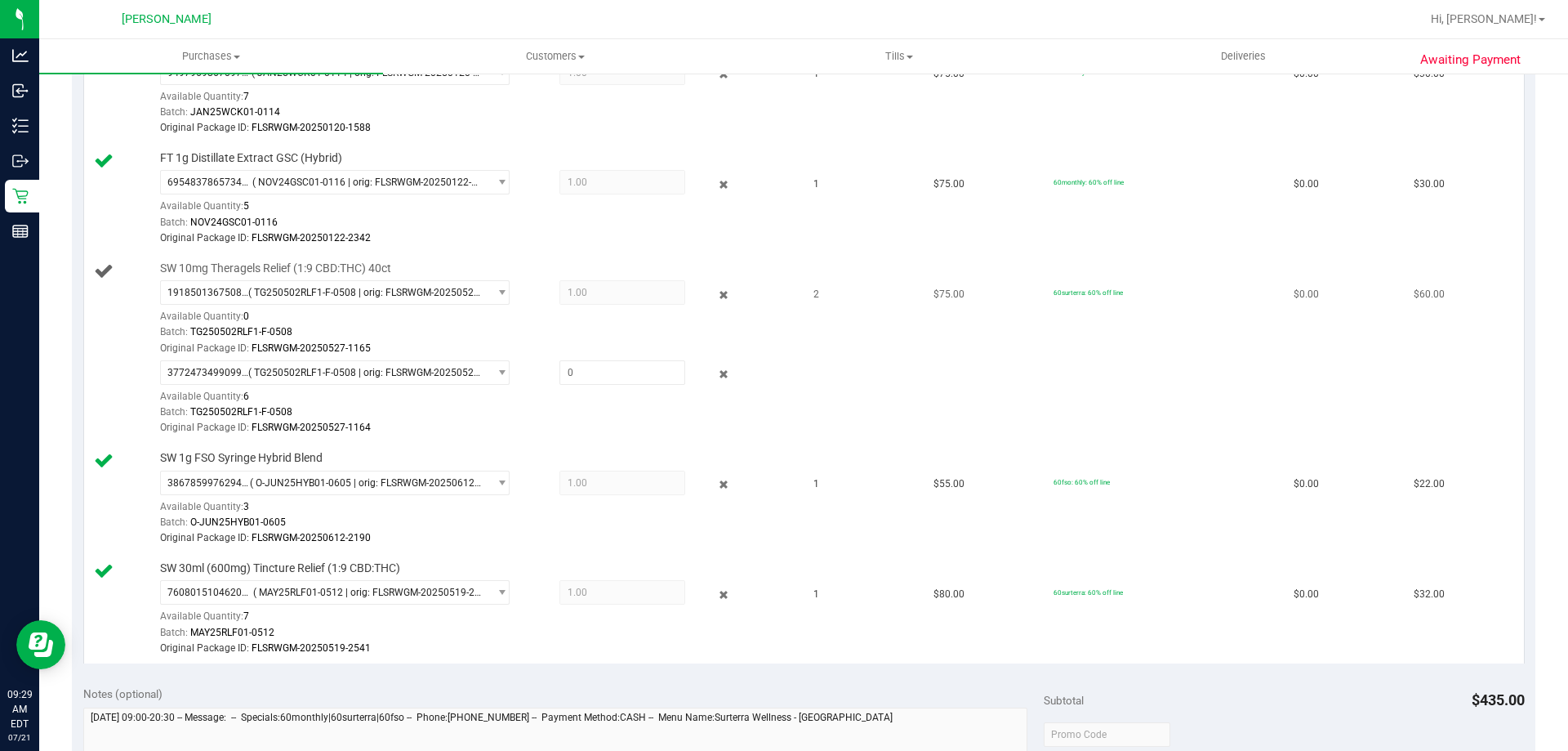 click on "3772473499099243
(
TG250502RLF1-F-0508 | orig: FLSRWGM-20250527-1164
)
3772473499099243
Available Quantity:  6
Batch:
TG250502RLF1-F-0508
FLSRWGM-20250527-1164" at bounding box center [475, 398] 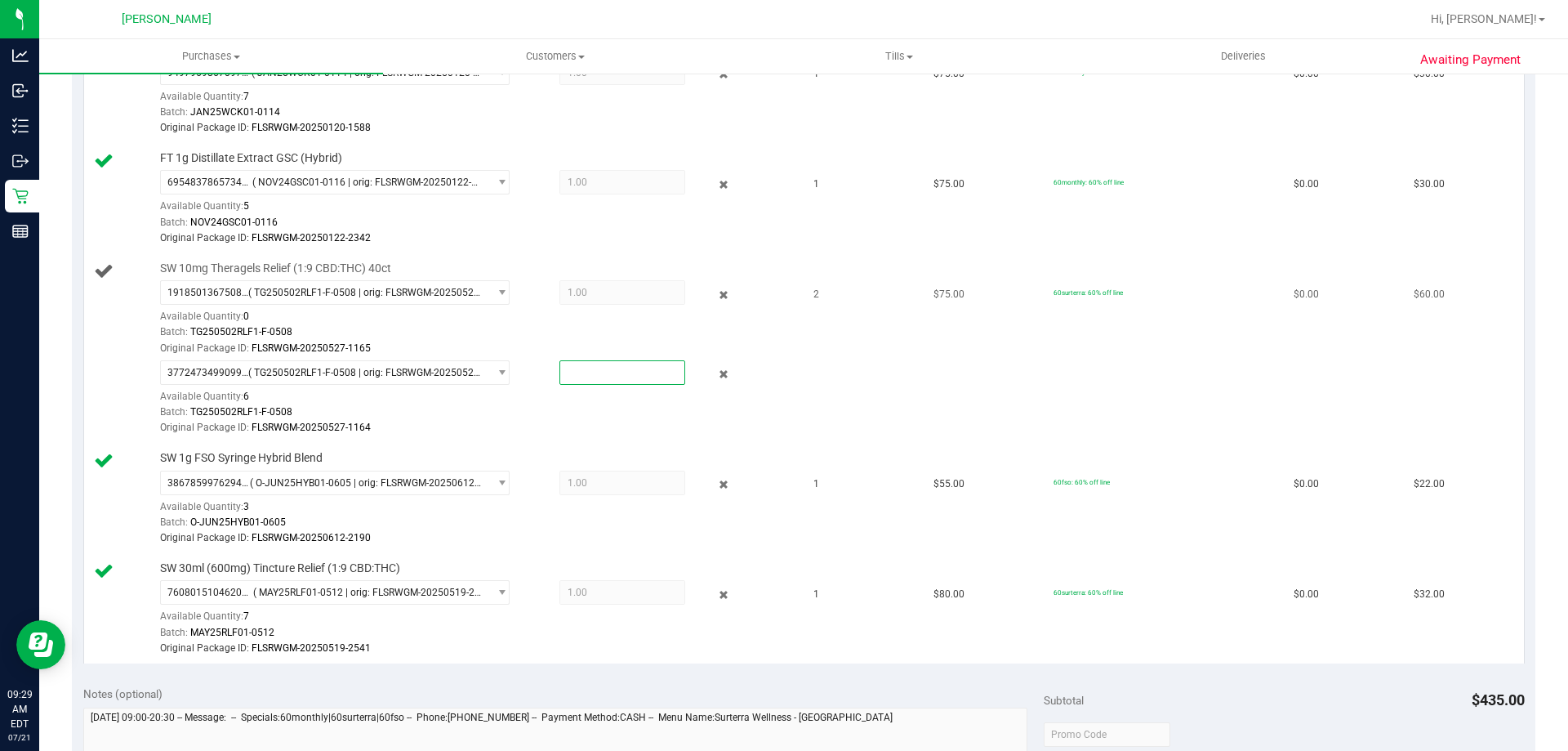 click at bounding box center (622, 373) 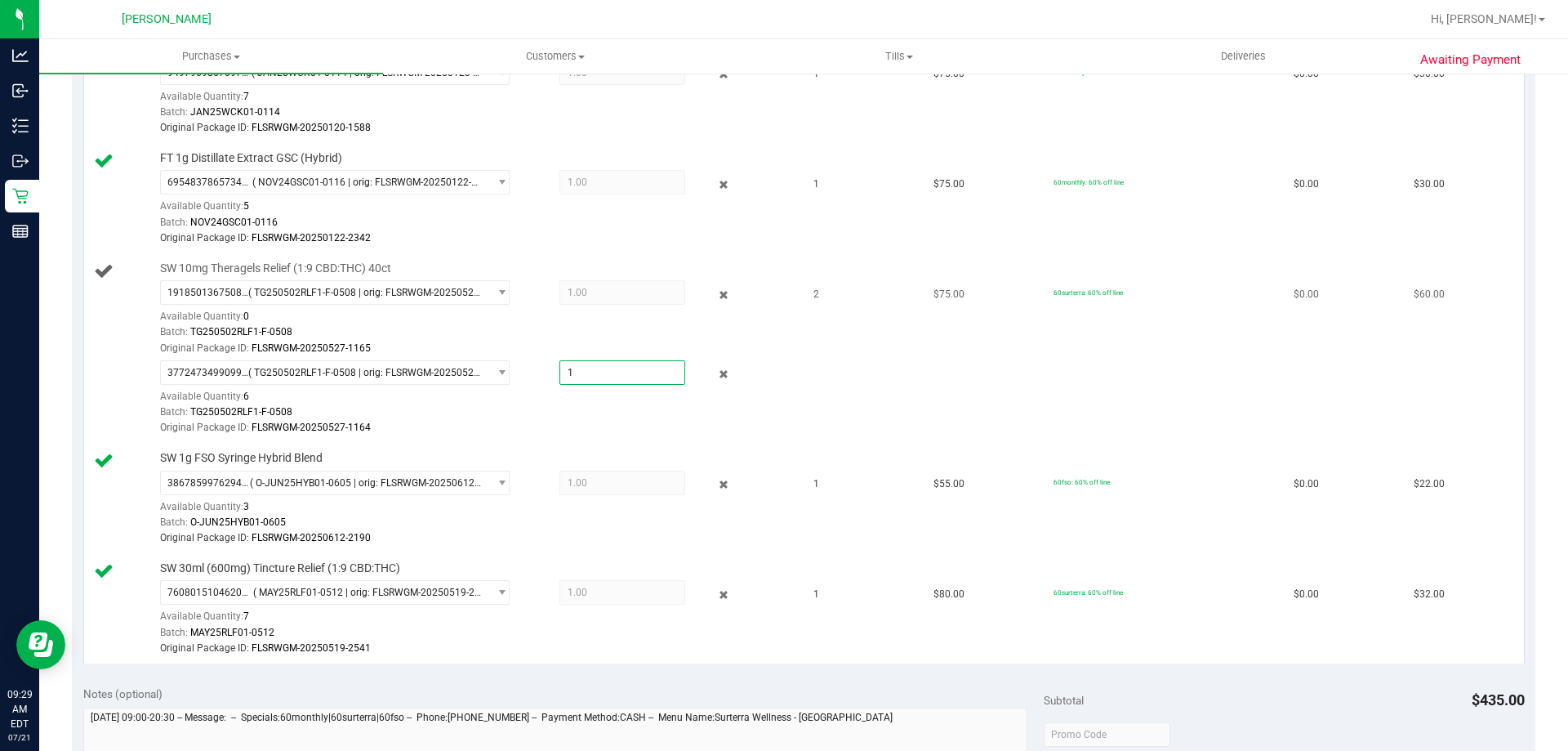type on "1.0000" 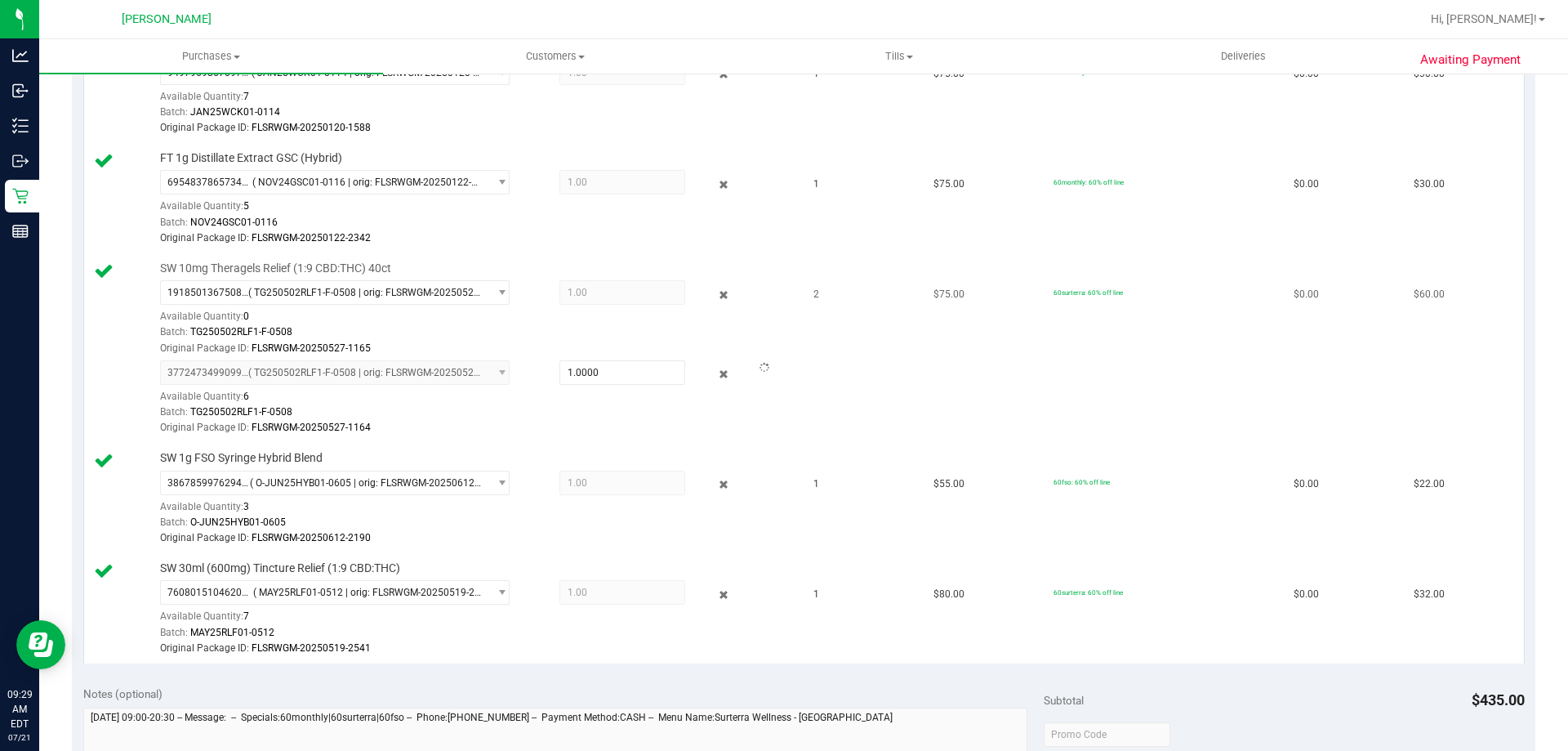 click on "60surterra:
60%
off
line" at bounding box center [1164, 349] 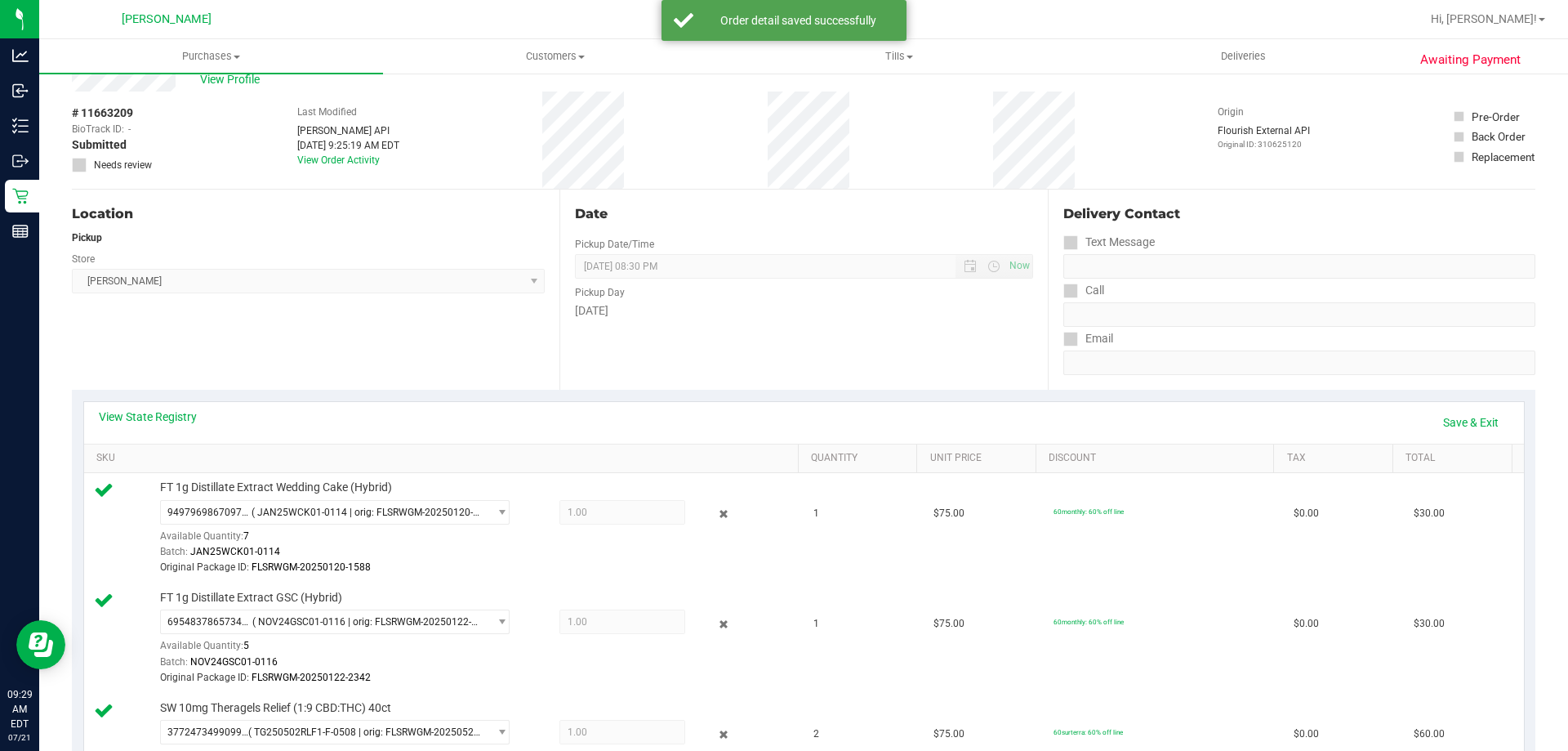 scroll, scrollTop: 0, scrollLeft: 0, axis: both 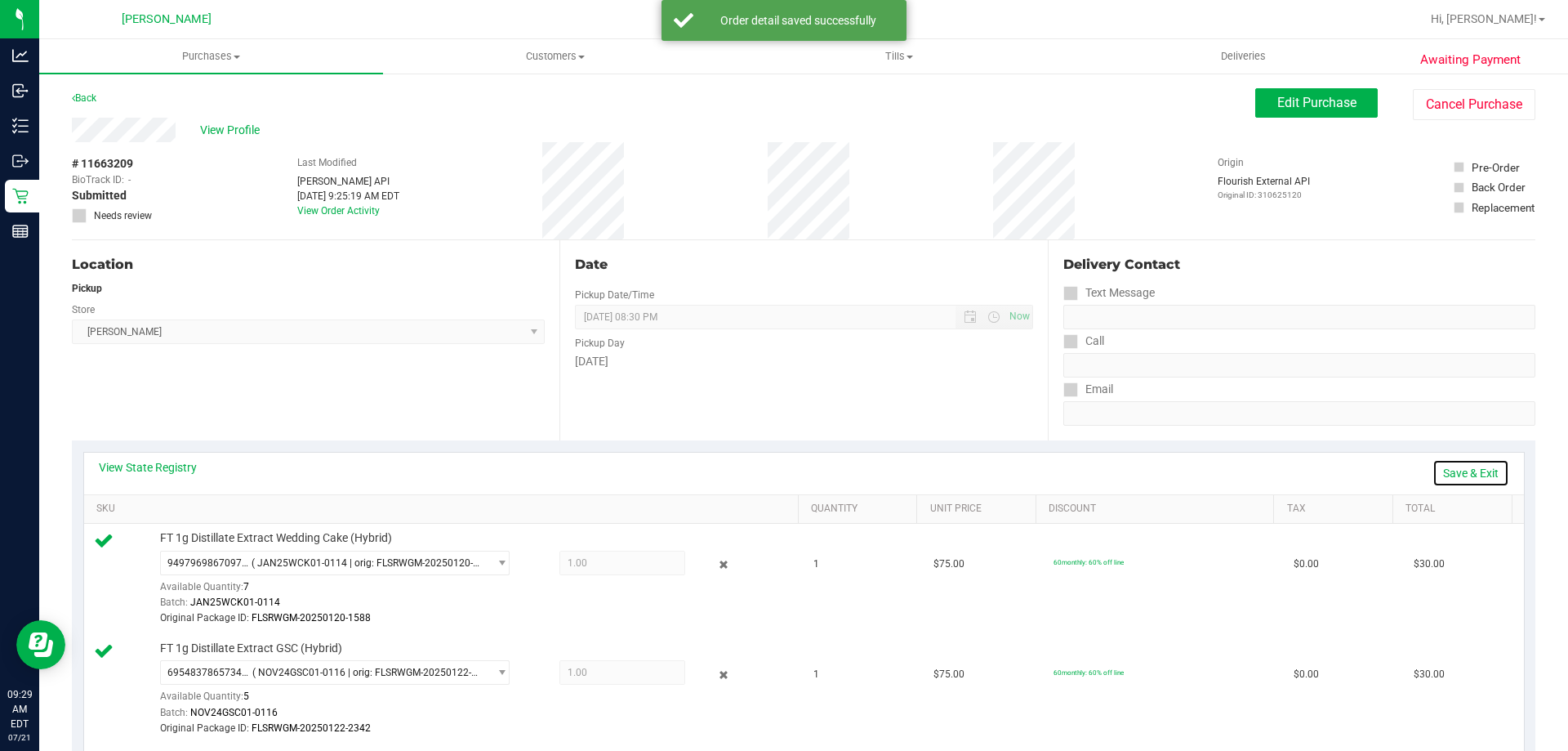 click on "Save & Exit" at bounding box center [1471, 473] 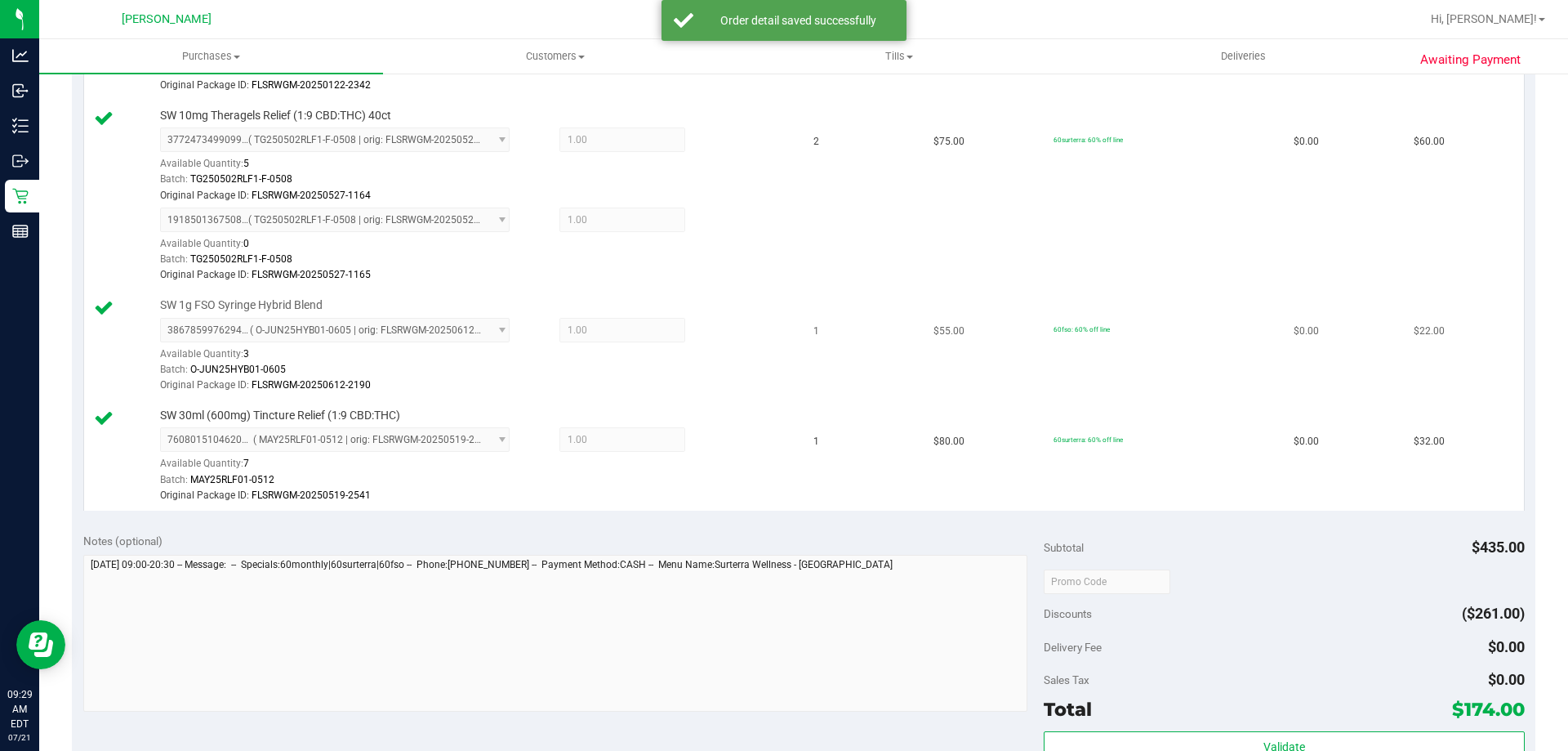 scroll, scrollTop: 817, scrollLeft: 0, axis: vertical 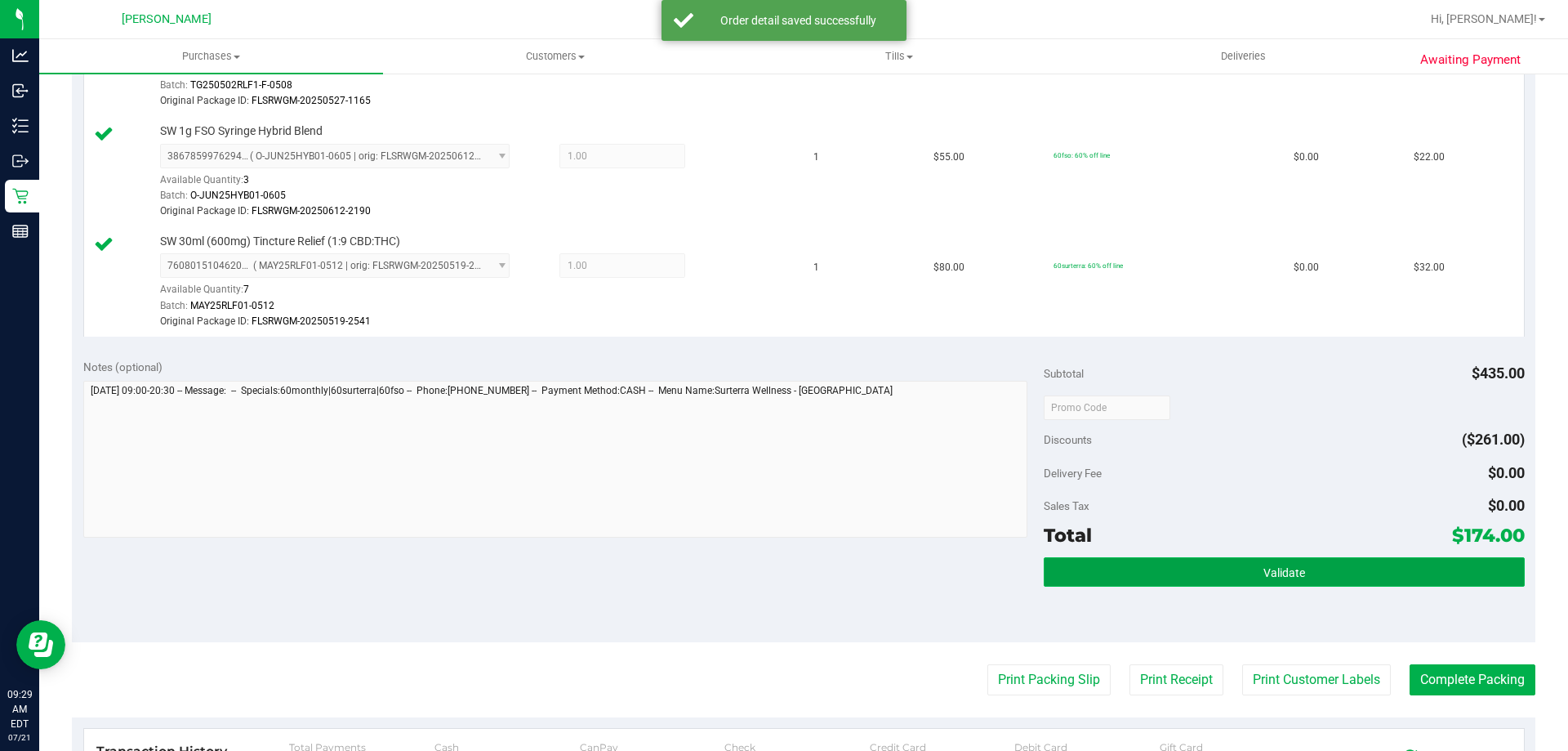 click on "Validate" at bounding box center (1284, 572) 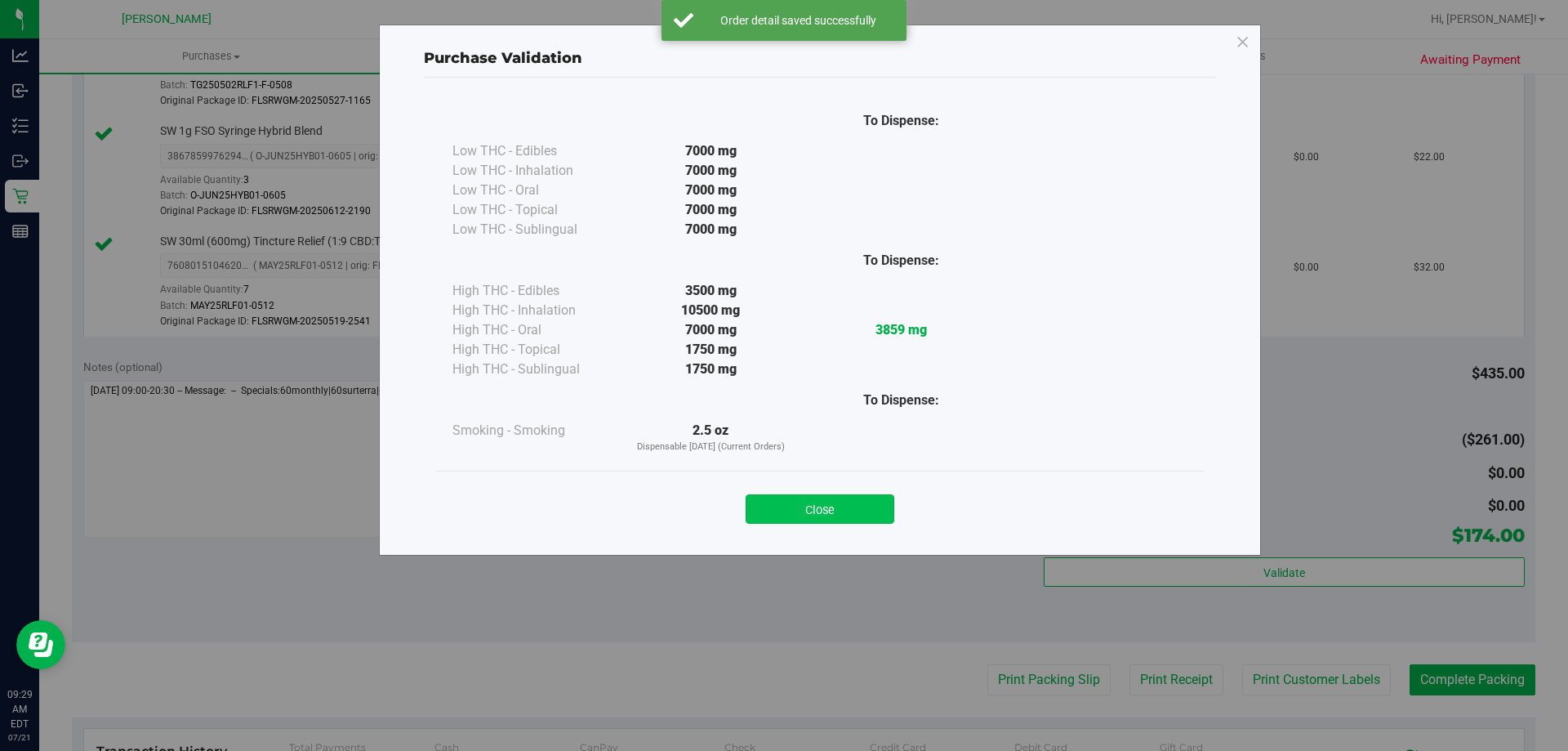 click on "Close" at bounding box center [820, 509] 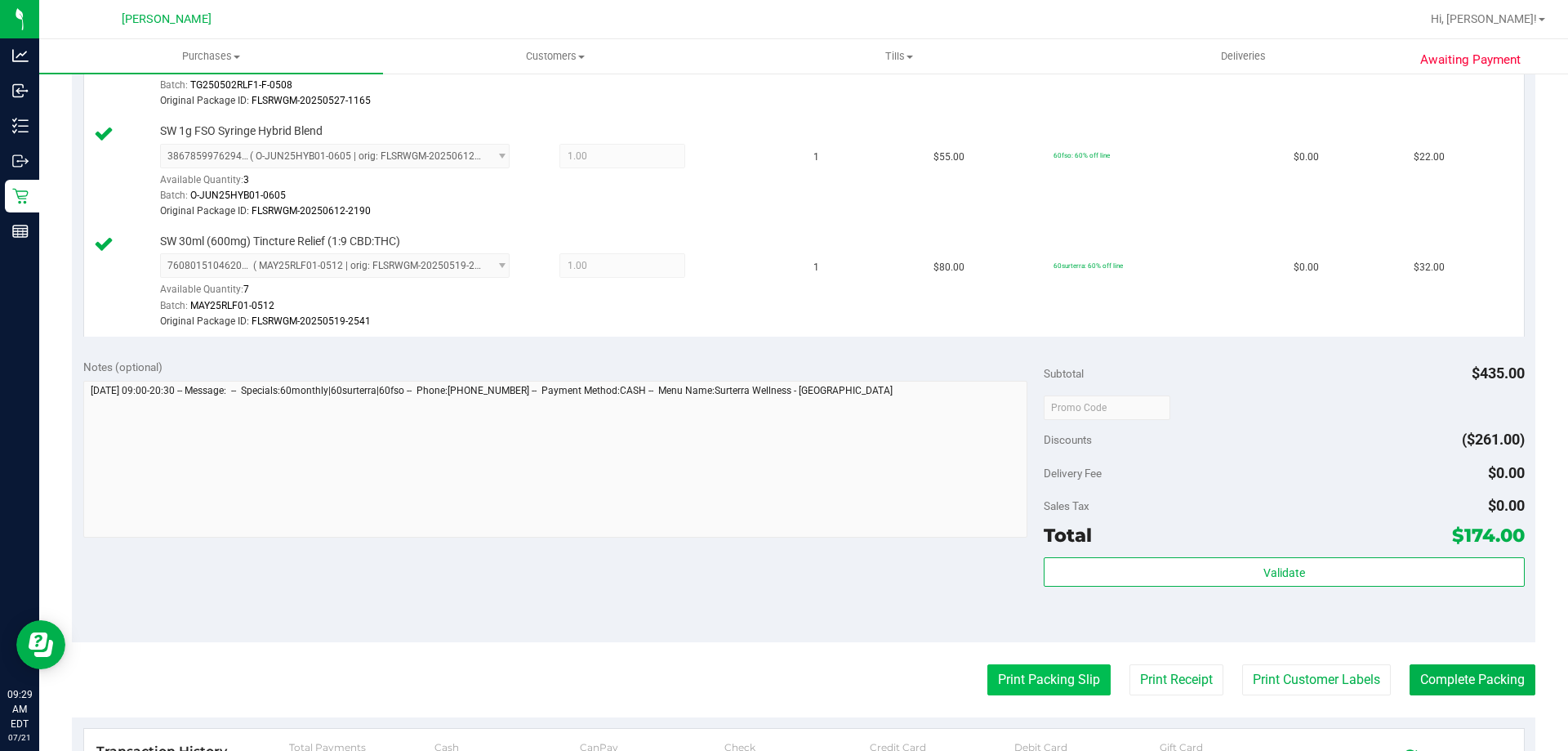click on "Print Packing Slip" at bounding box center [1049, 680] 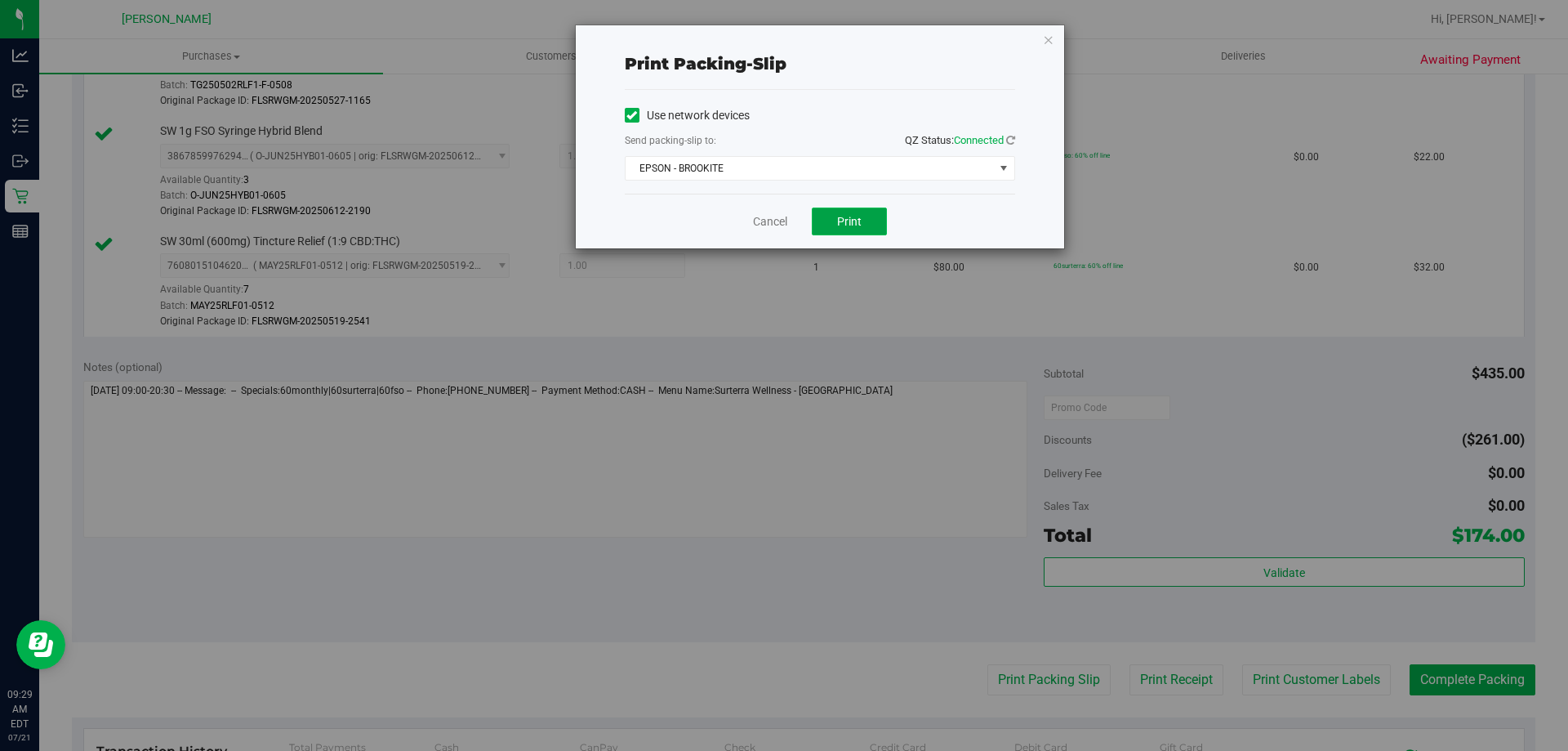 click on "Print" at bounding box center (849, 221) 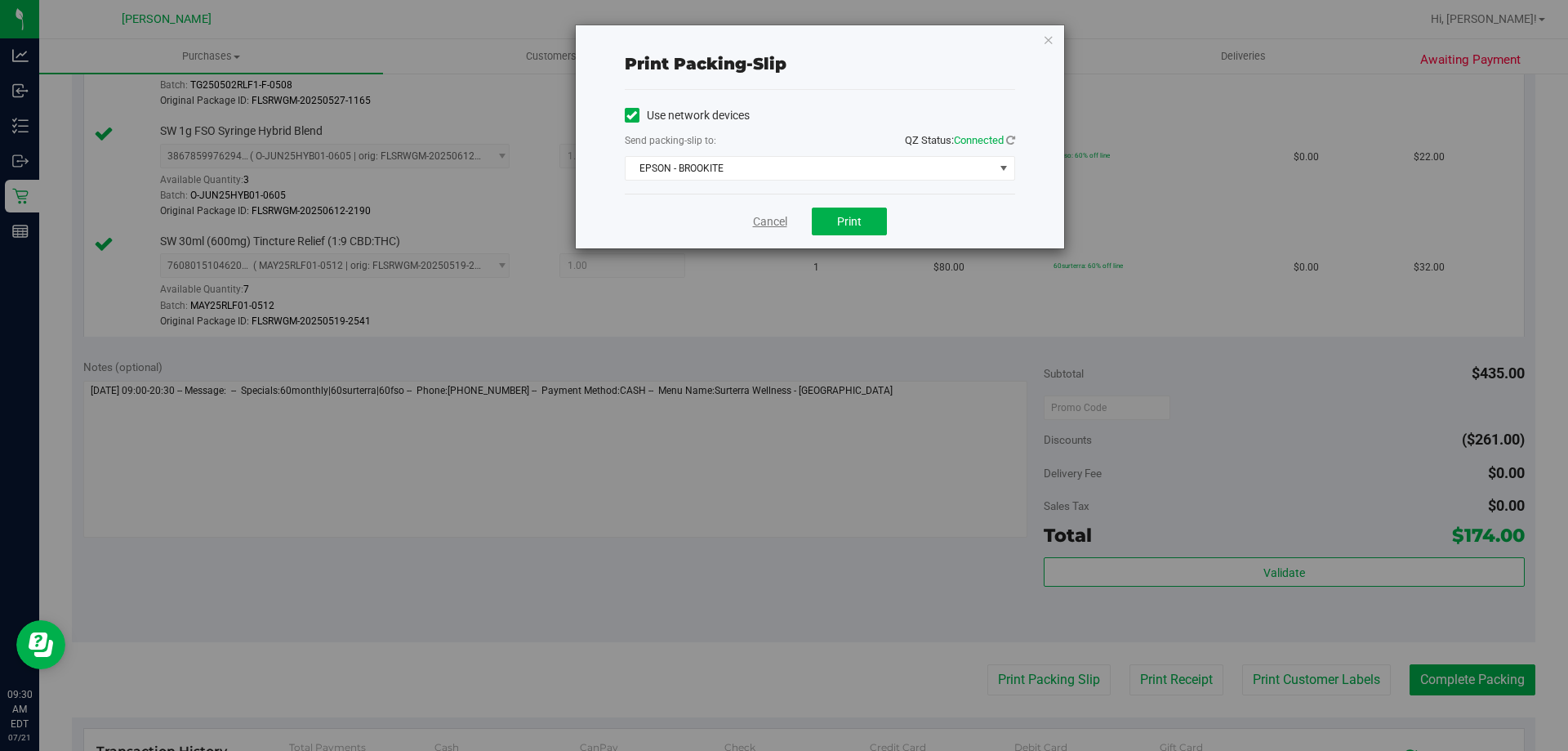 click on "Cancel" at bounding box center (770, 221) 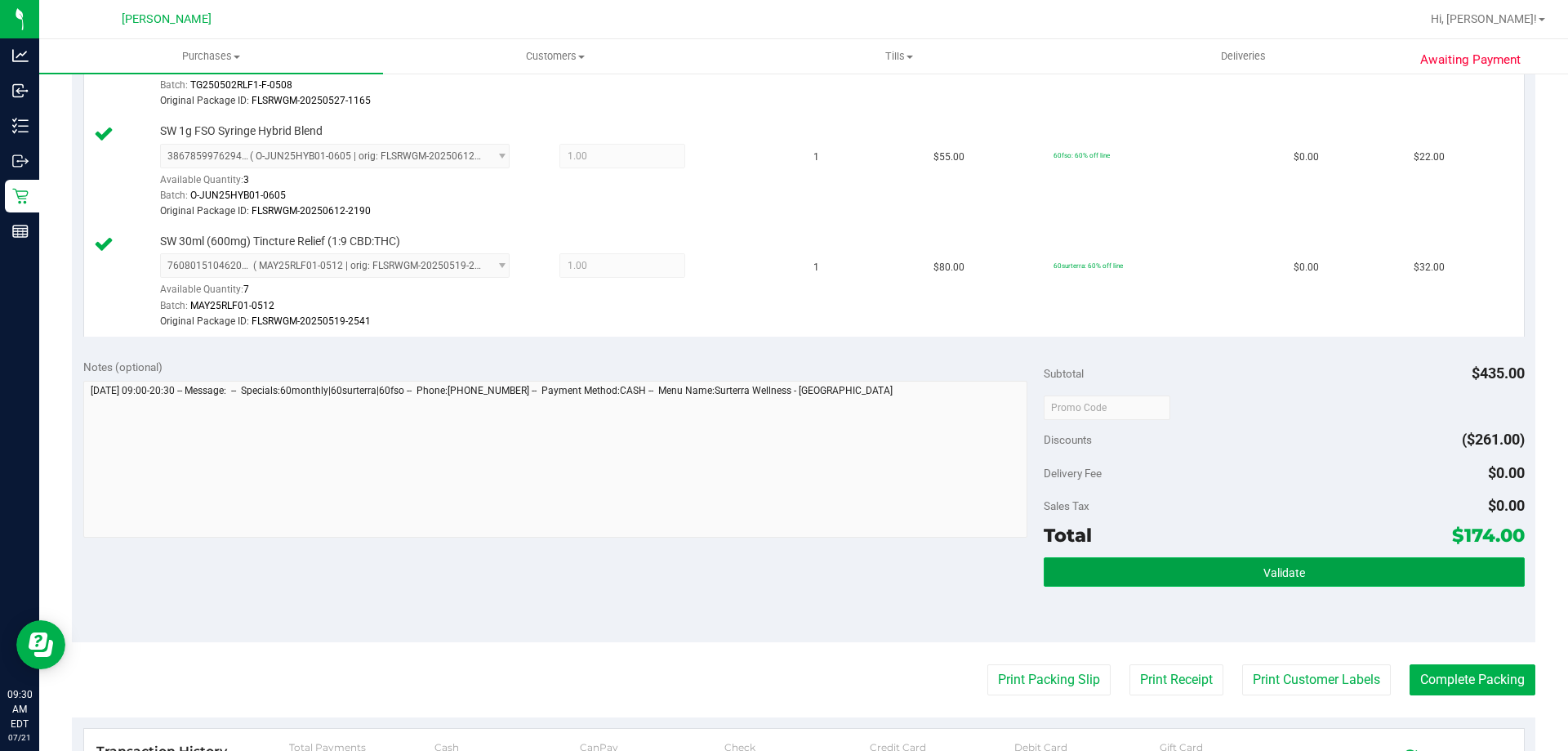 click on "Validate" at bounding box center (1284, 572) 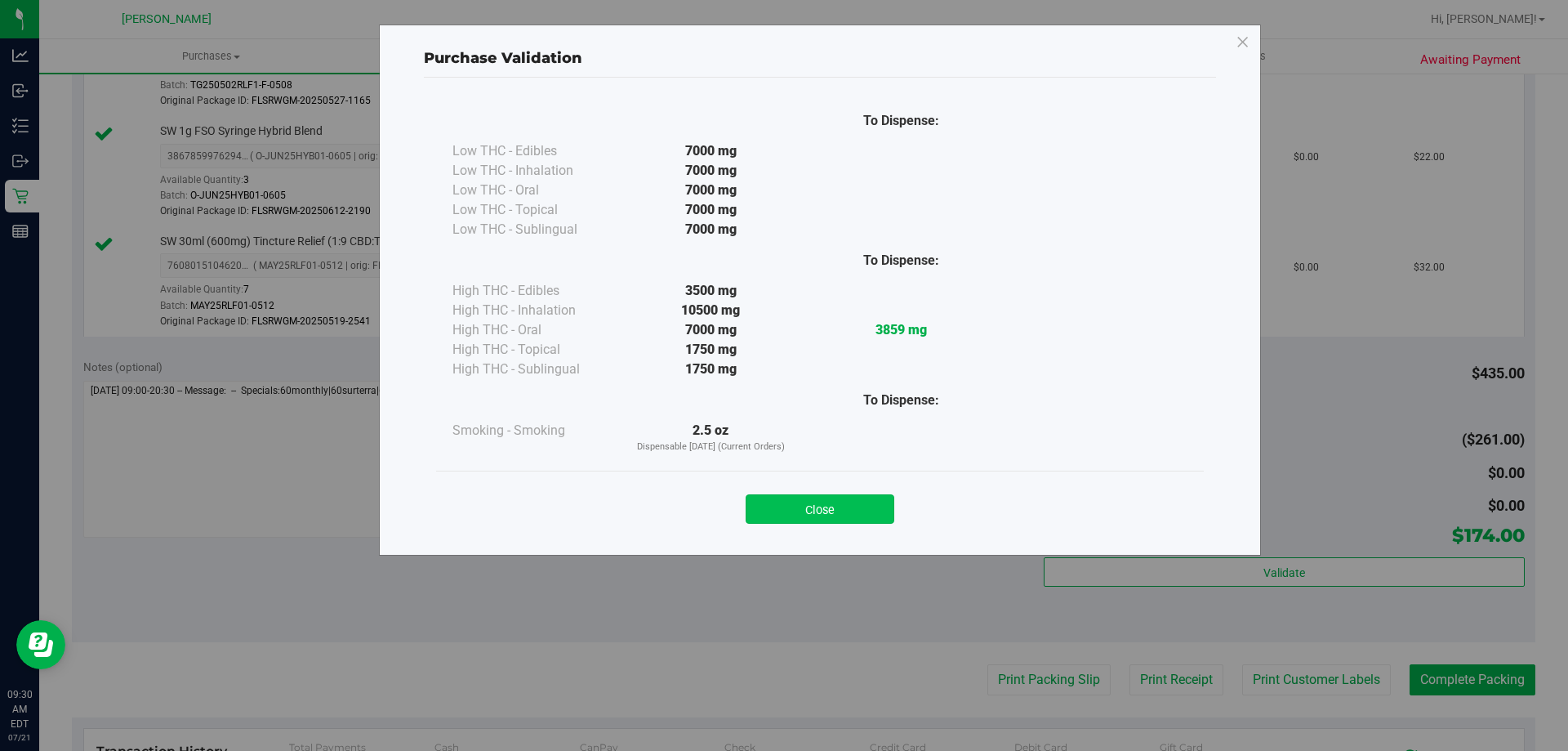 click on "Close" at bounding box center [820, 509] 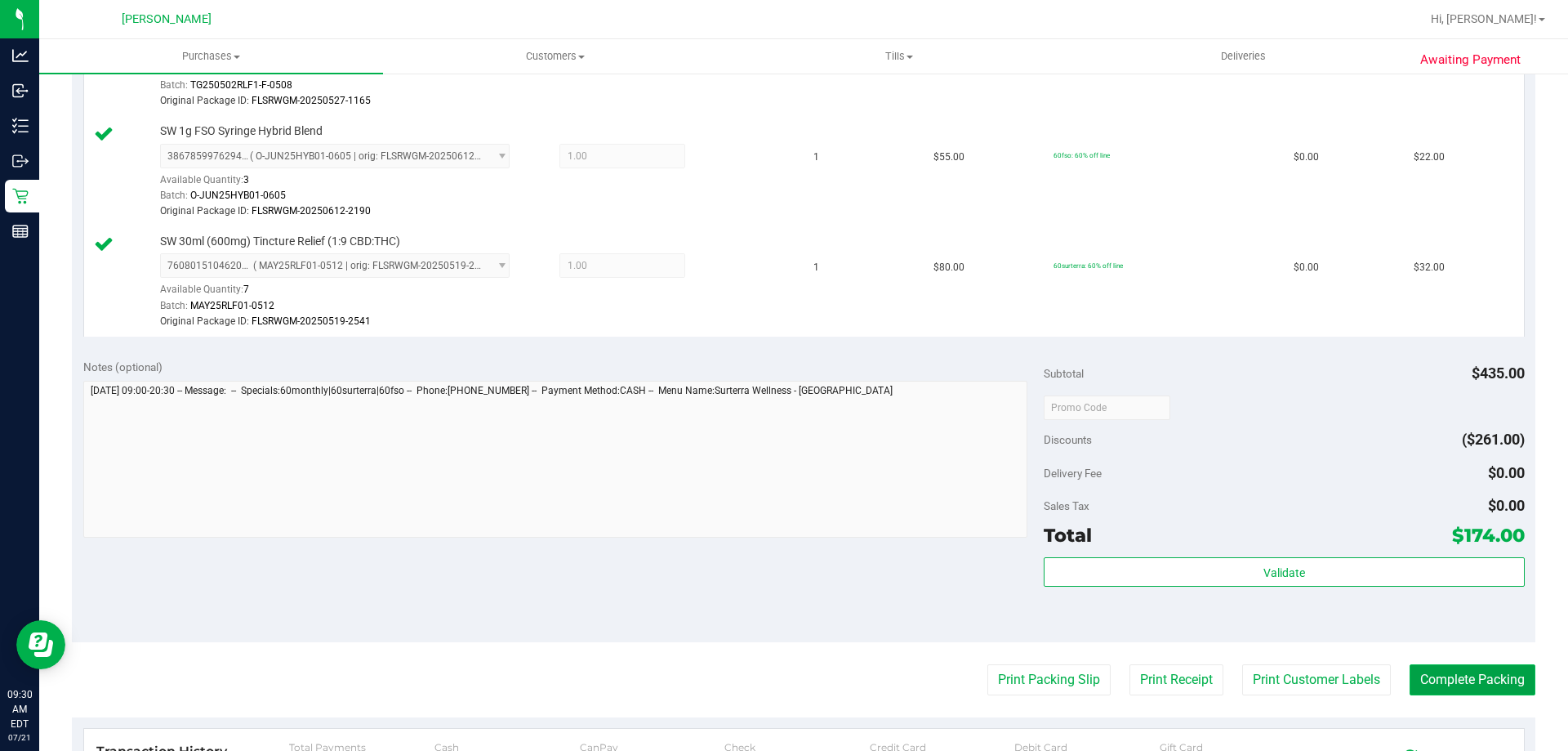 click on "Complete Packing" at bounding box center (1472, 680) 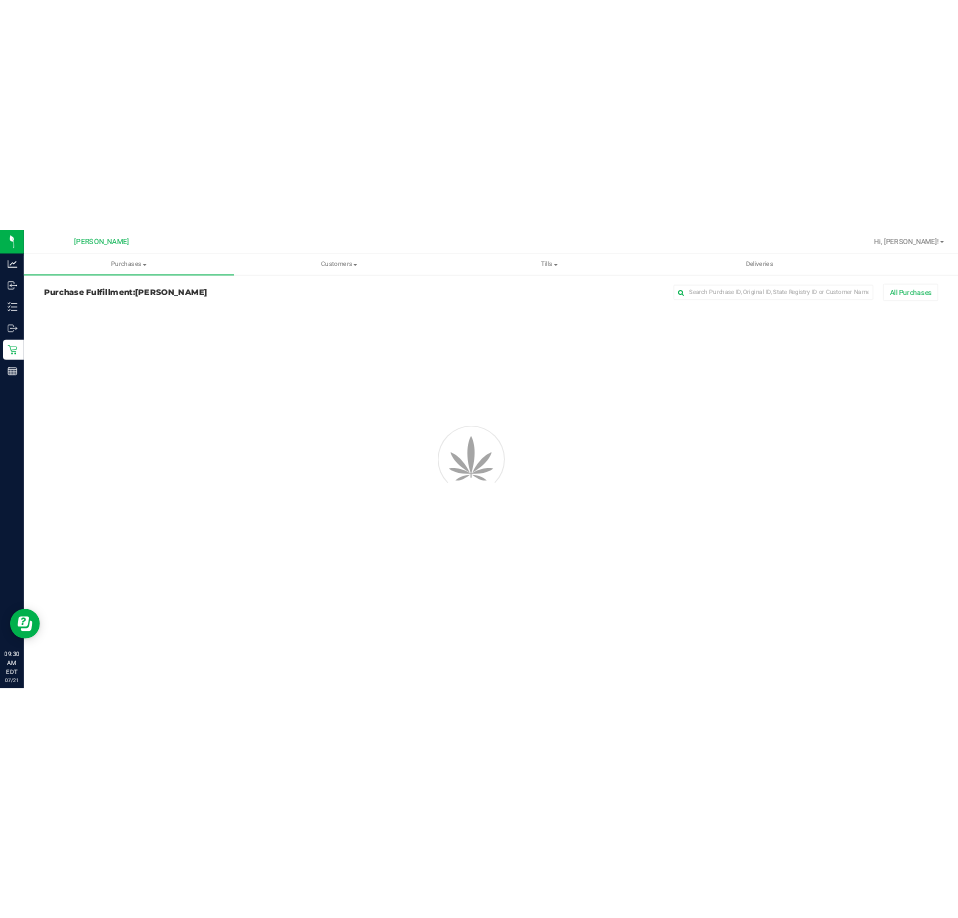 scroll, scrollTop: 0, scrollLeft: 0, axis: both 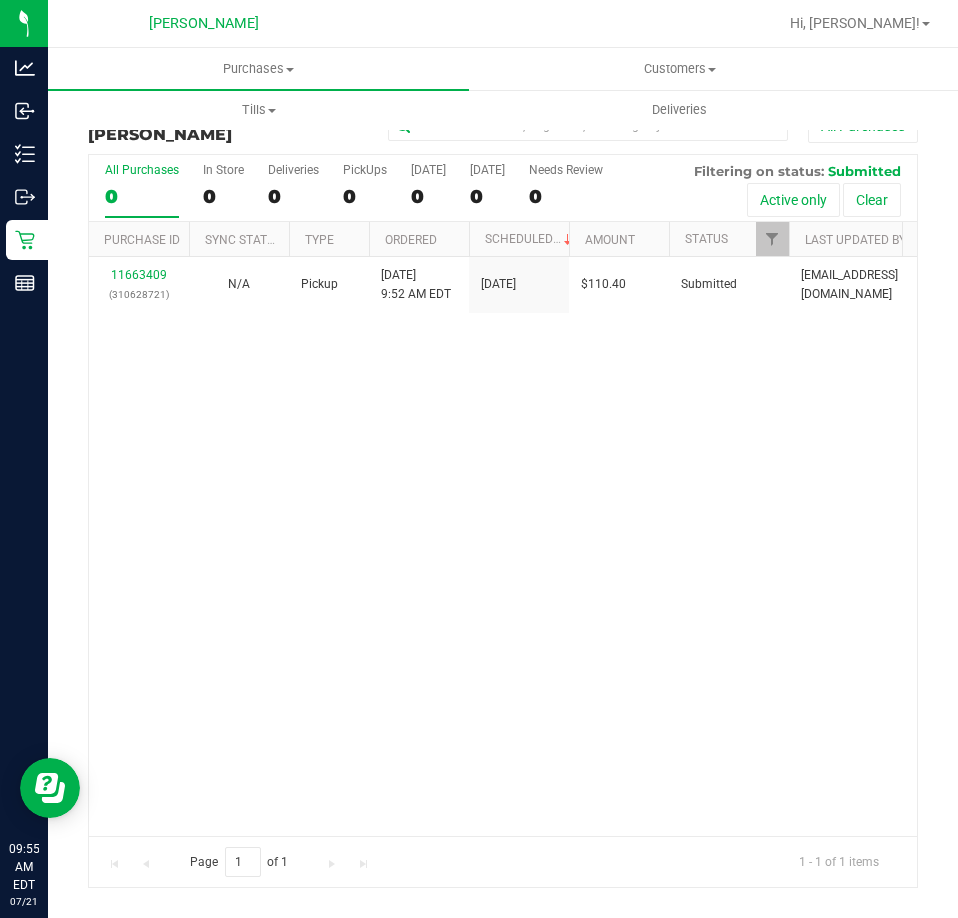 click on "11663409
(310628721)
N/A
Pickup 7/21/2025 9:52 AM EDT 7/21/2025
$110.40
Submitted abe+parallel@iheartjane.com" at bounding box center (503, 546) 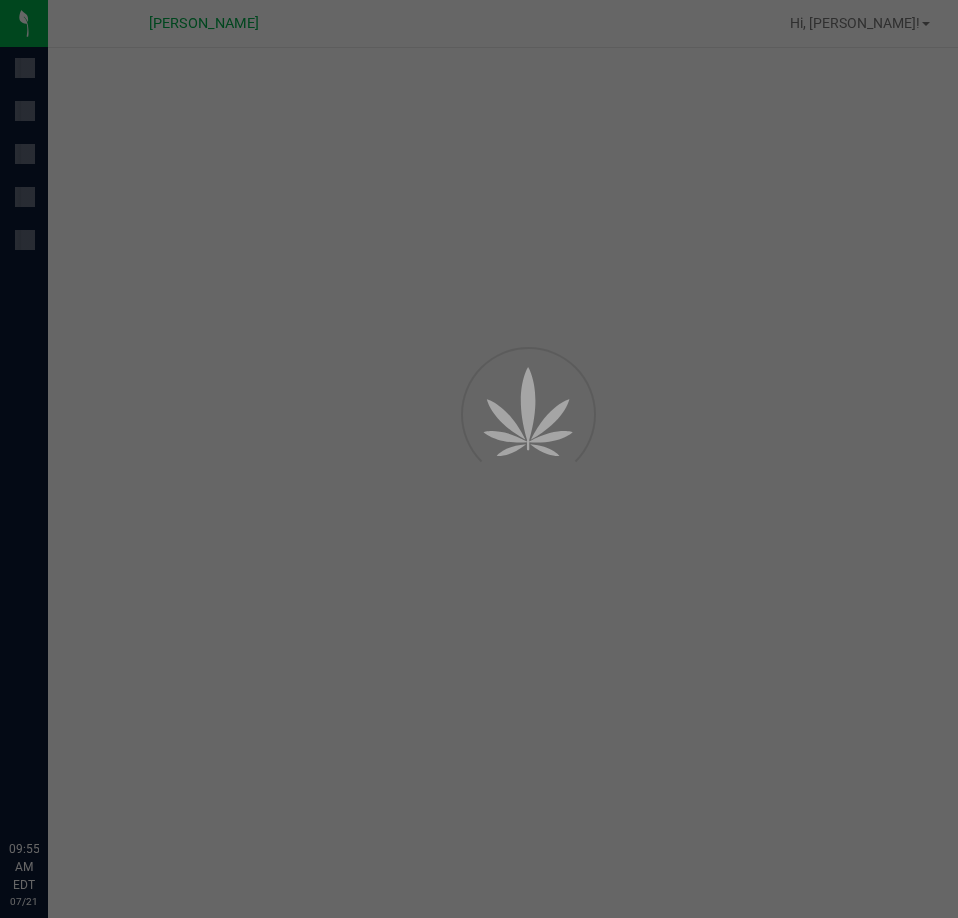 scroll, scrollTop: 0, scrollLeft: 0, axis: both 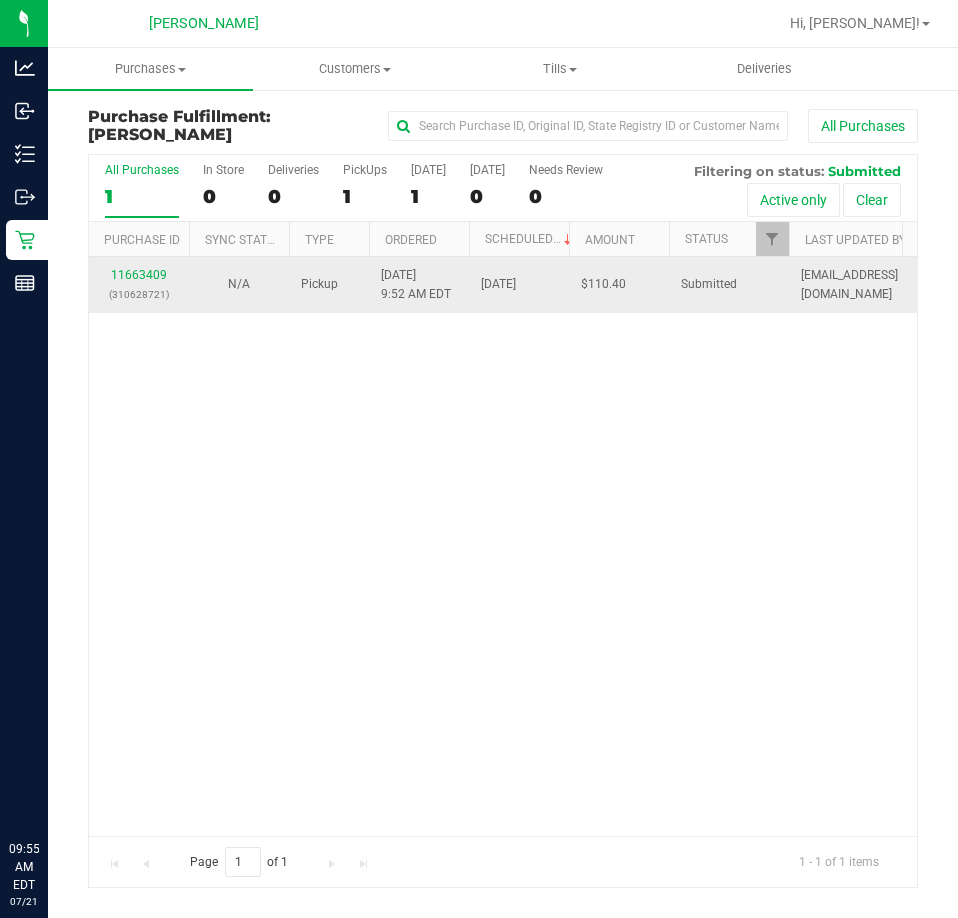 click on "11663409
(310628721)" at bounding box center [139, 284] 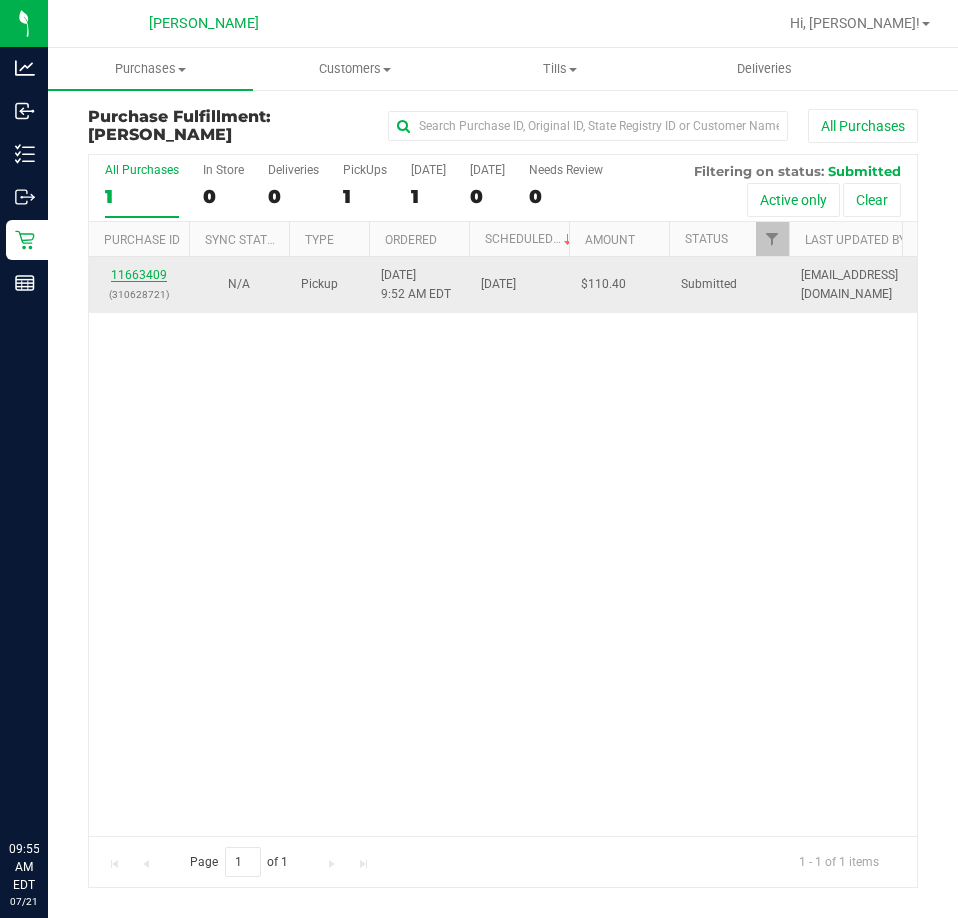 click on "11663409" at bounding box center (139, 275) 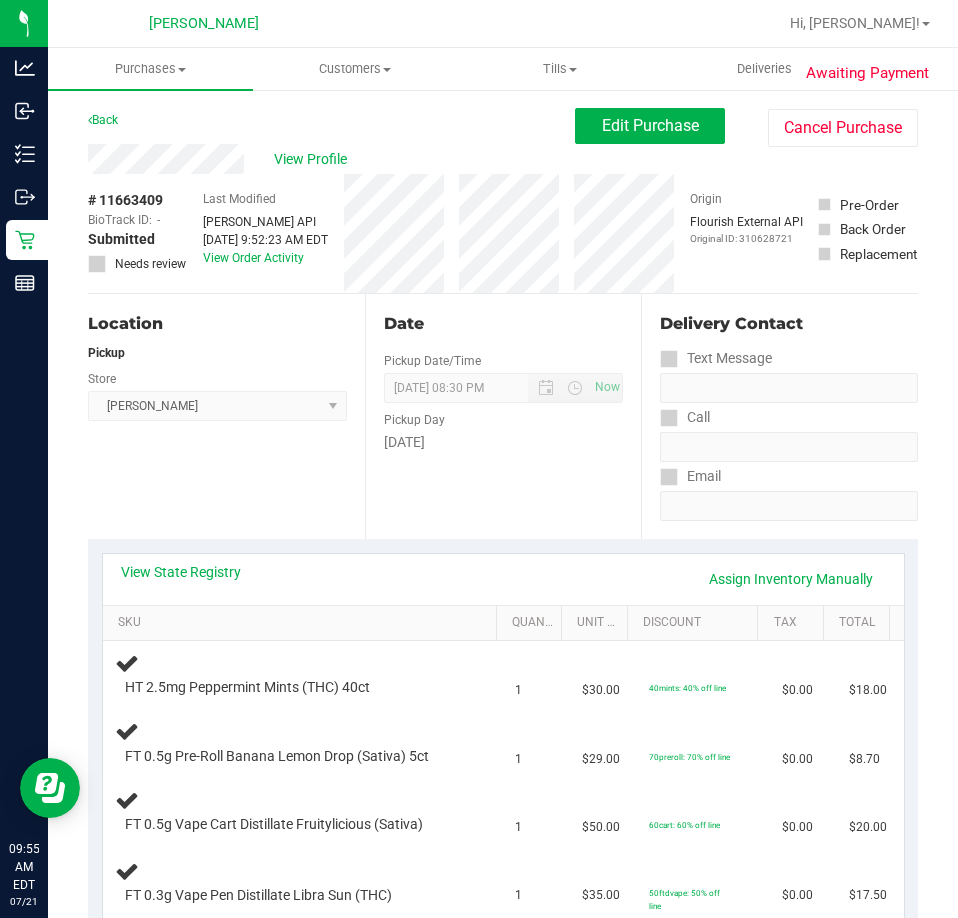 scroll, scrollTop: 0, scrollLeft: 0, axis: both 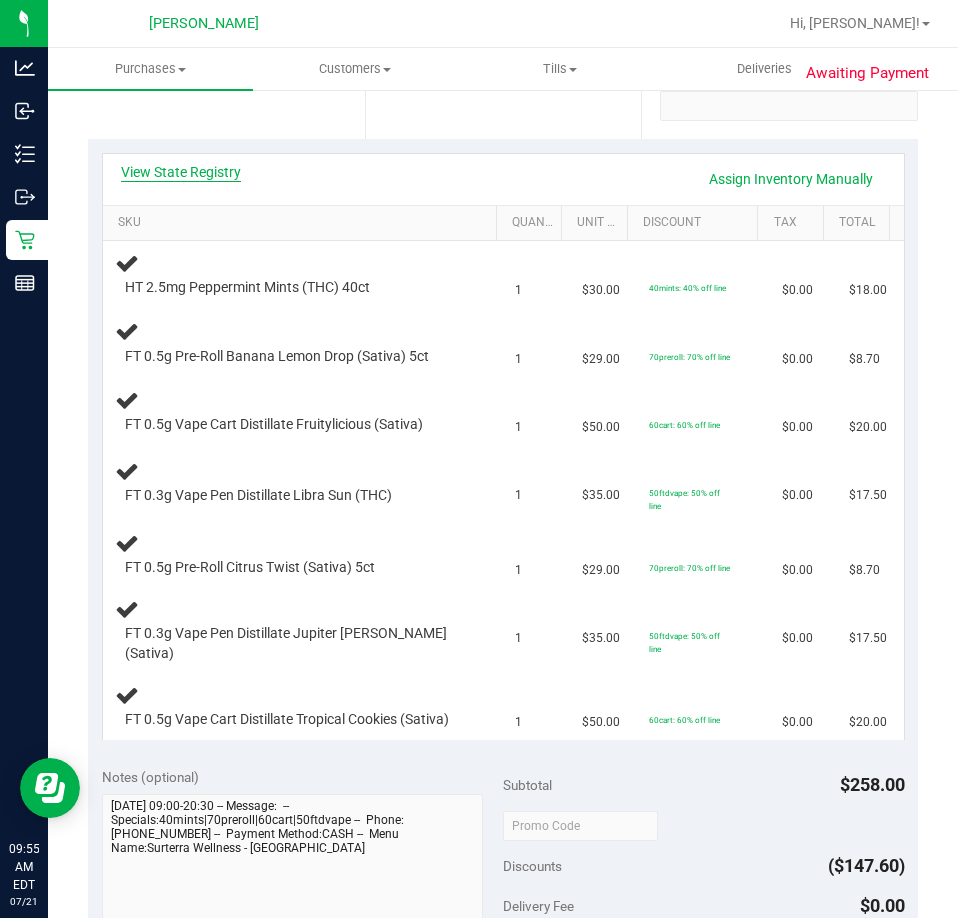 click on "View State Registry" at bounding box center [181, 172] 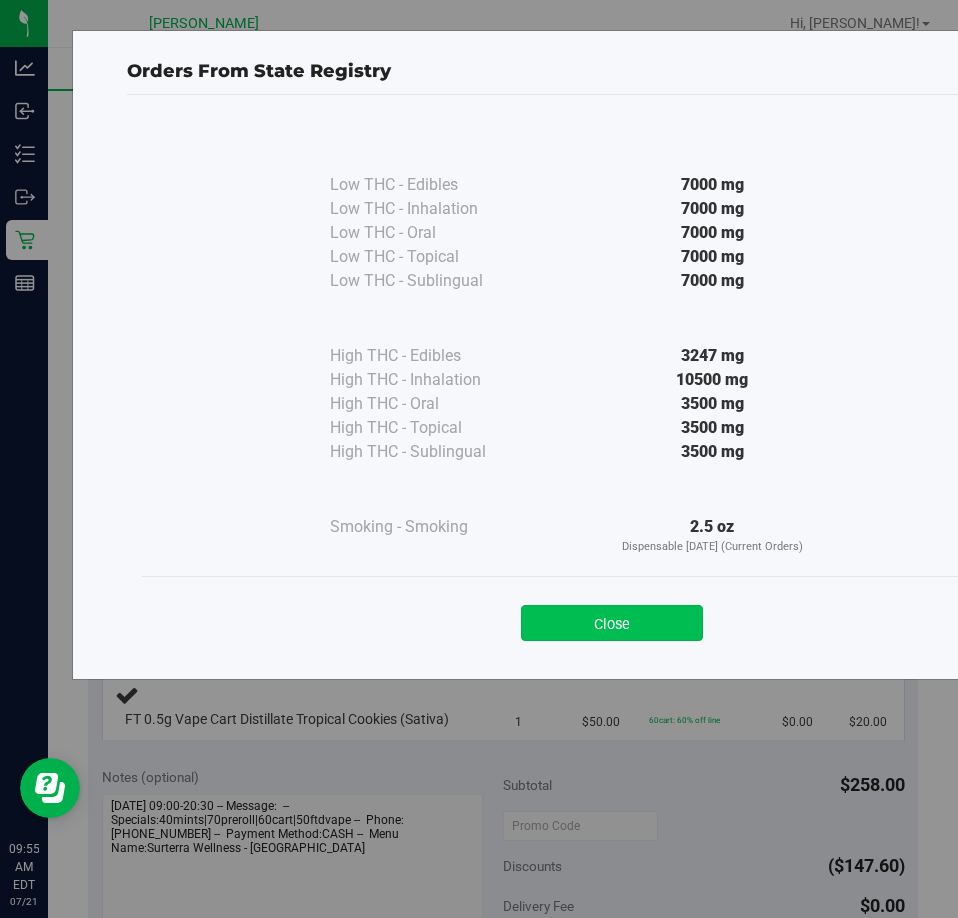 click on "Close" at bounding box center (612, 623) 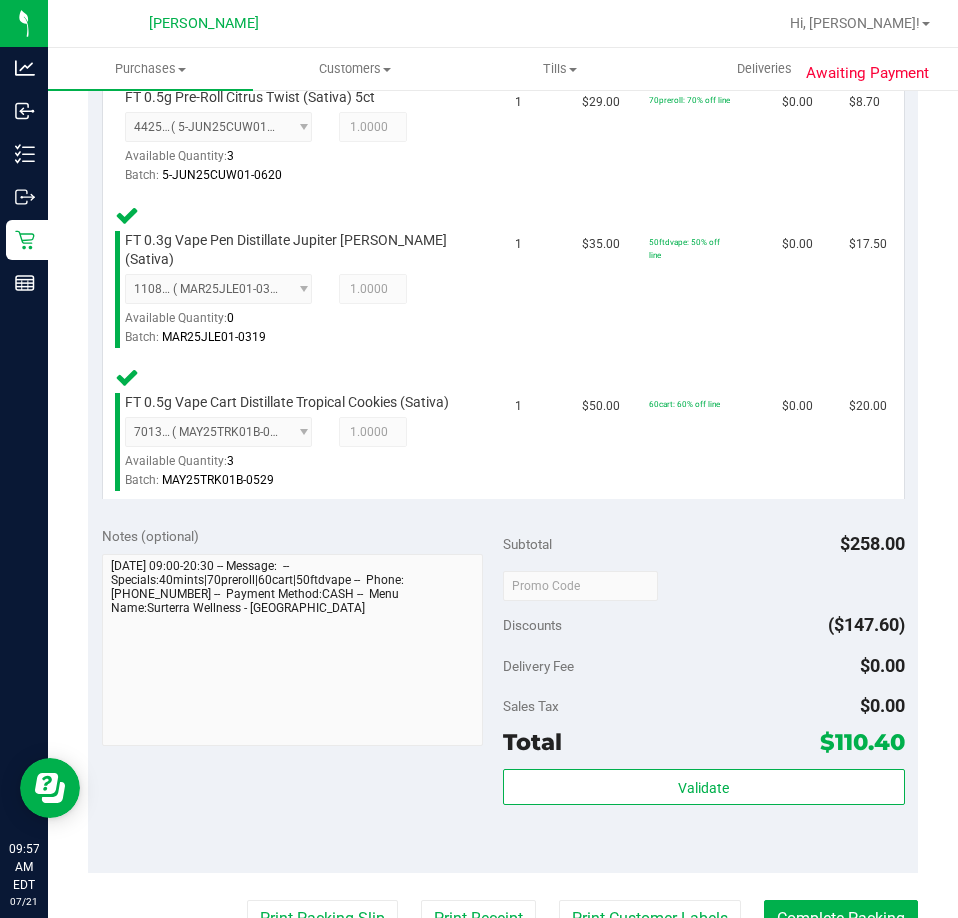 scroll, scrollTop: 1140, scrollLeft: 0, axis: vertical 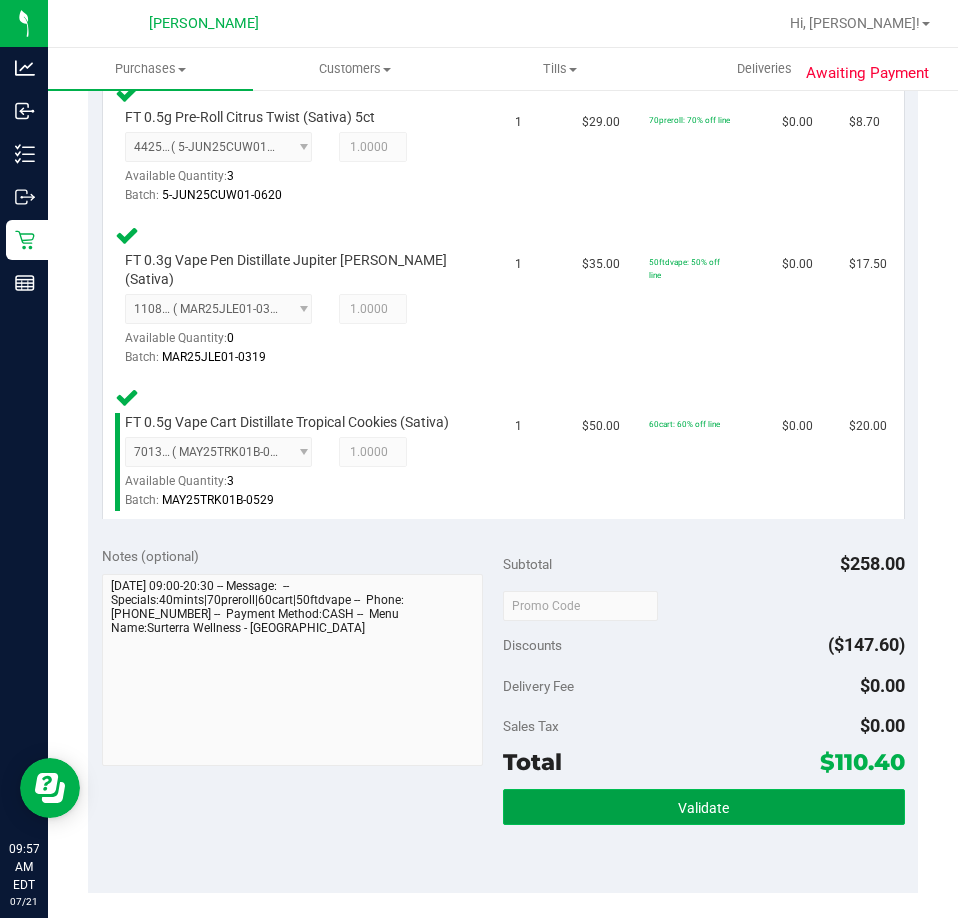 click on "Validate" at bounding box center [703, 808] 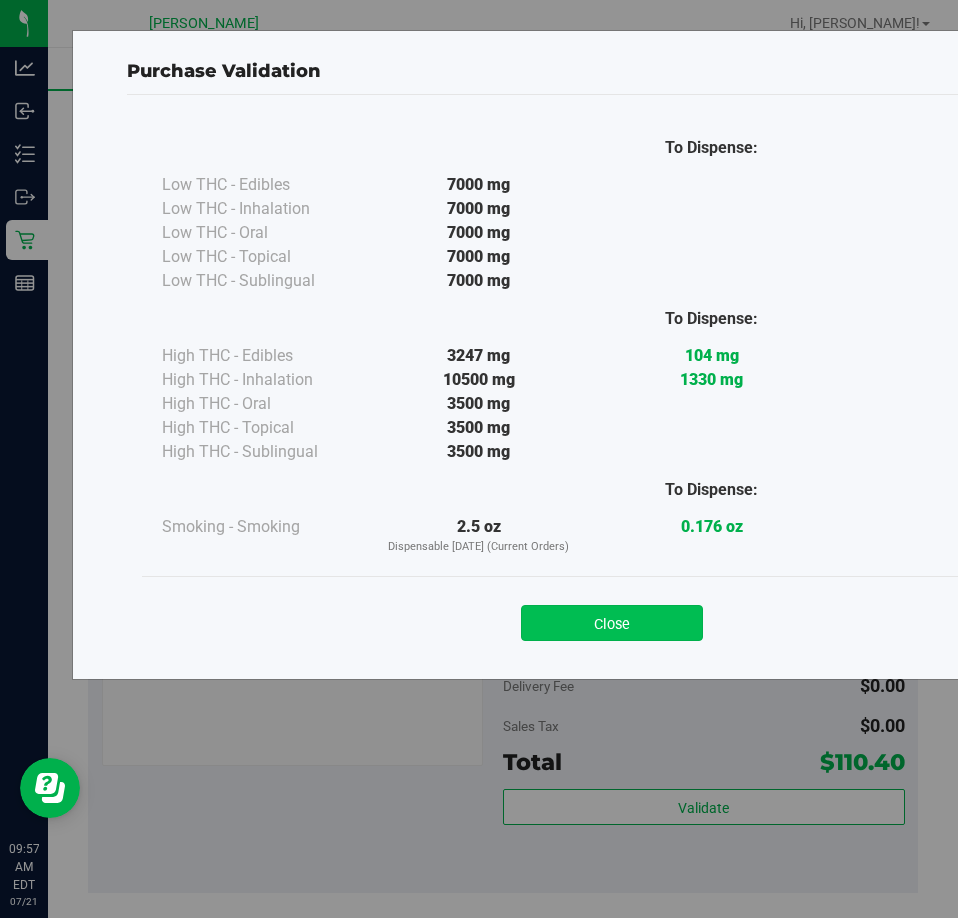 click on "Close" at bounding box center [612, 623] 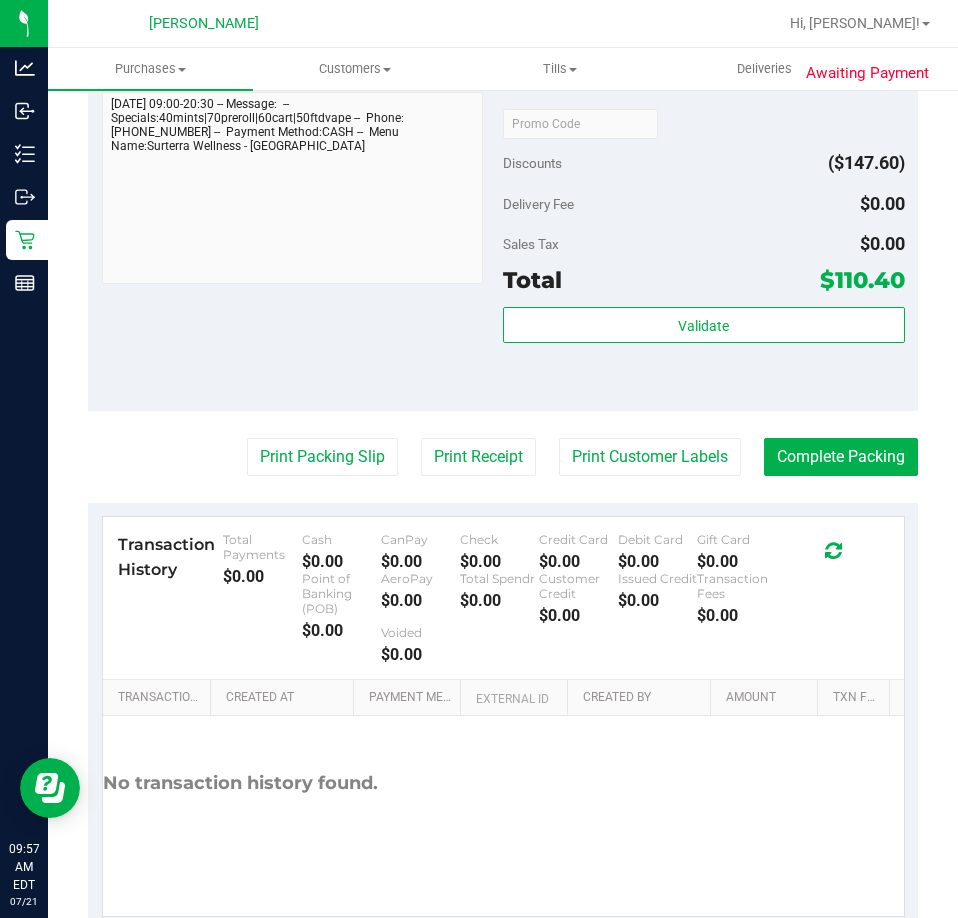 scroll, scrollTop: 1626, scrollLeft: 0, axis: vertical 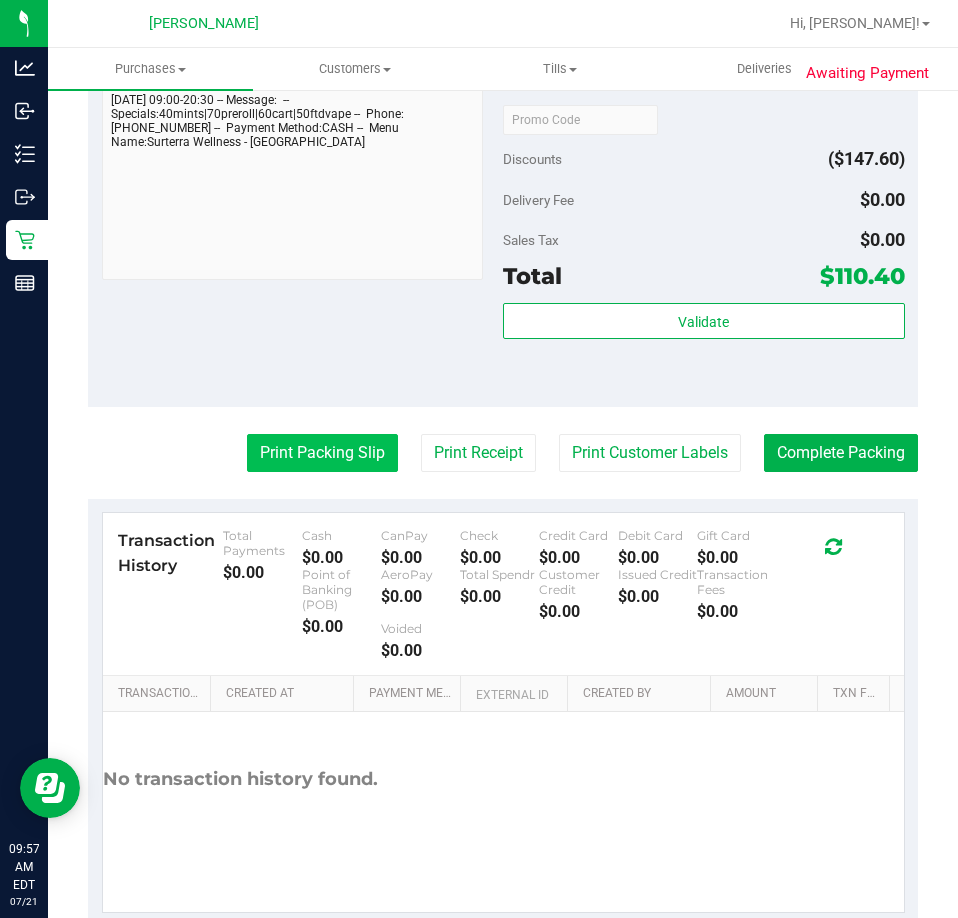 click on "Print Packing Slip" at bounding box center [322, 453] 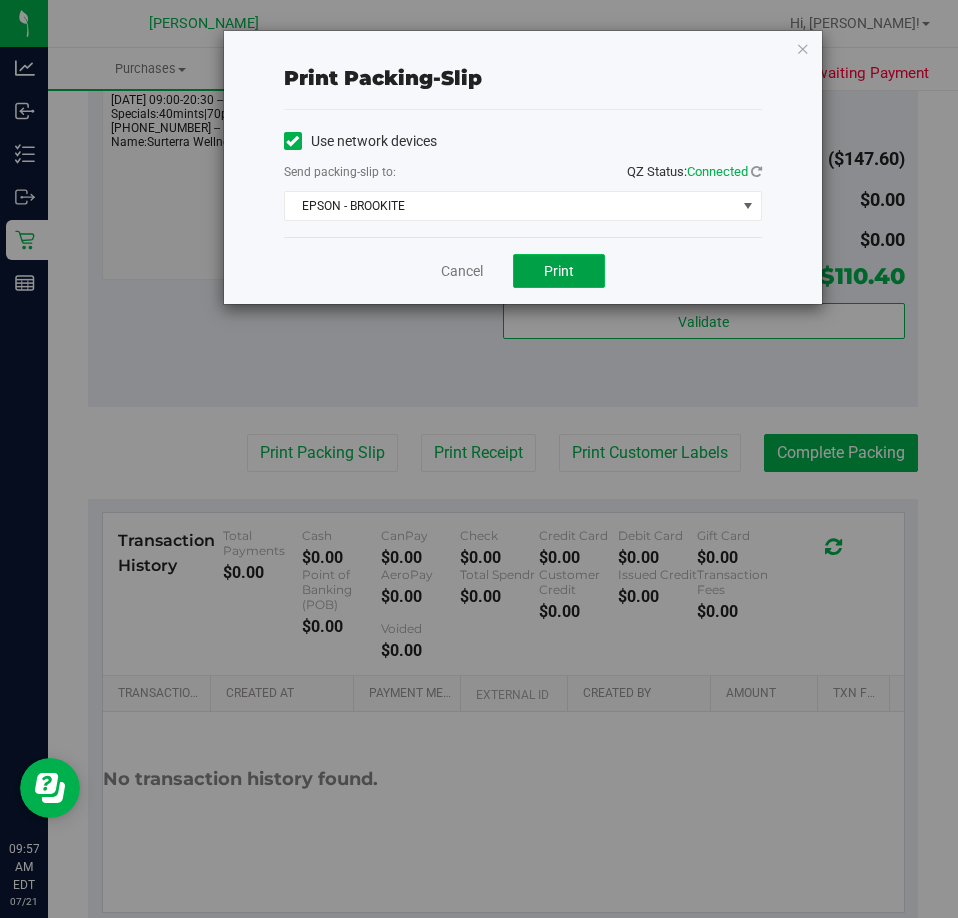 click on "Print" at bounding box center [559, 271] 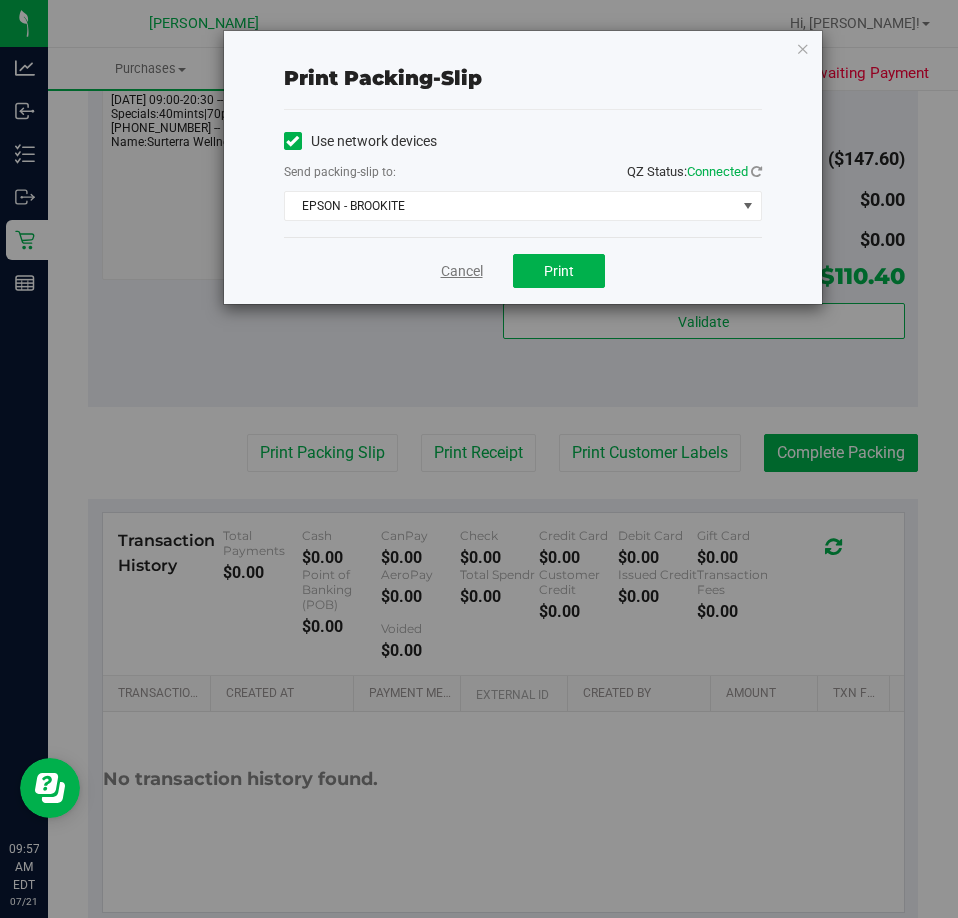 click on "Cancel" at bounding box center (462, 271) 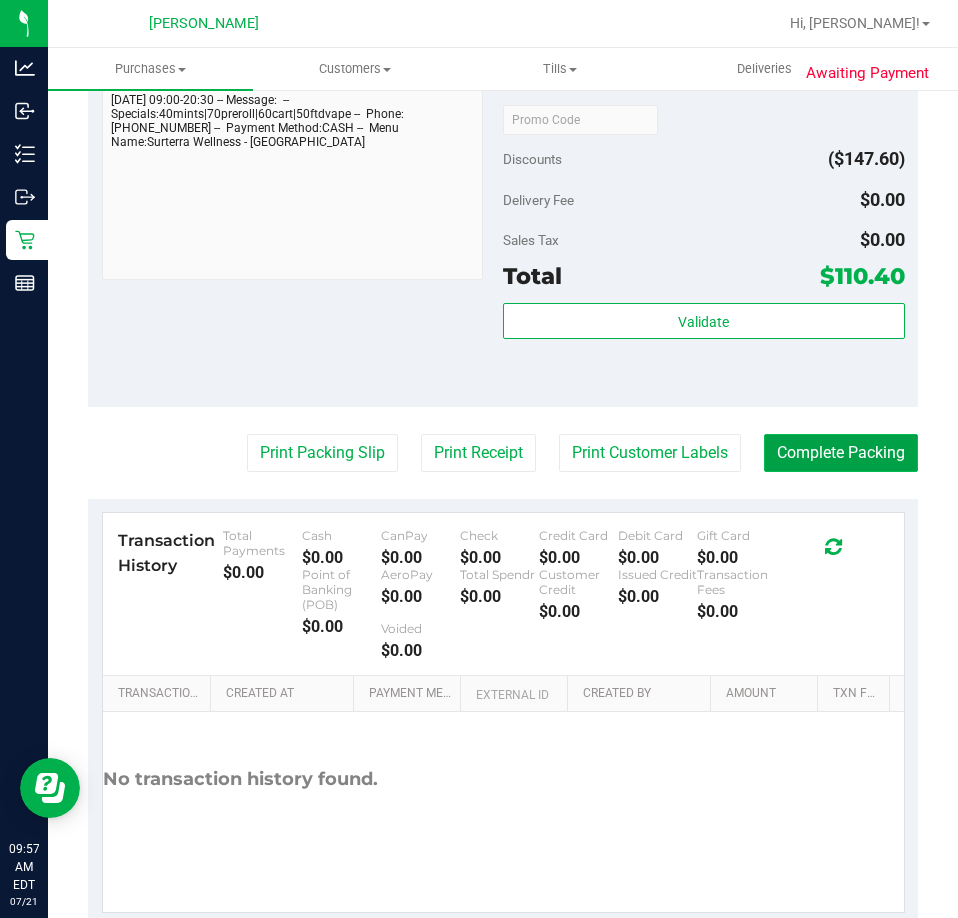 click on "Complete Packing" at bounding box center (841, 453) 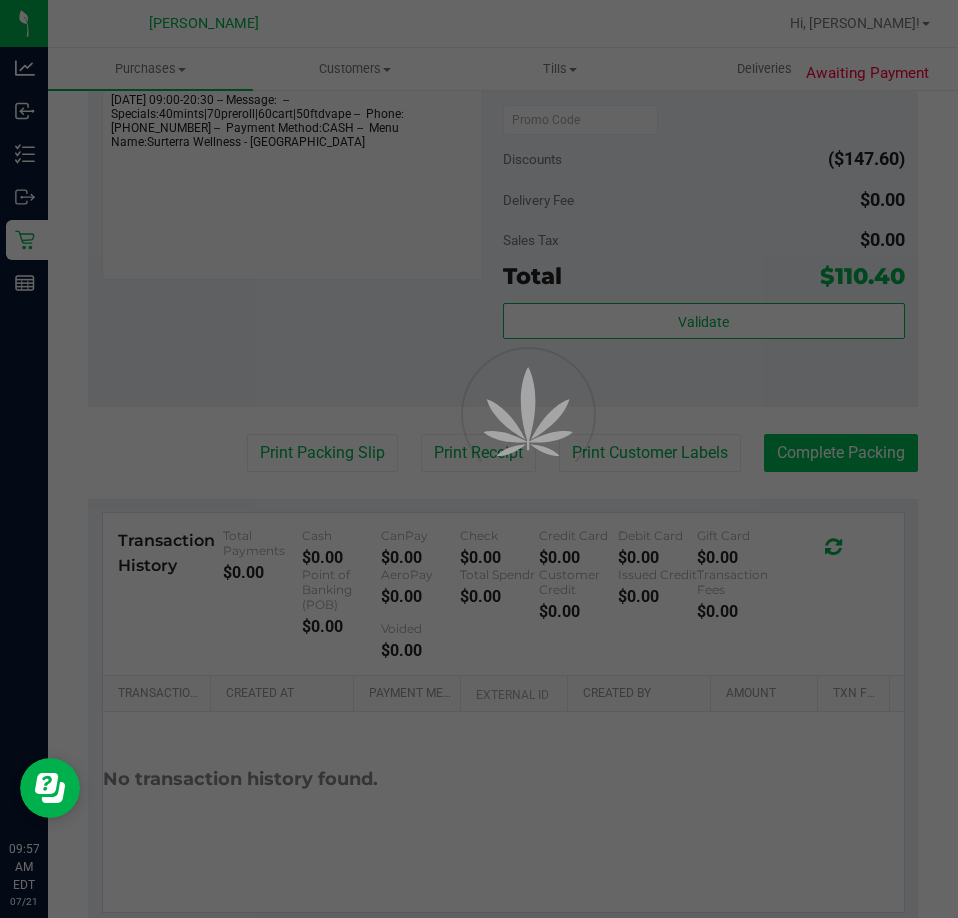 scroll, scrollTop: 0, scrollLeft: 0, axis: both 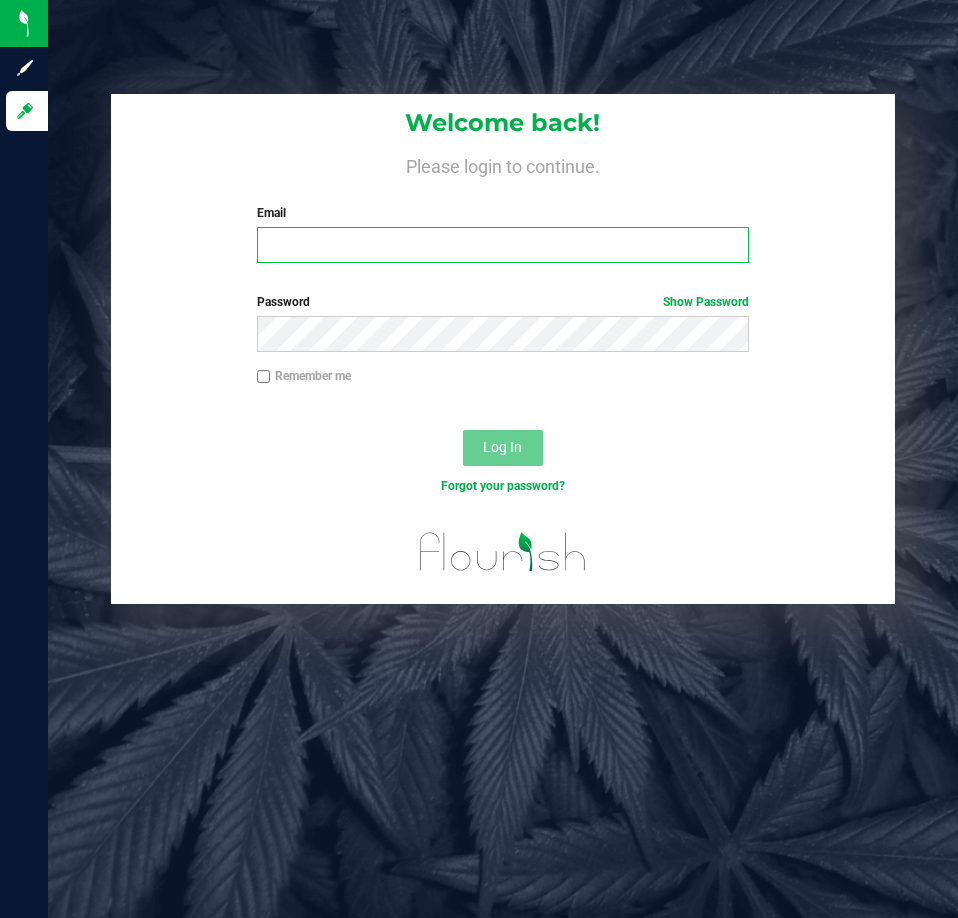 click on "Email" at bounding box center [503, 245] 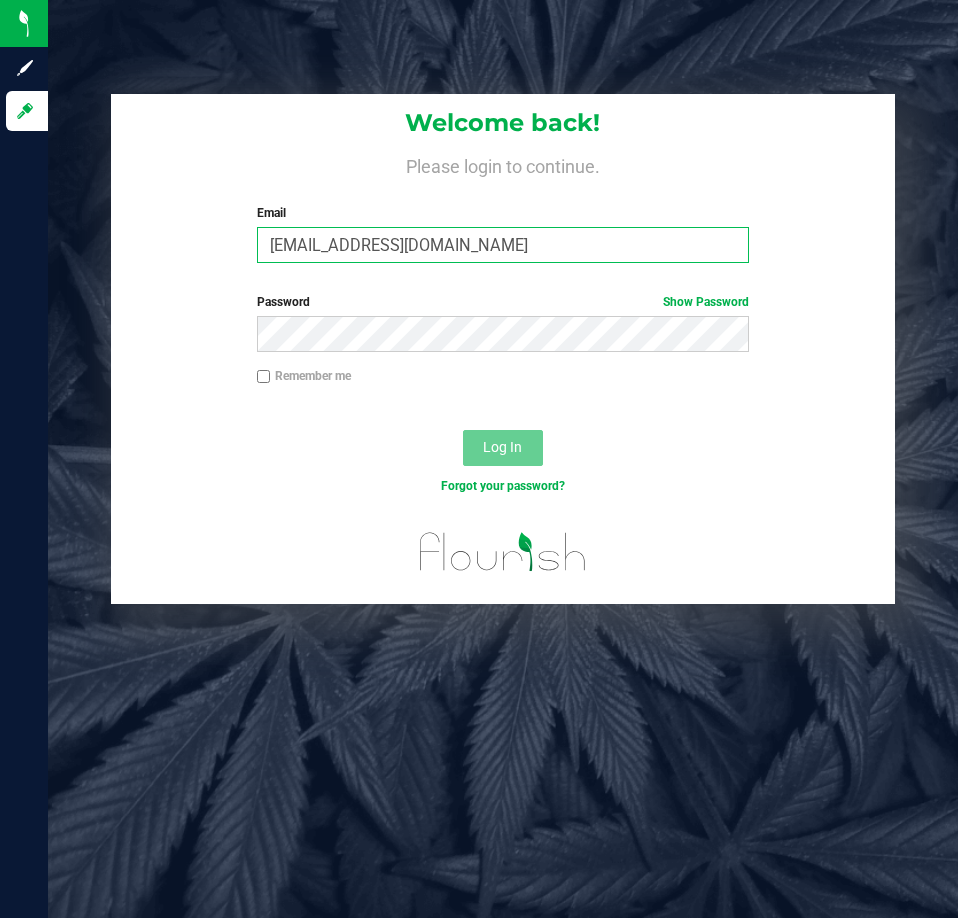 type on "[EMAIL_ADDRESS][DOMAIN_NAME]" 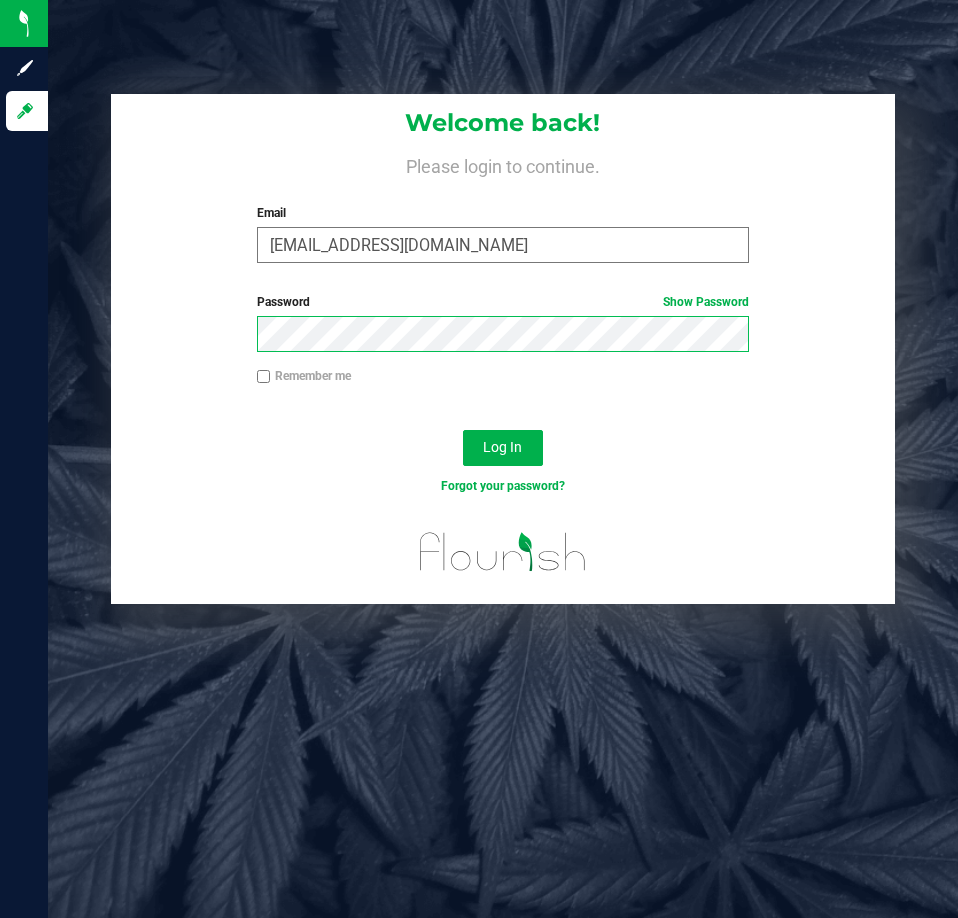 click on "Log In" at bounding box center (503, 448) 